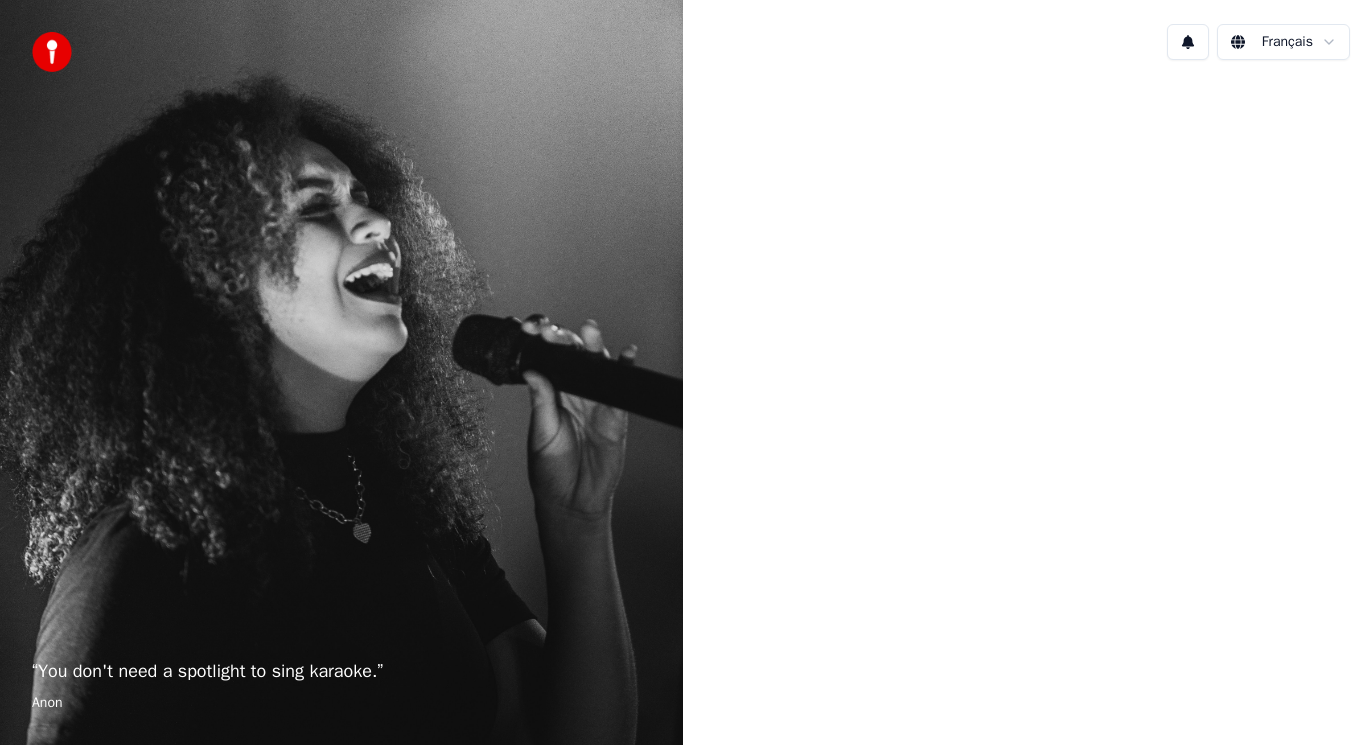 scroll, scrollTop: 0, scrollLeft: 0, axis: both 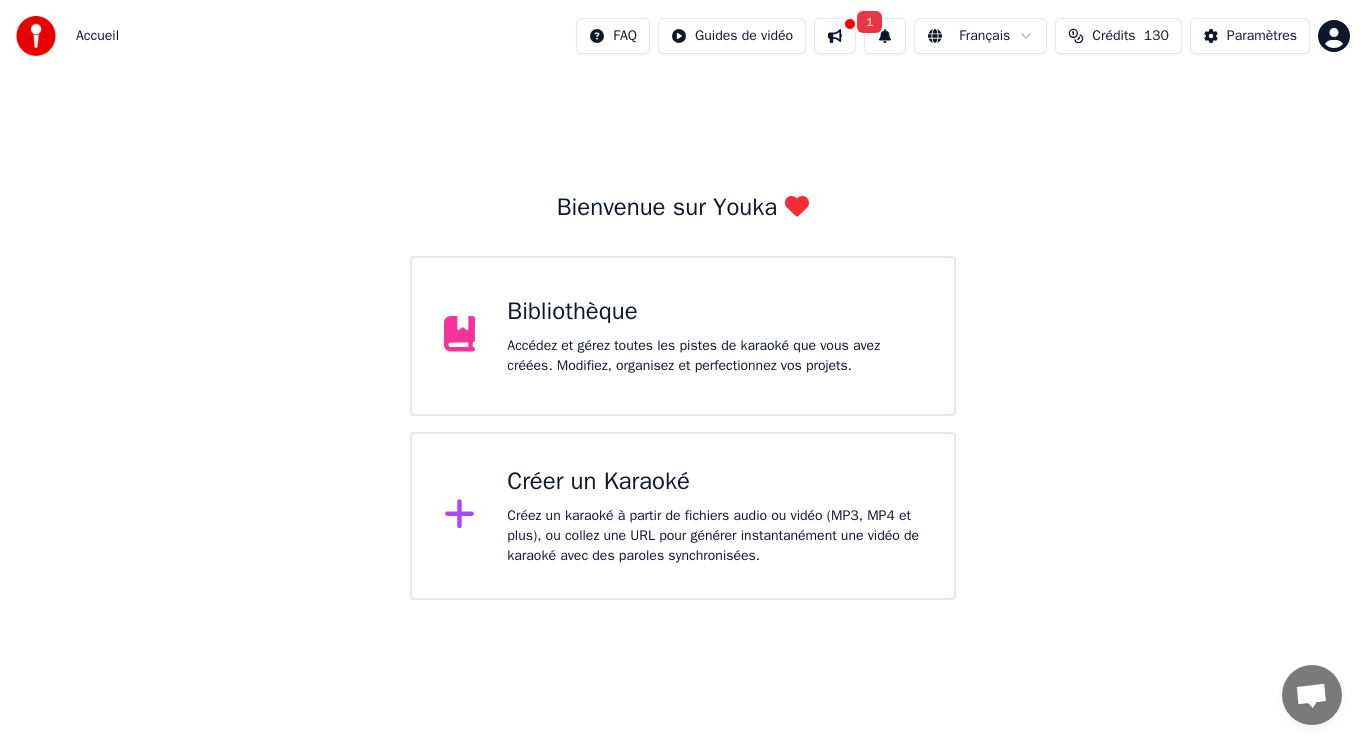 click on "Accédez et gérez toutes les pistes de karaoké que vous avez créées. Modifiez, organisez et perfectionnez vos projets." at bounding box center [714, 356] 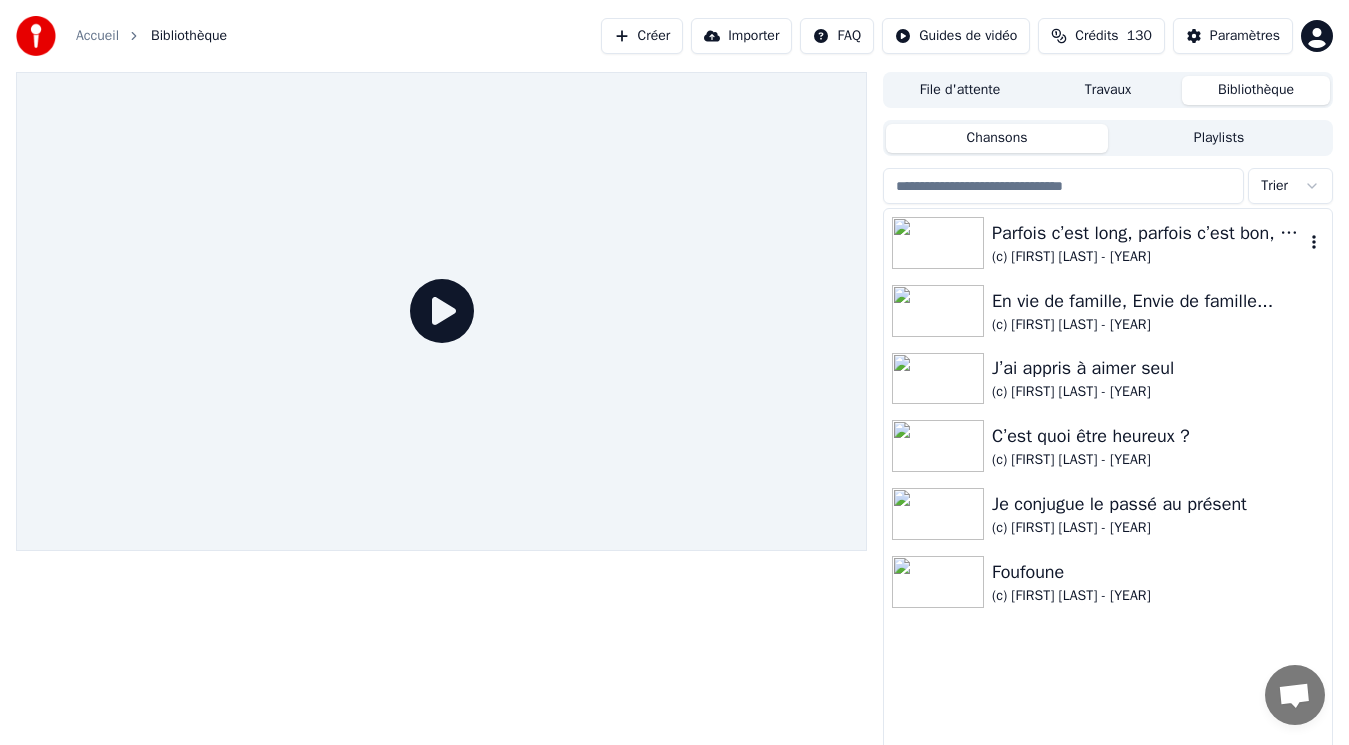 click on "(c) [FIRST] [LAST] - [YEAR]" at bounding box center [1148, 257] 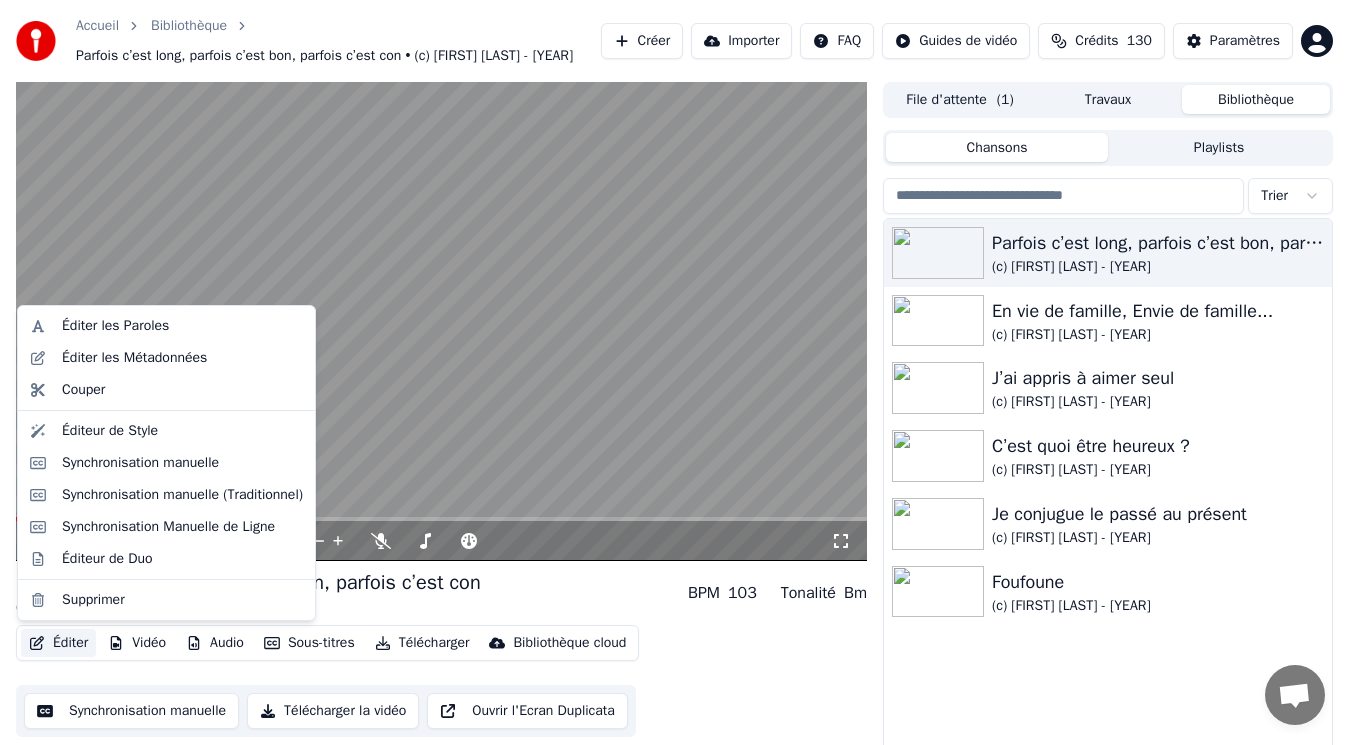 click on "Éditer" at bounding box center (58, 643) 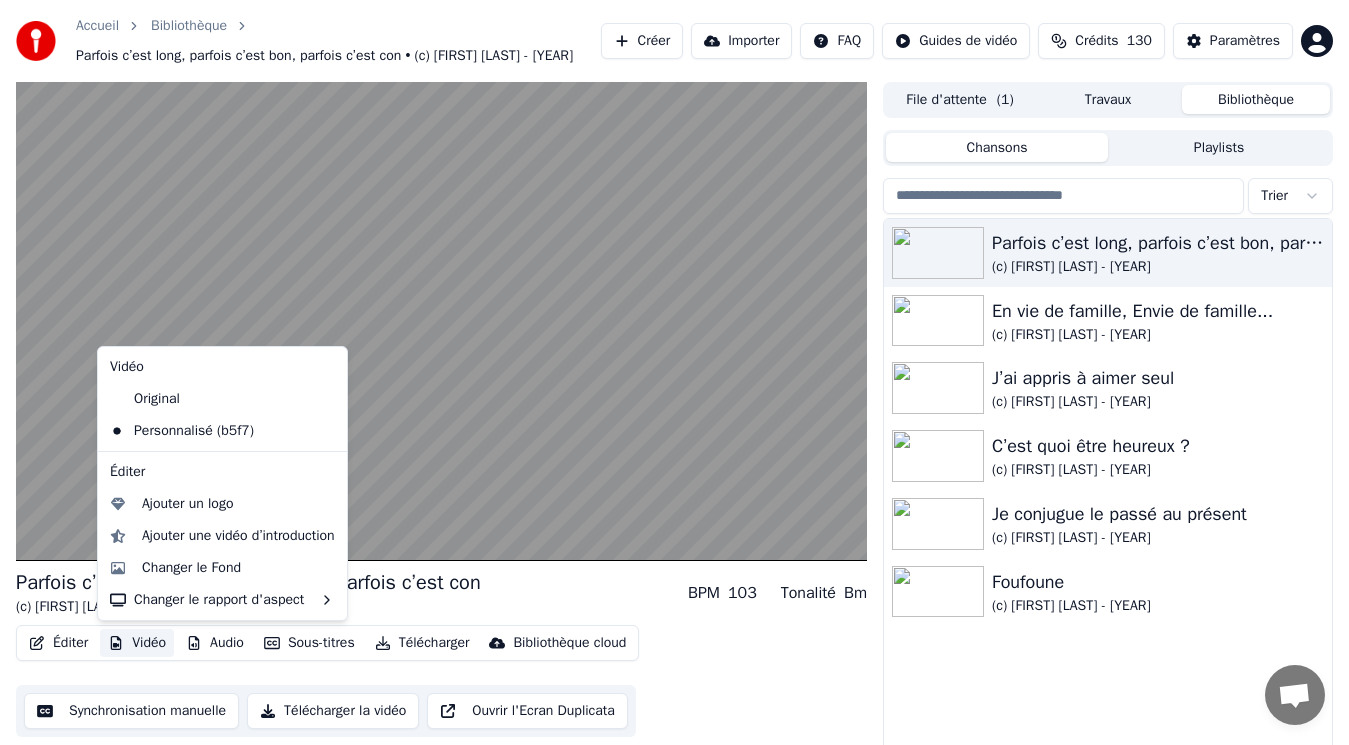click 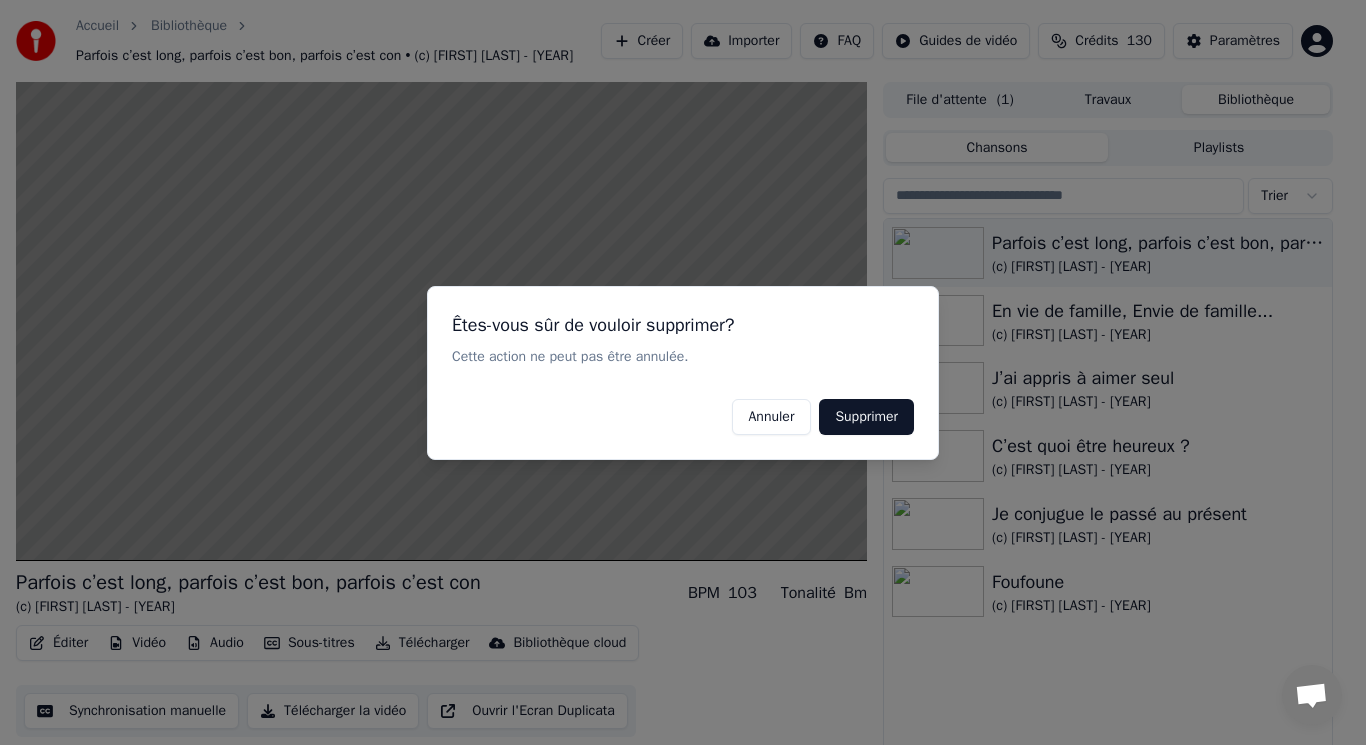 click on "Supprimer" at bounding box center (866, 416) 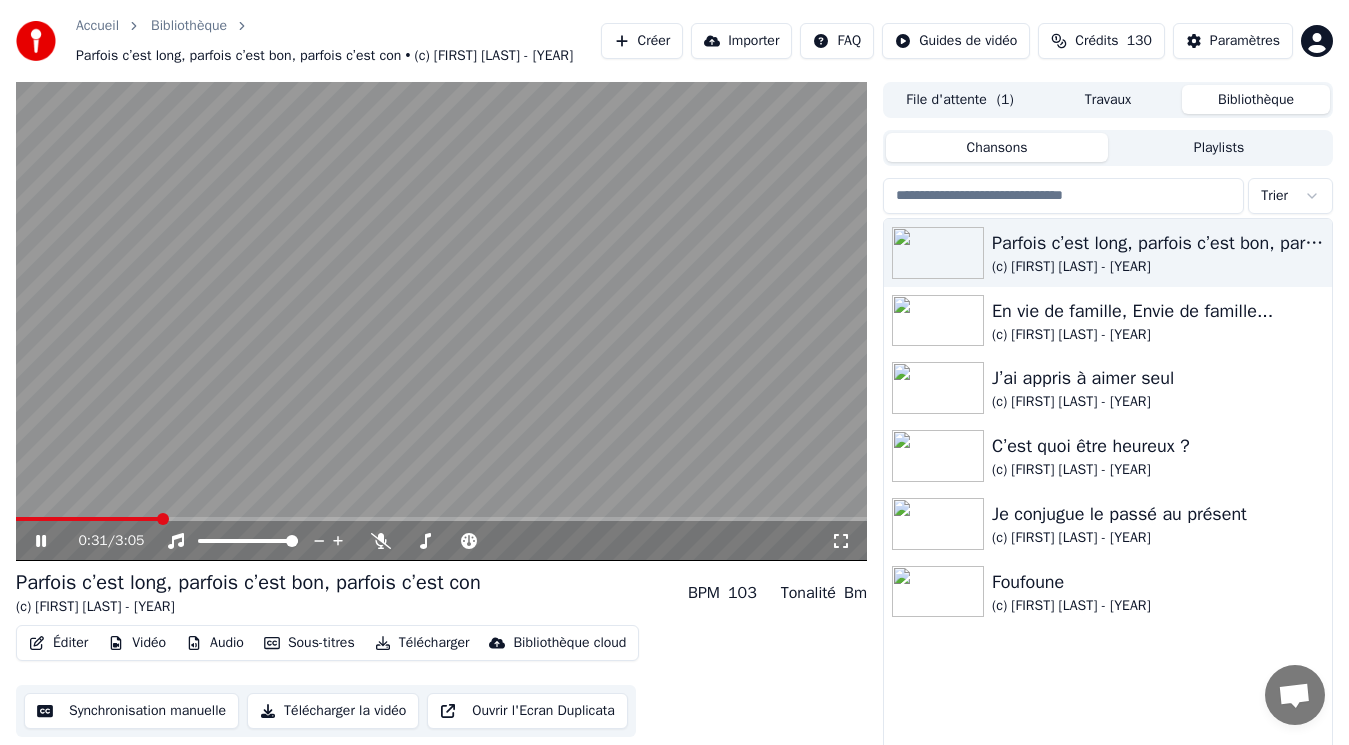 click 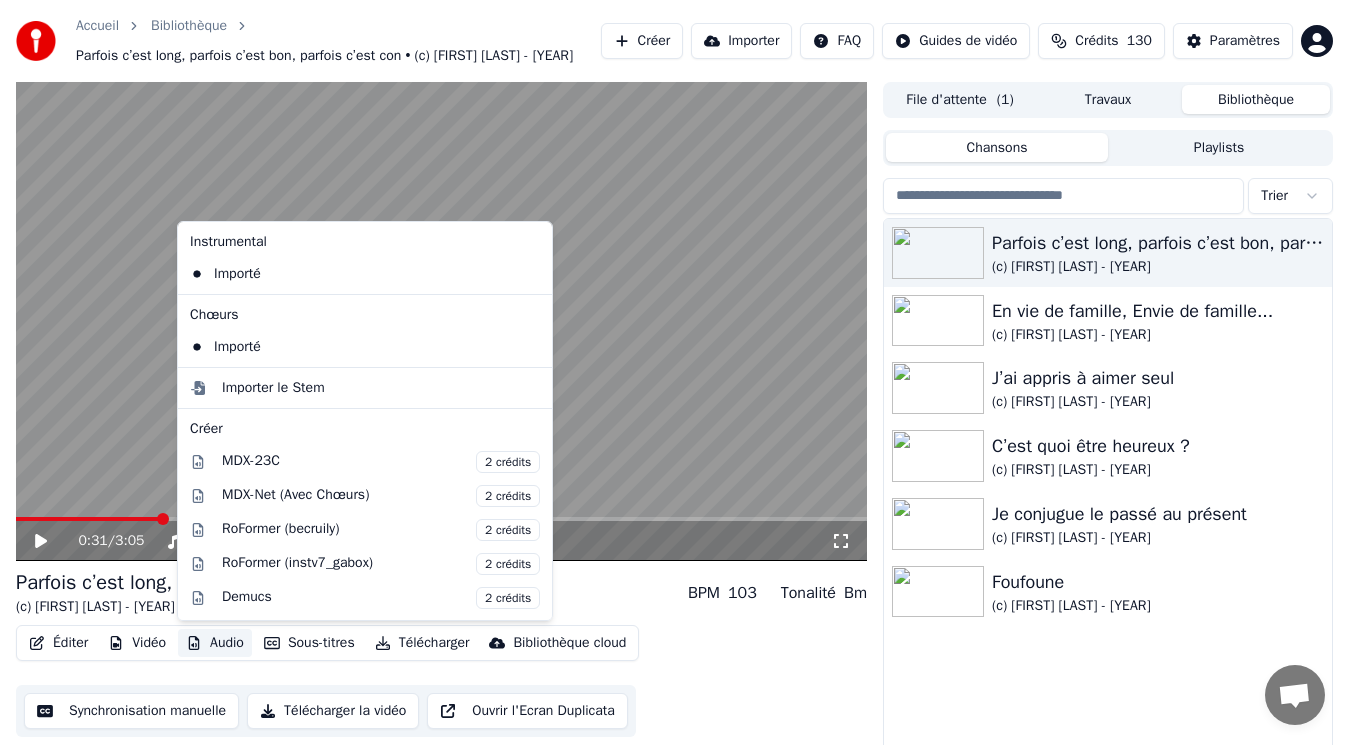 click on "Audio" at bounding box center (215, 643) 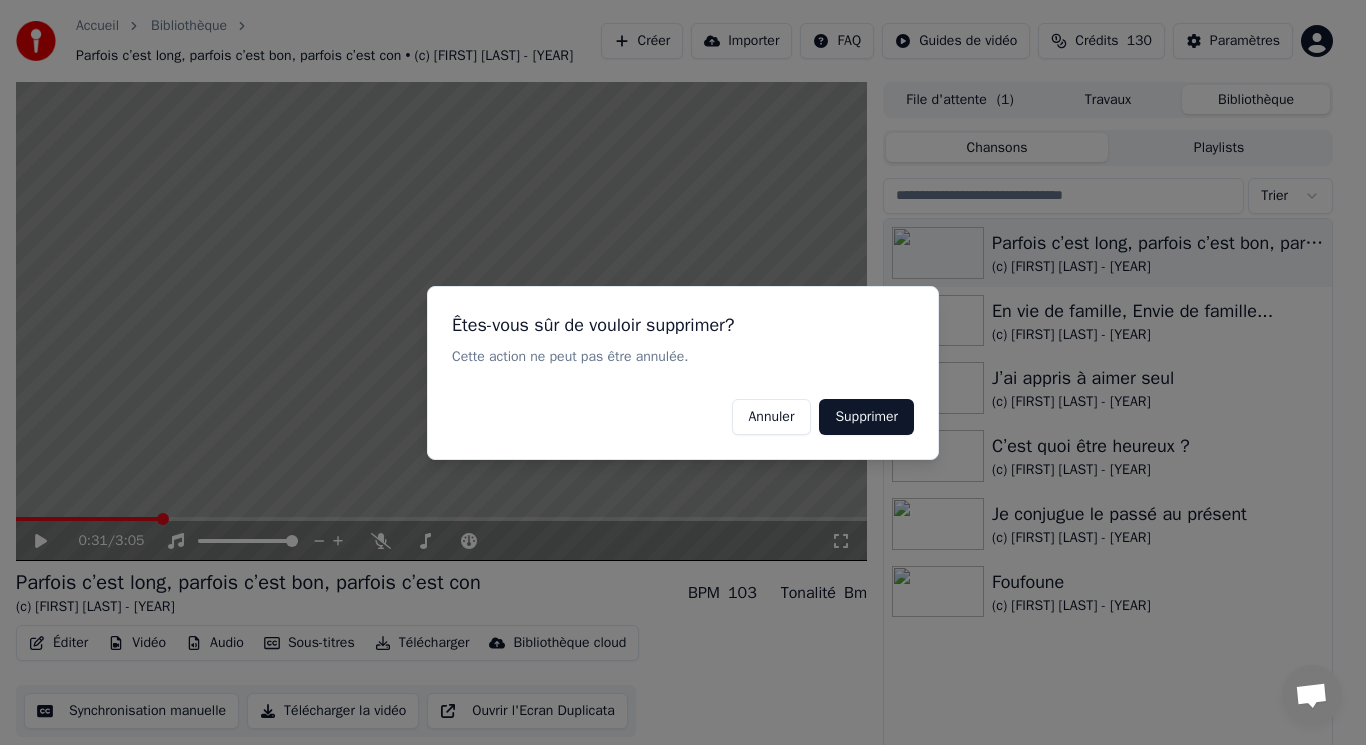 click on "Supprimer" at bounding box center (866, 416) 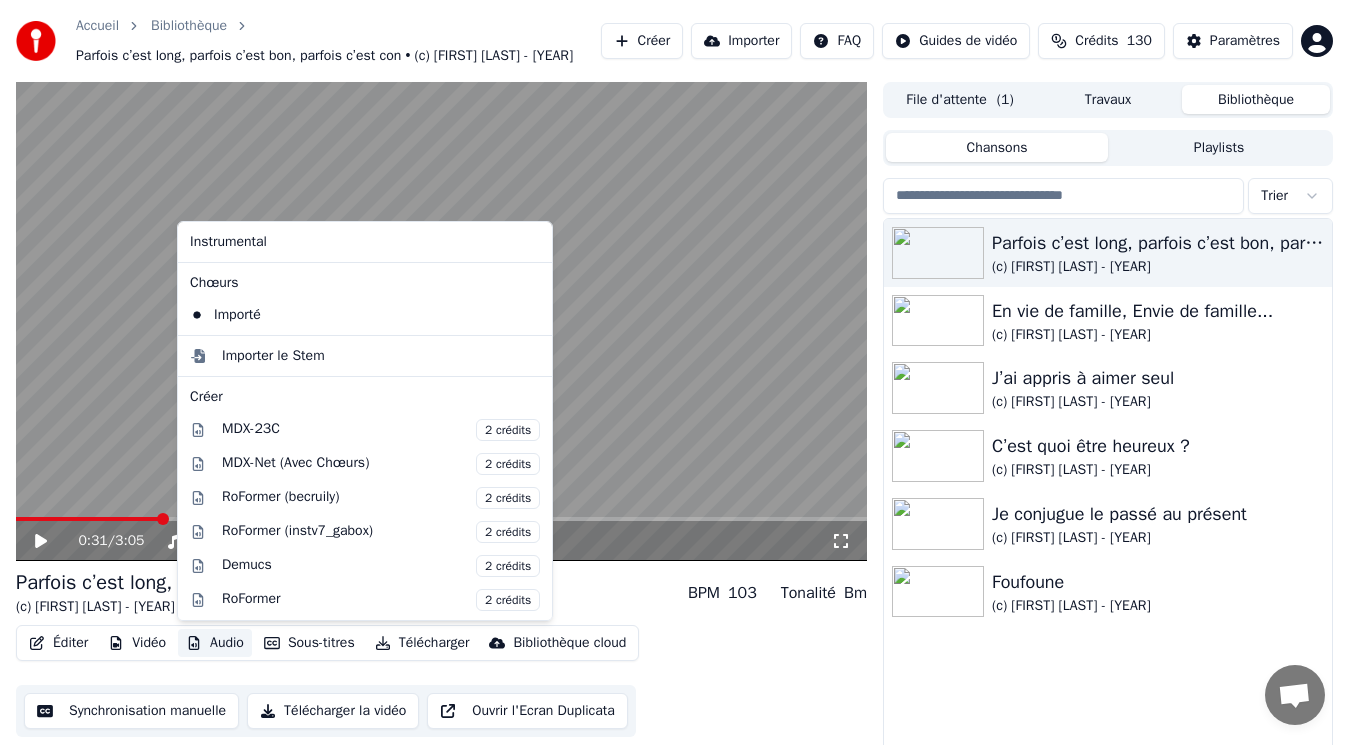 click on "Audio" at bounding box center (215, 643) 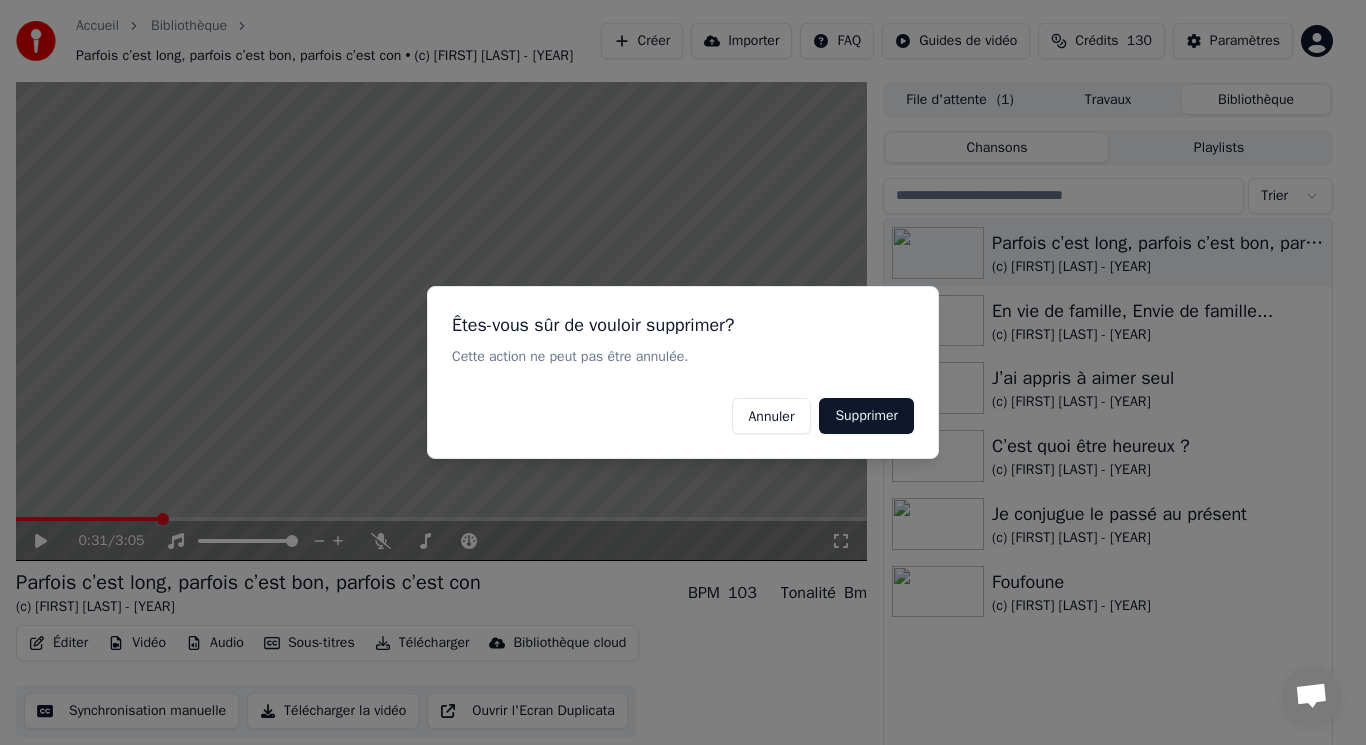 click on "Supprimer" at bounding box center (866, 416) 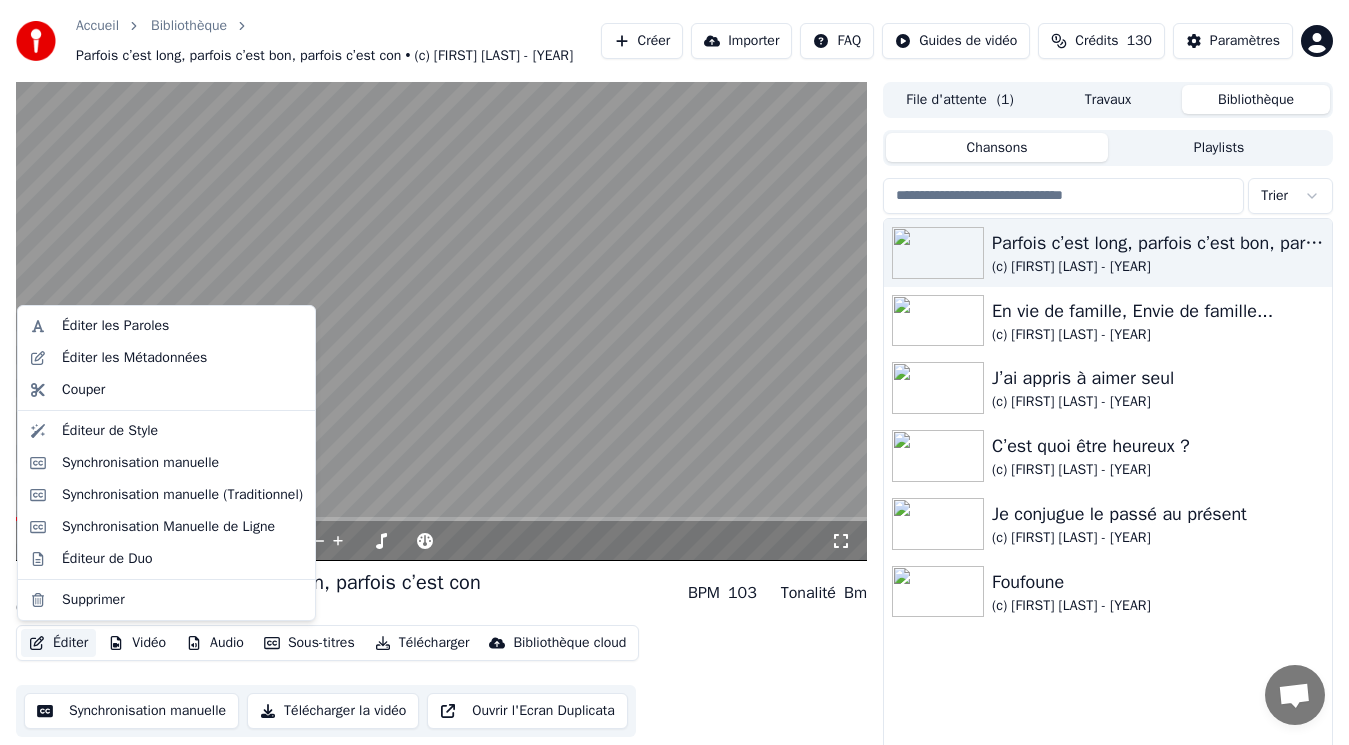click on "Éditer" at bounding box center [58, 643] 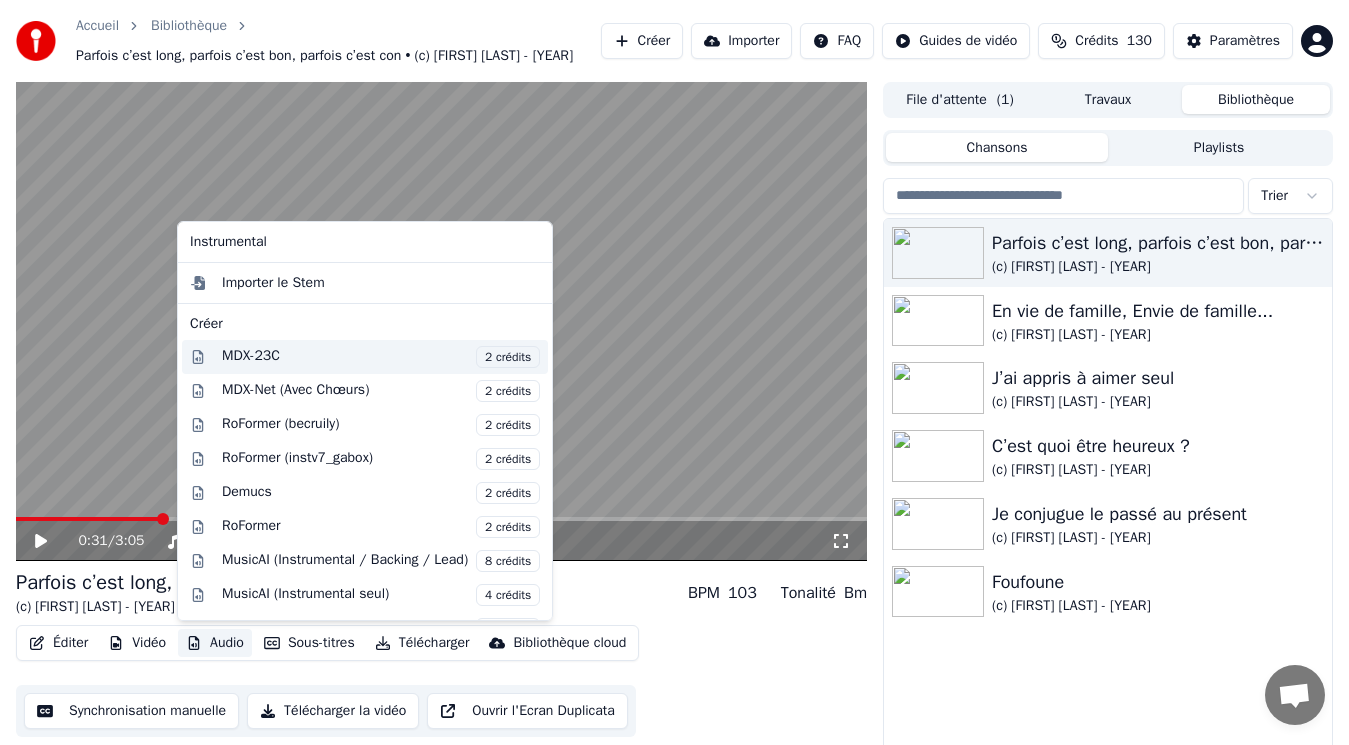 click on "MDX-23C 2 crédits" at bounding box center [381, 357] 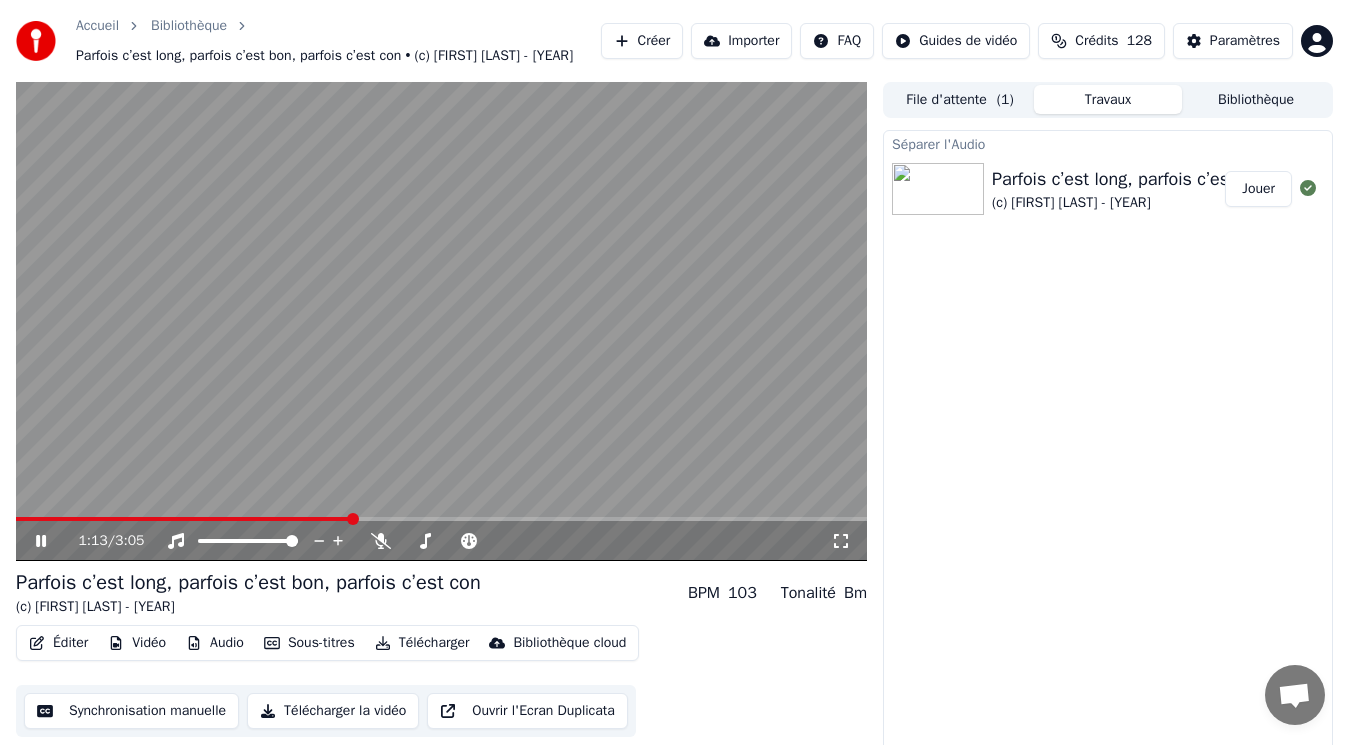 click 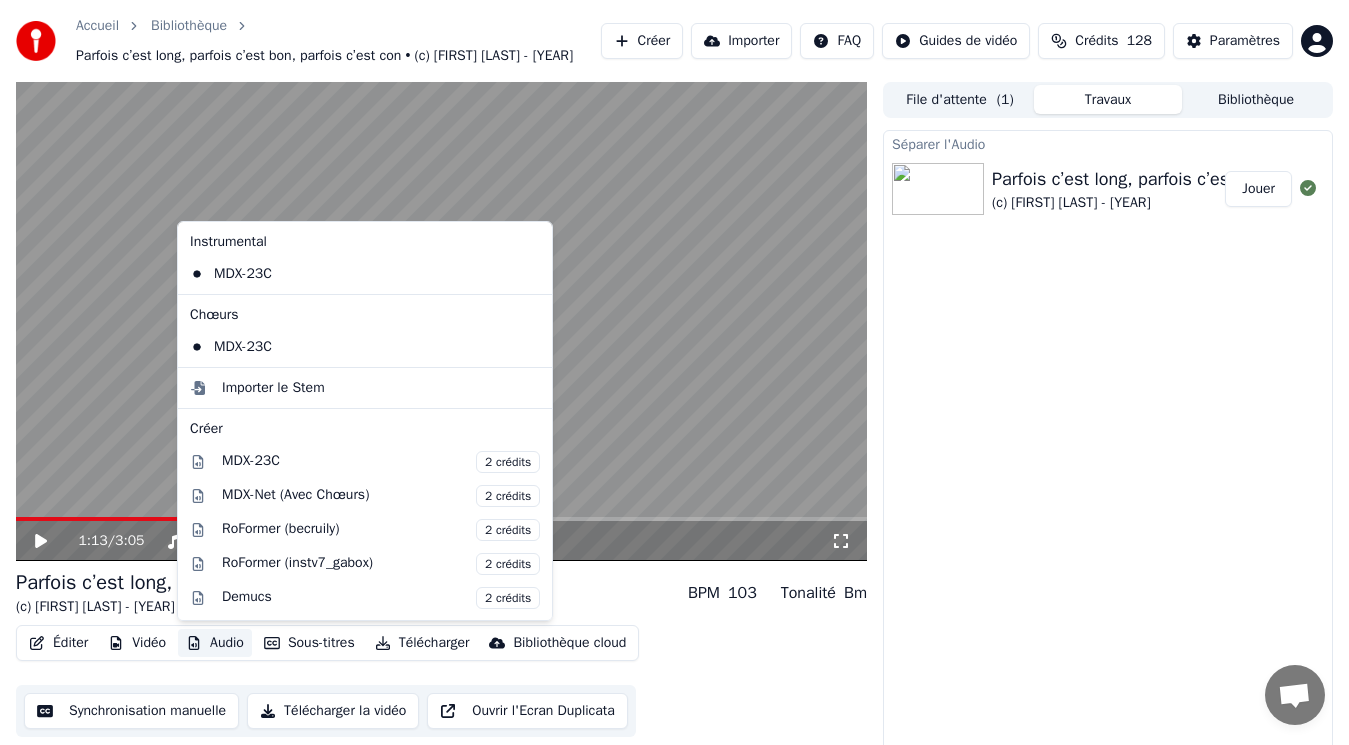 click on "Audio" at bounding box center (215, 643) 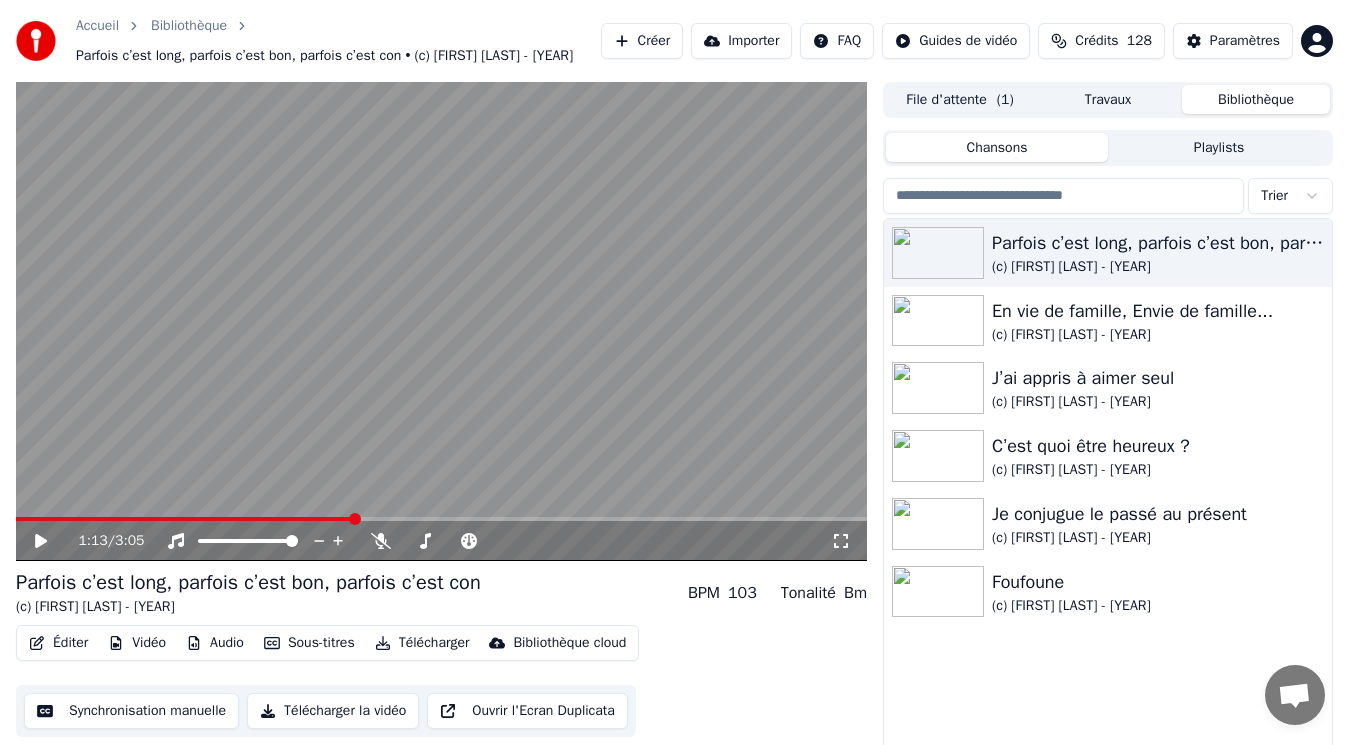 click on "Bibliothèque" at bounding box center (1256, 99) 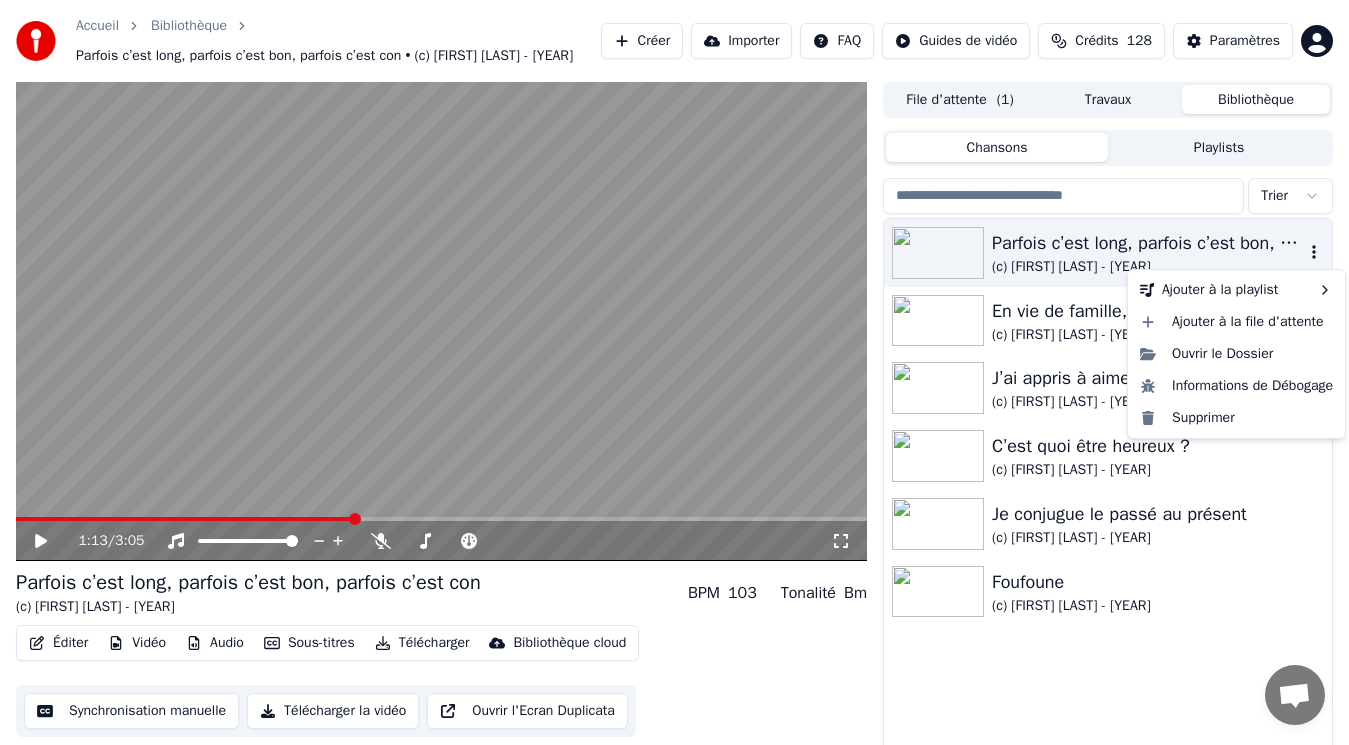 click at bounding box center (1314, 253) 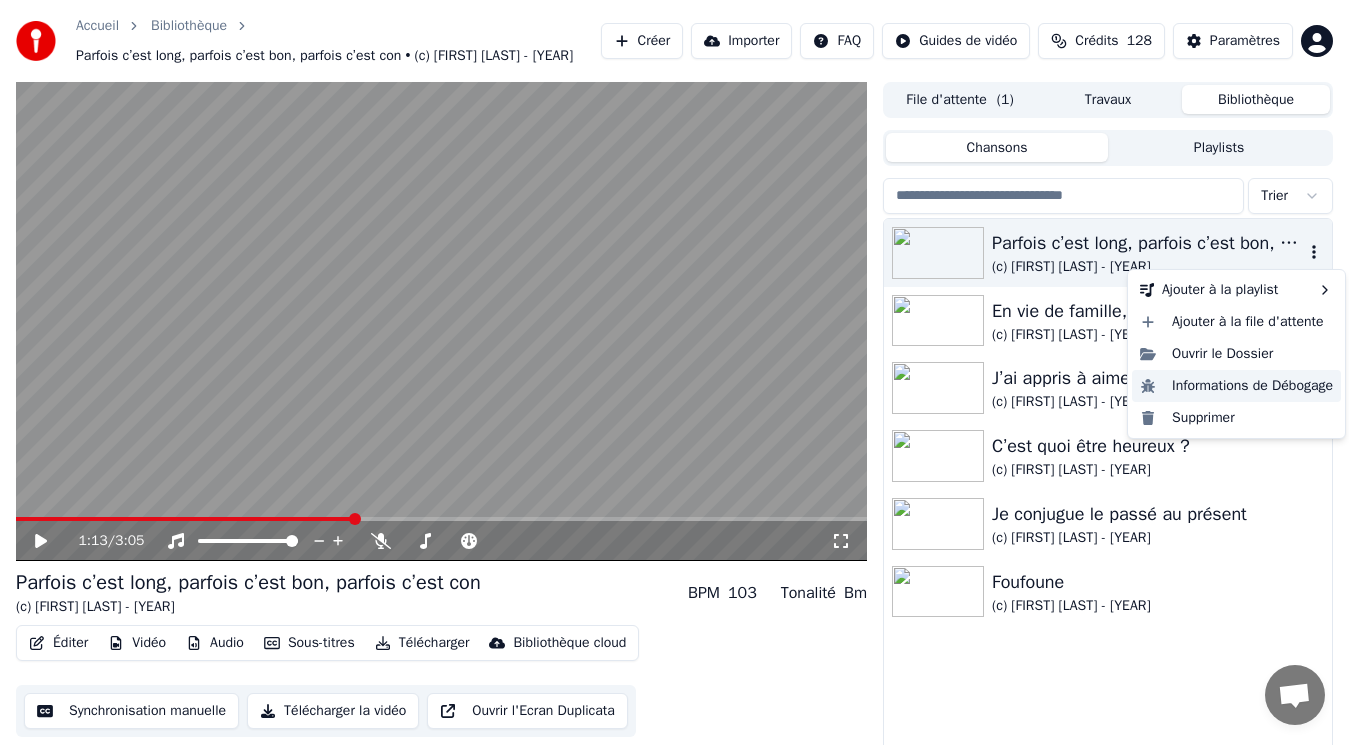 click on "Informations de Débogage" at bounding box center (1236, 386) 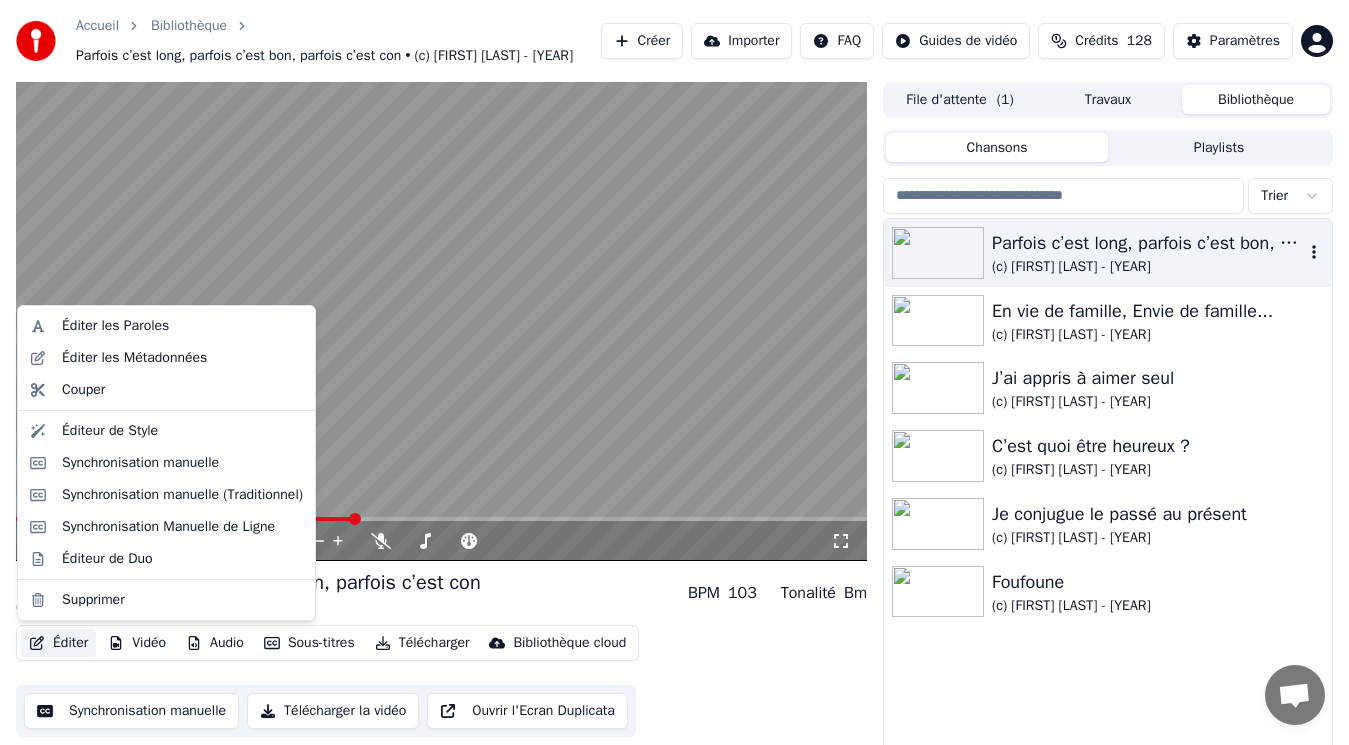 click on "Éditer" at bounding box center [58, 643] 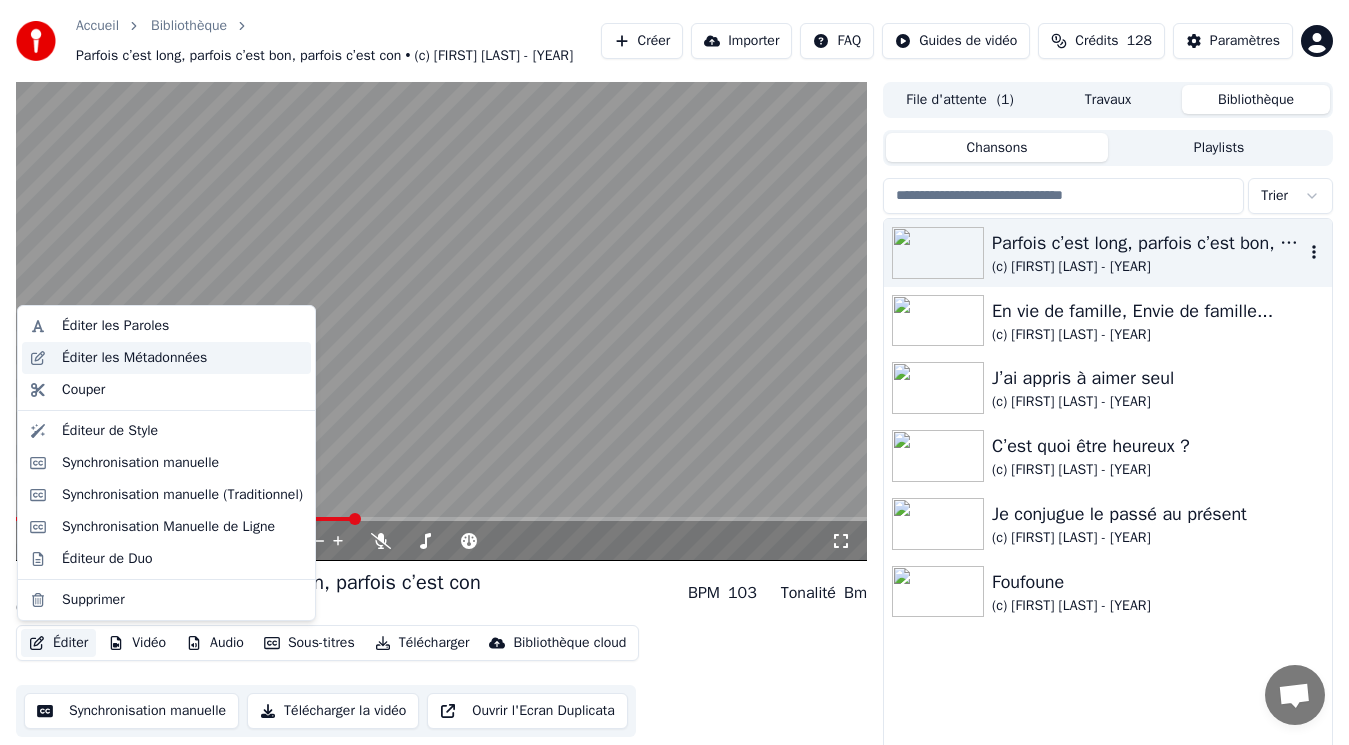 click on "Éditer les Métadonnées" at bounding box center (134, 358) 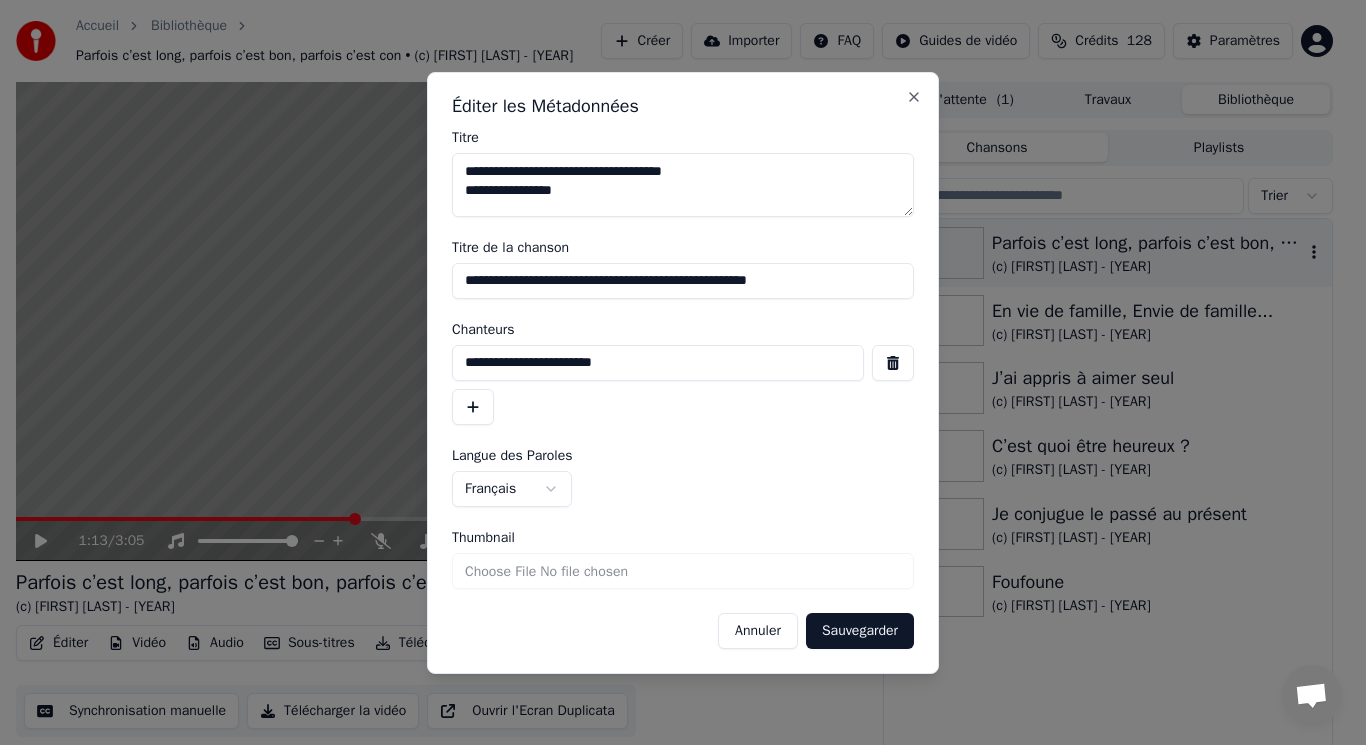 click on "Annuler" at bounding box center (758, 631) 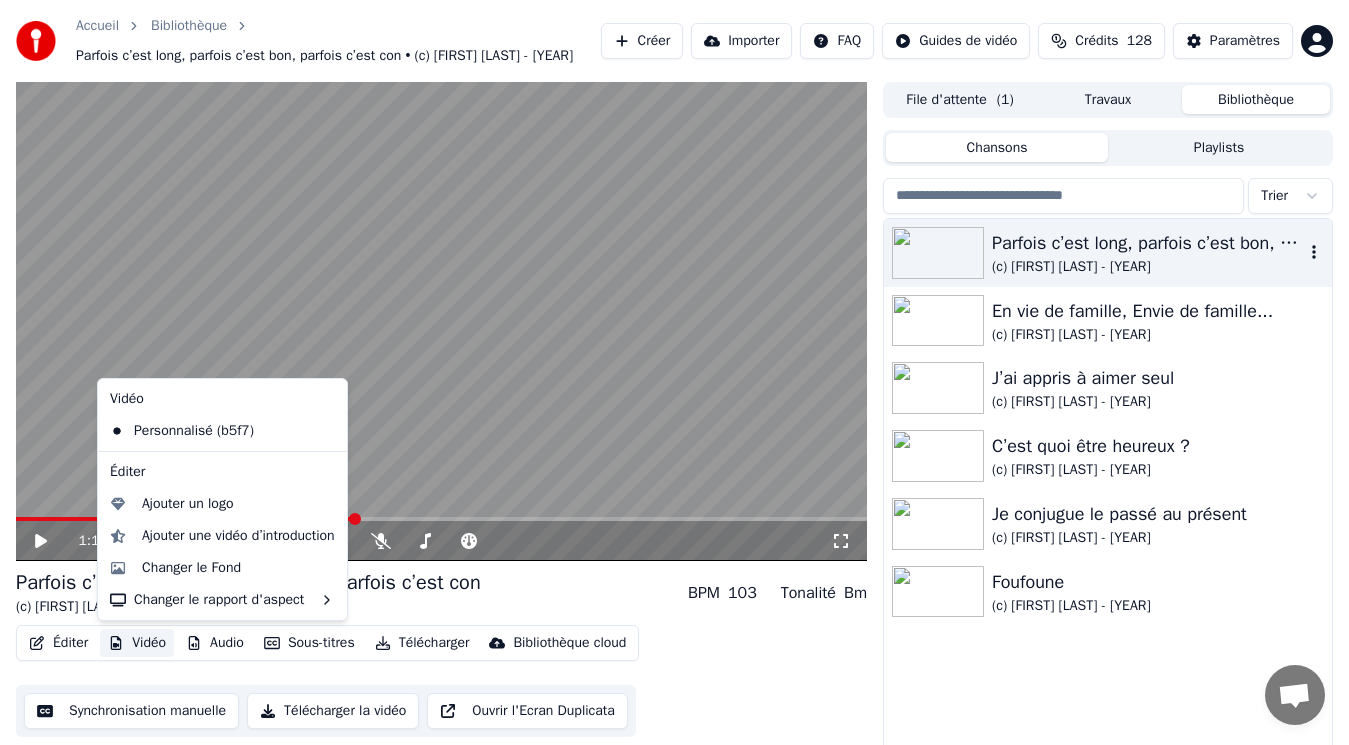 click on "Vidéo" at bounding box center [137, 643] 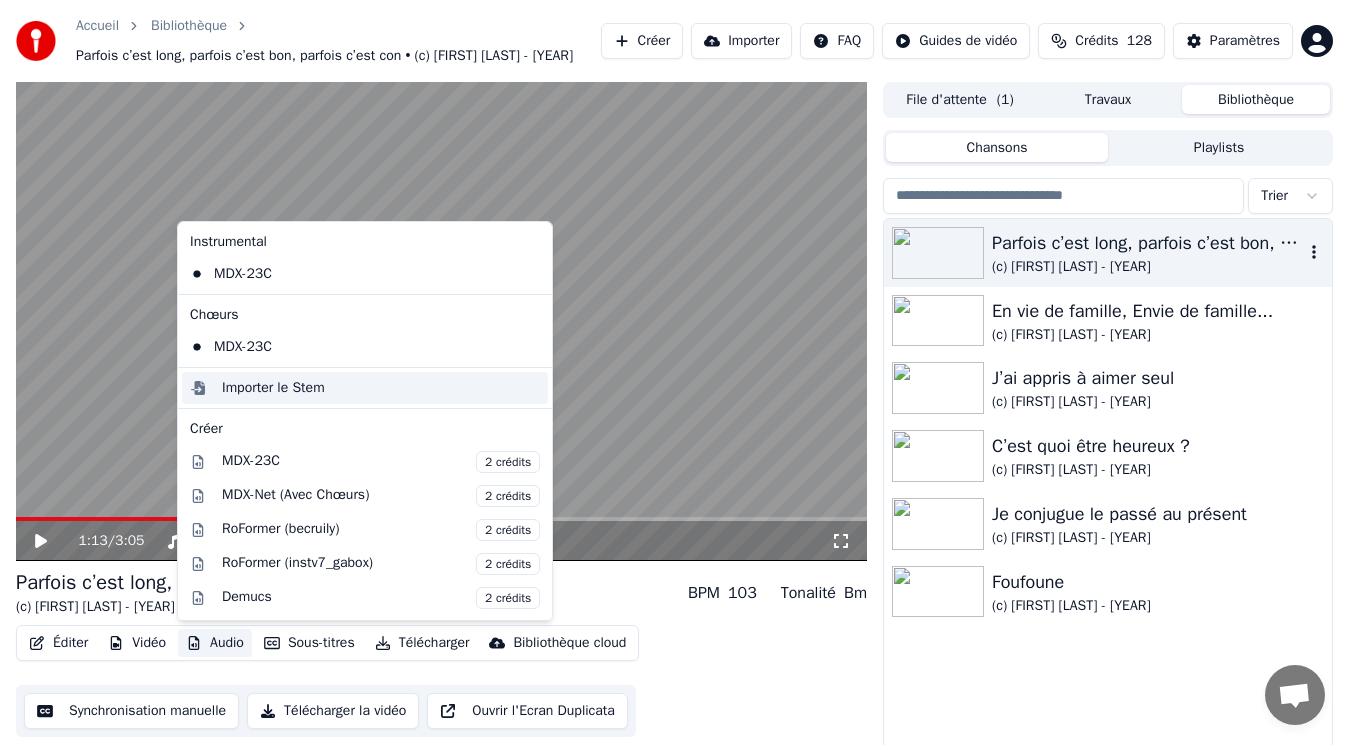 click on "Importer le Stem" at bounding box center [365, 388] 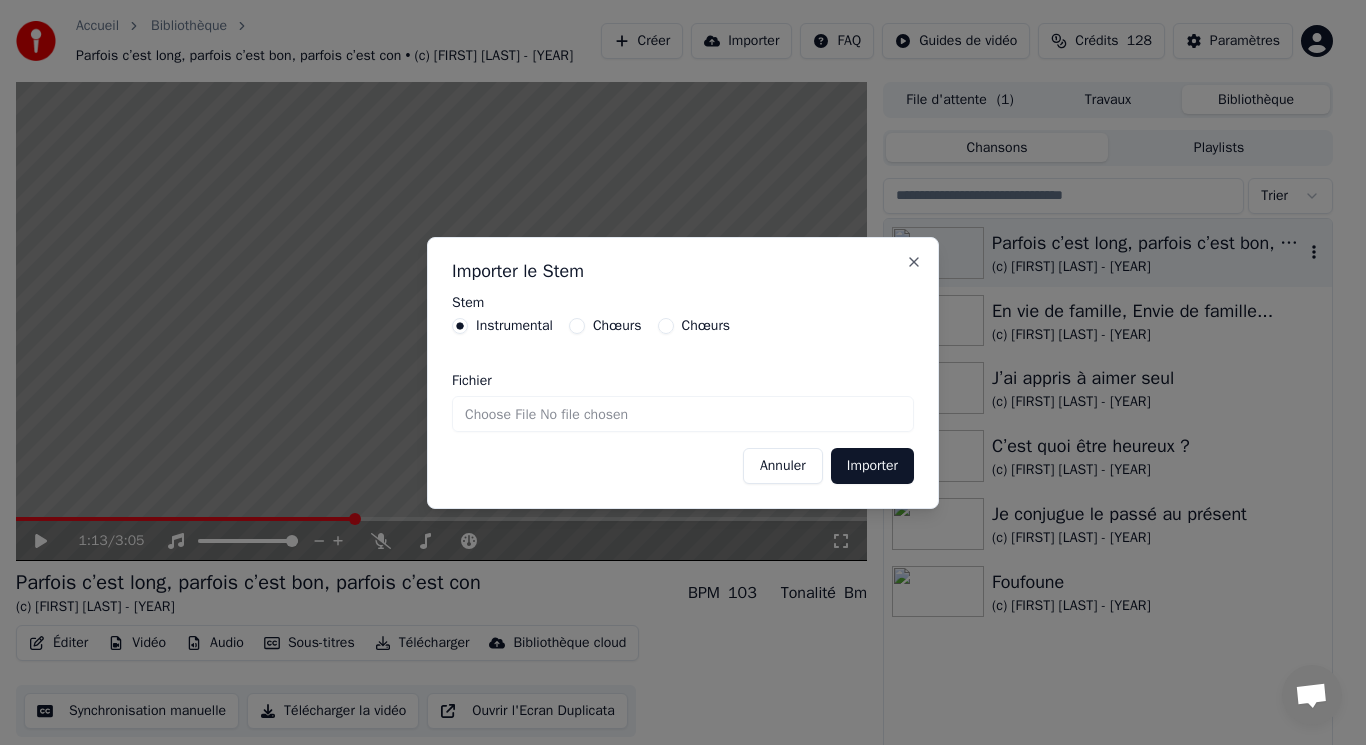 click on "Annuler" at bounding box center [783, 466] 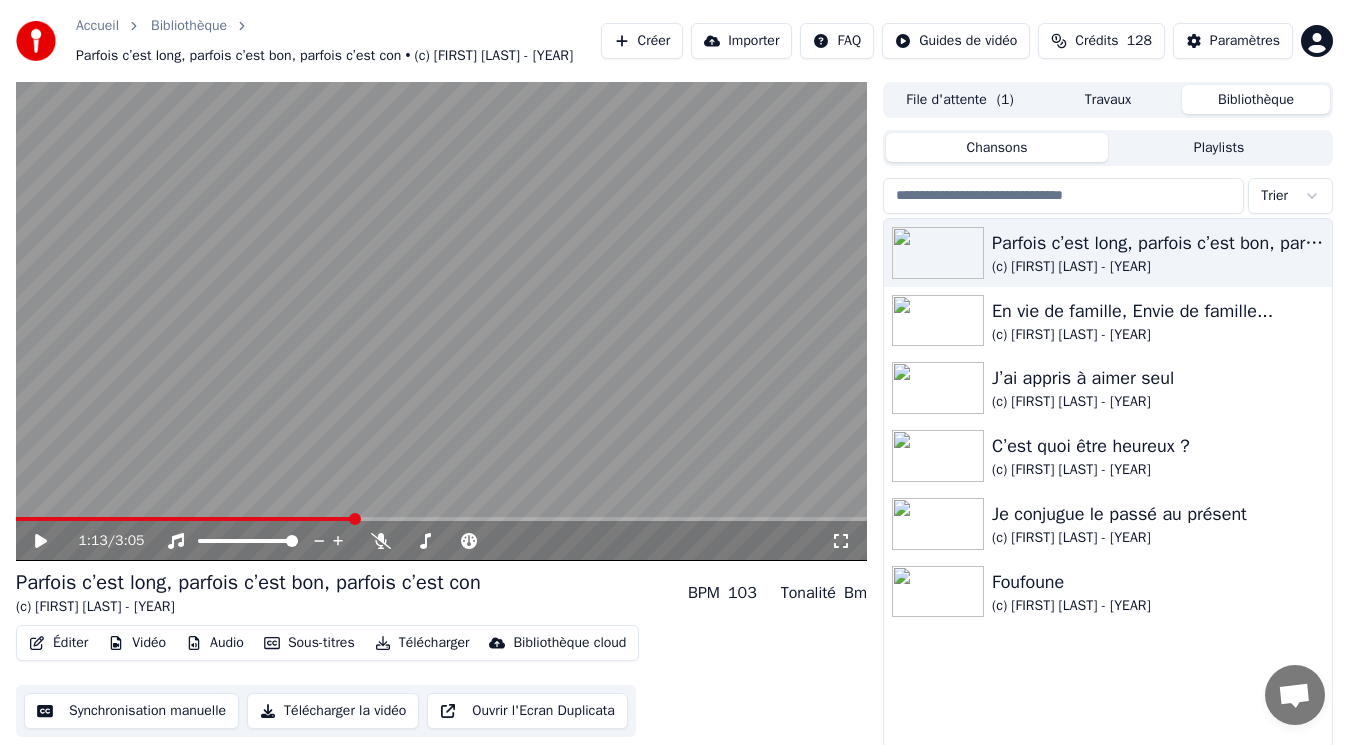 click on "Bibliothèque" at bounding box center (1256, 99) 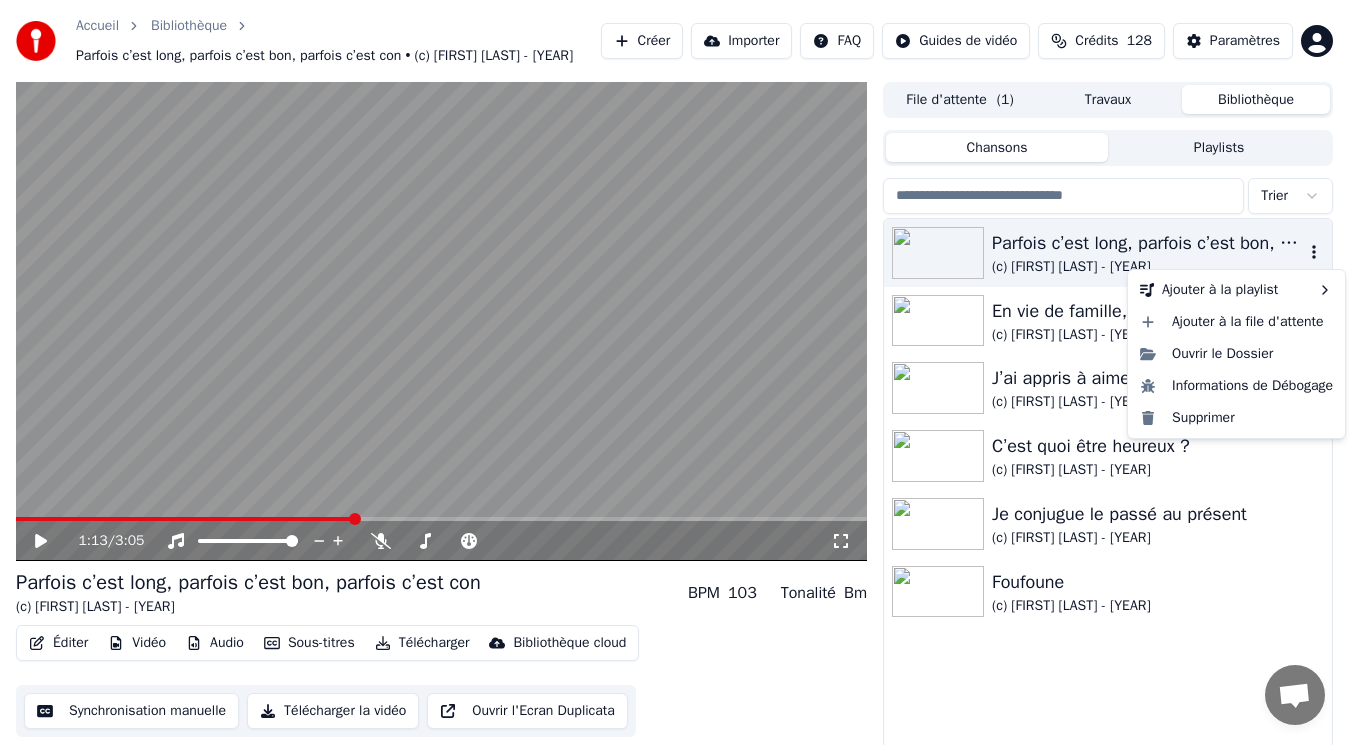 click 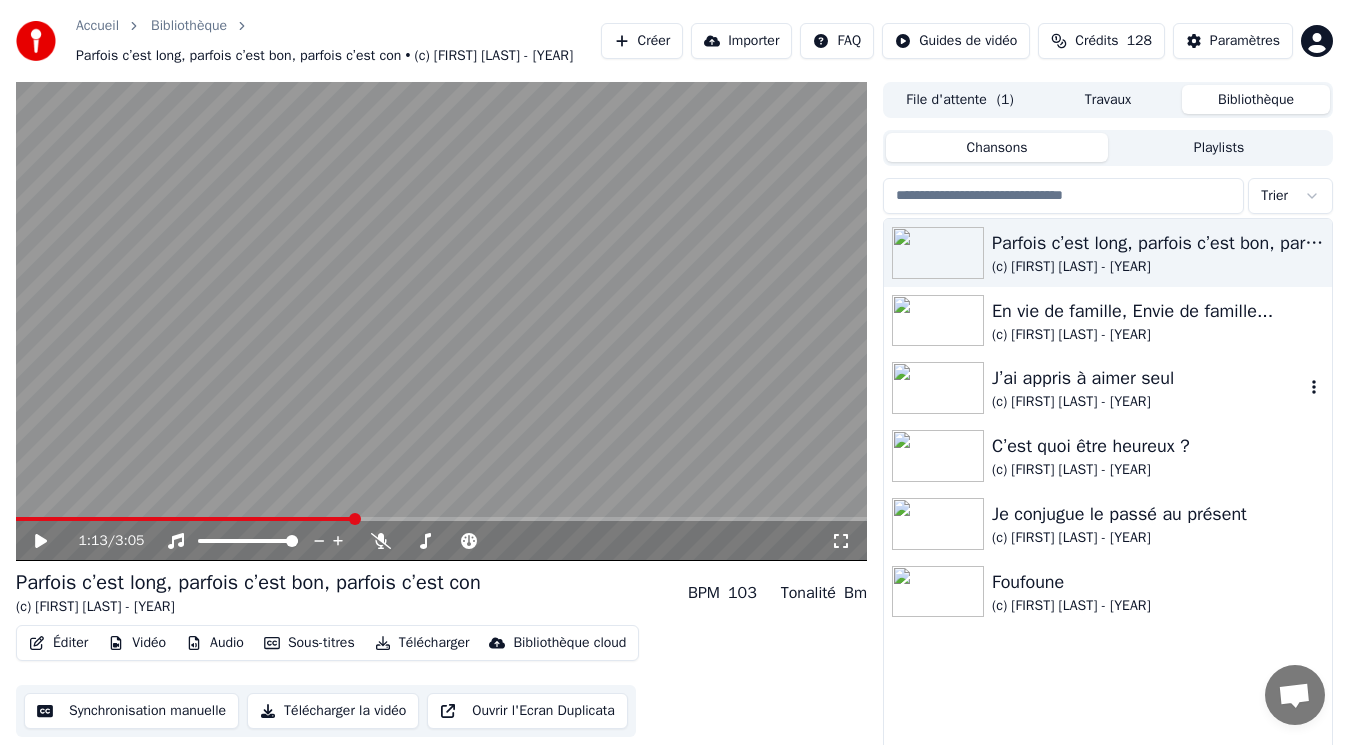 click at bounding box center (938, 388) 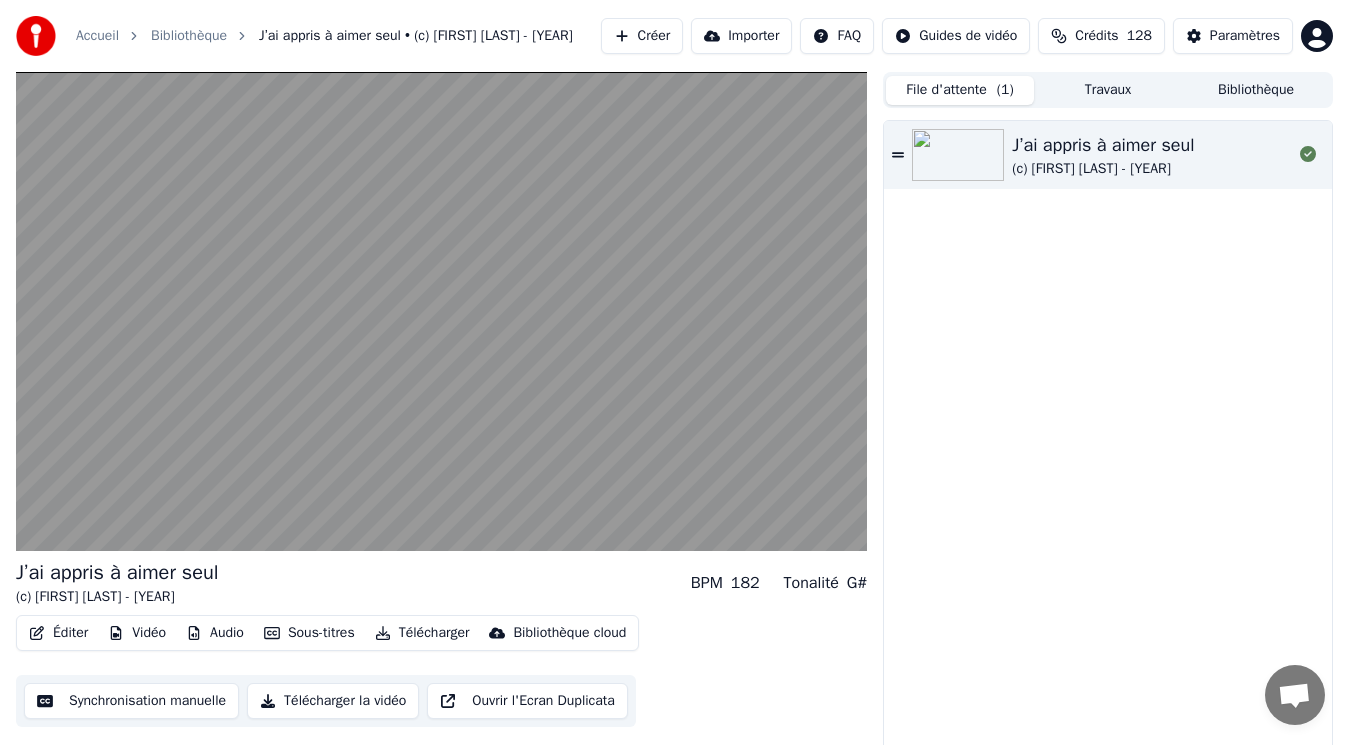 click on "File d'attente ( 1 )" at bounding box center (960, 90) 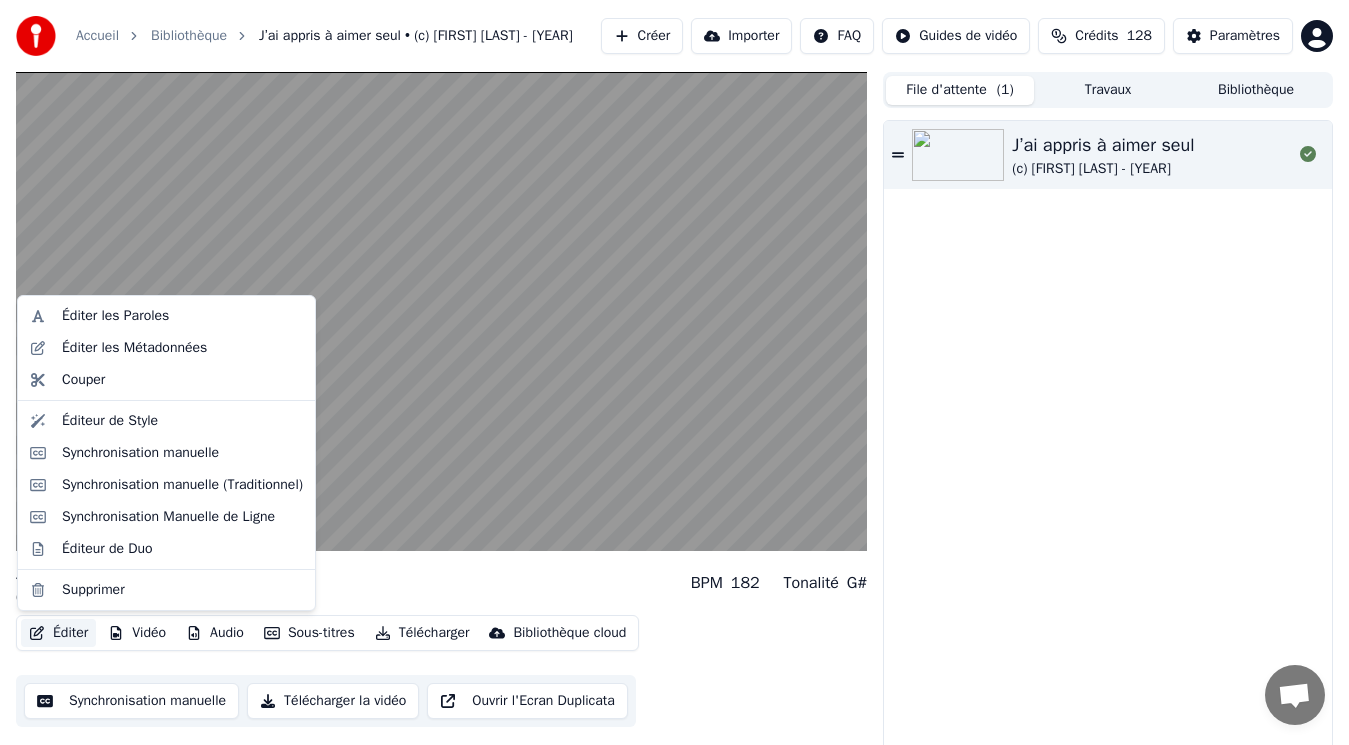 click on "Éditer" at bounding box center [58, 633] 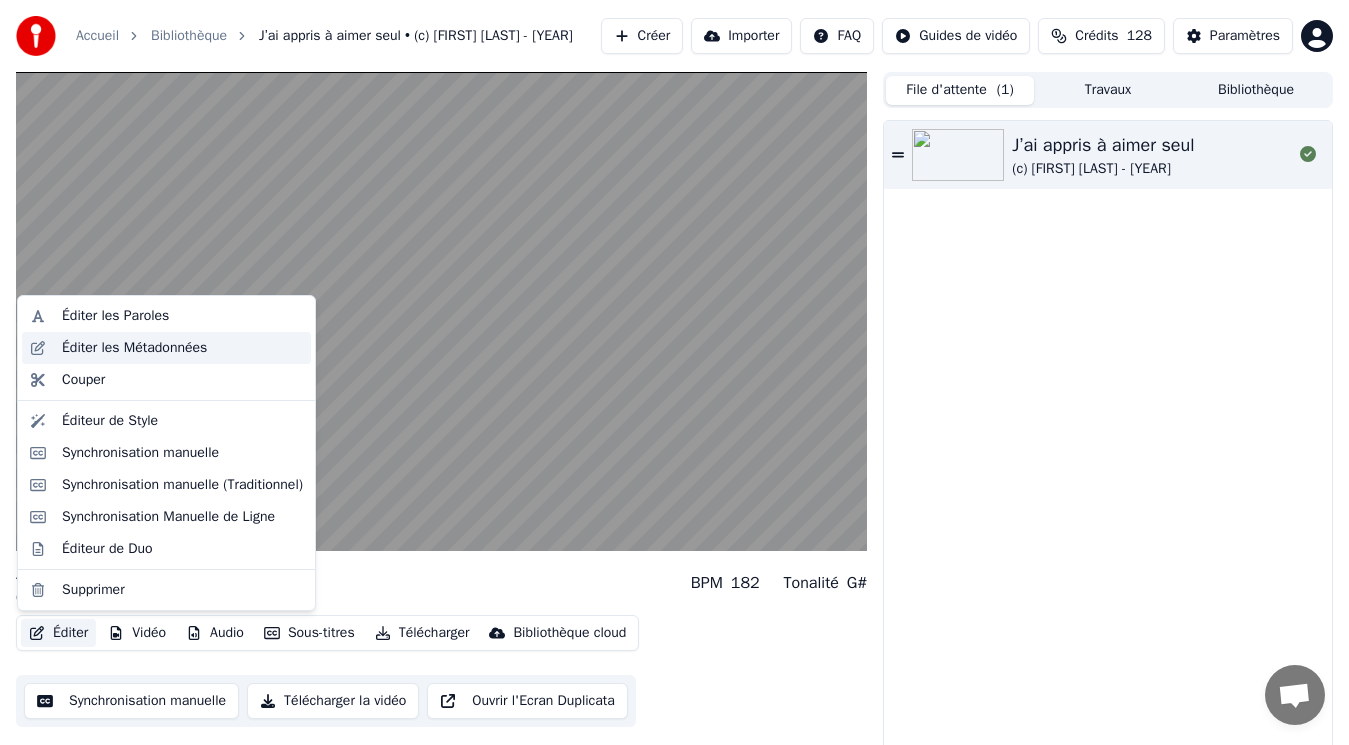 click on "Éditer les Métadonnées" at bounding box center (134, 348) 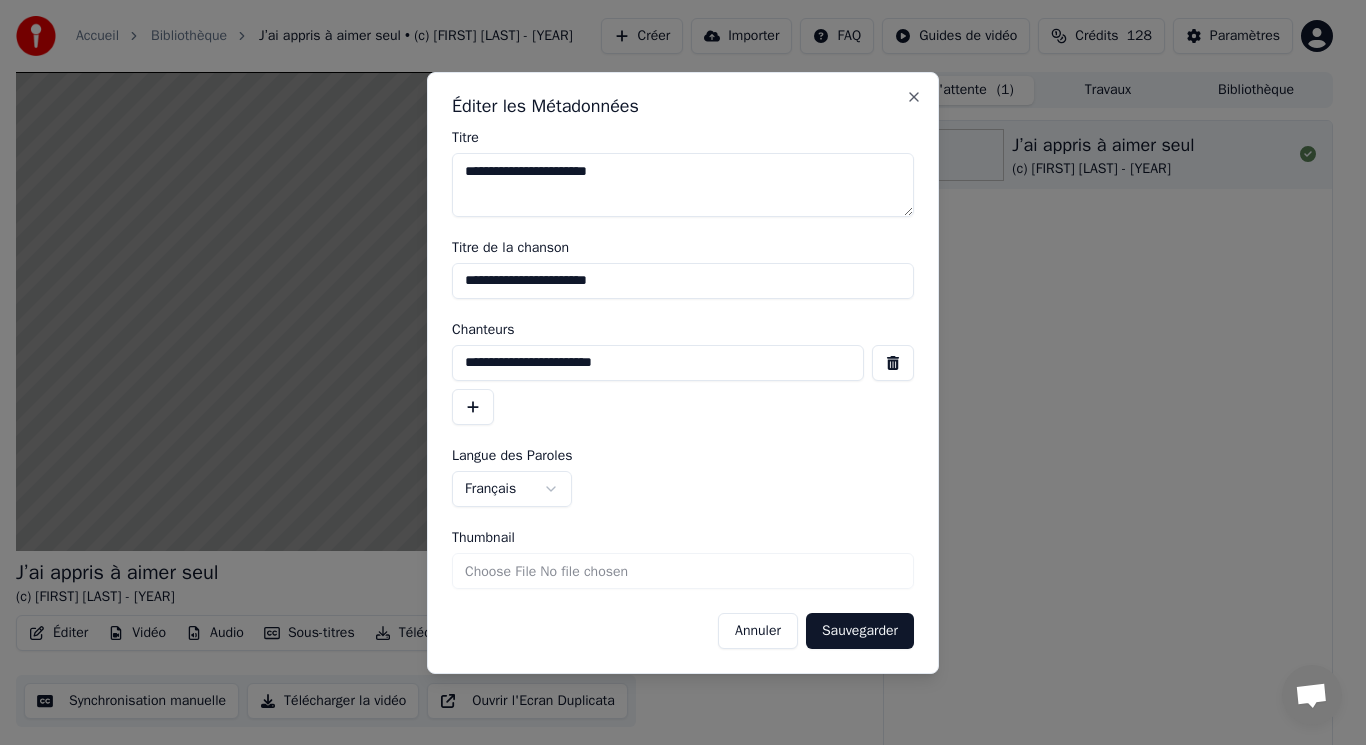 click on "Thumbnail" at bounding box center [683, 571] 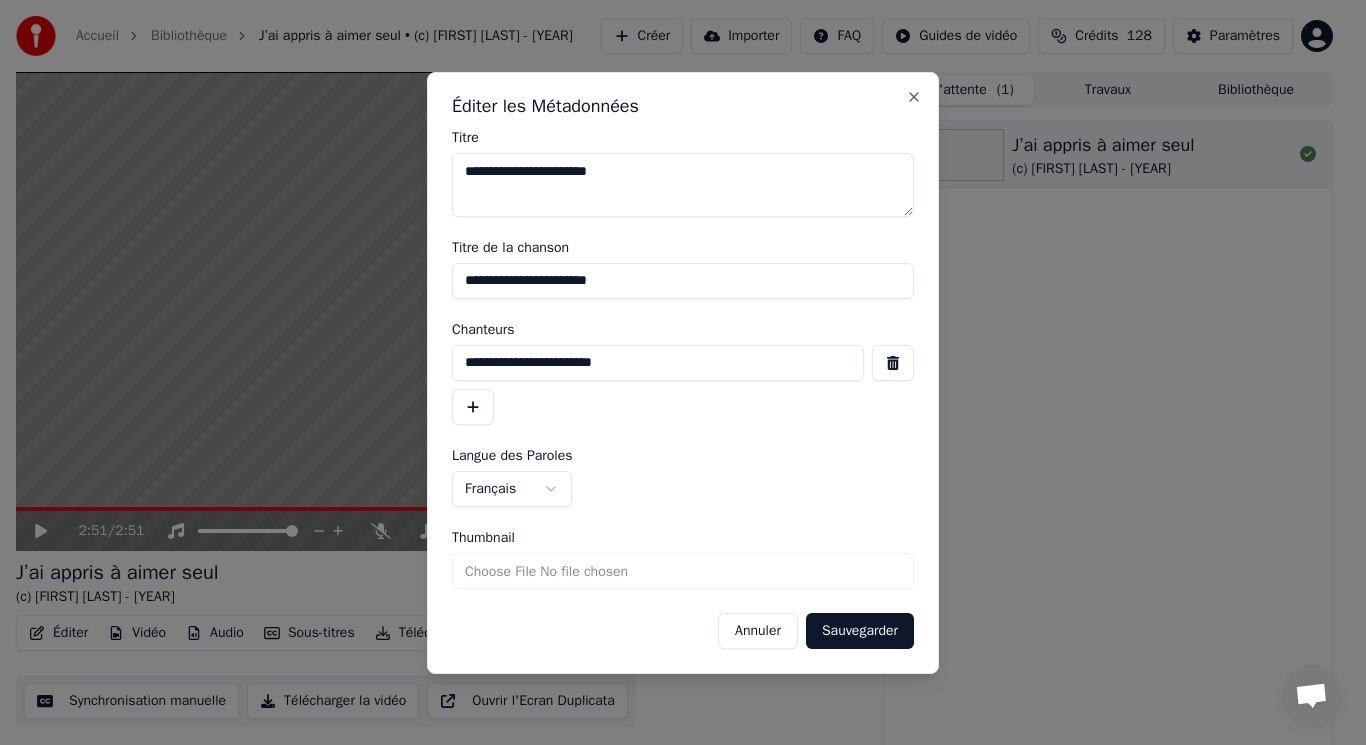 type on "**********" 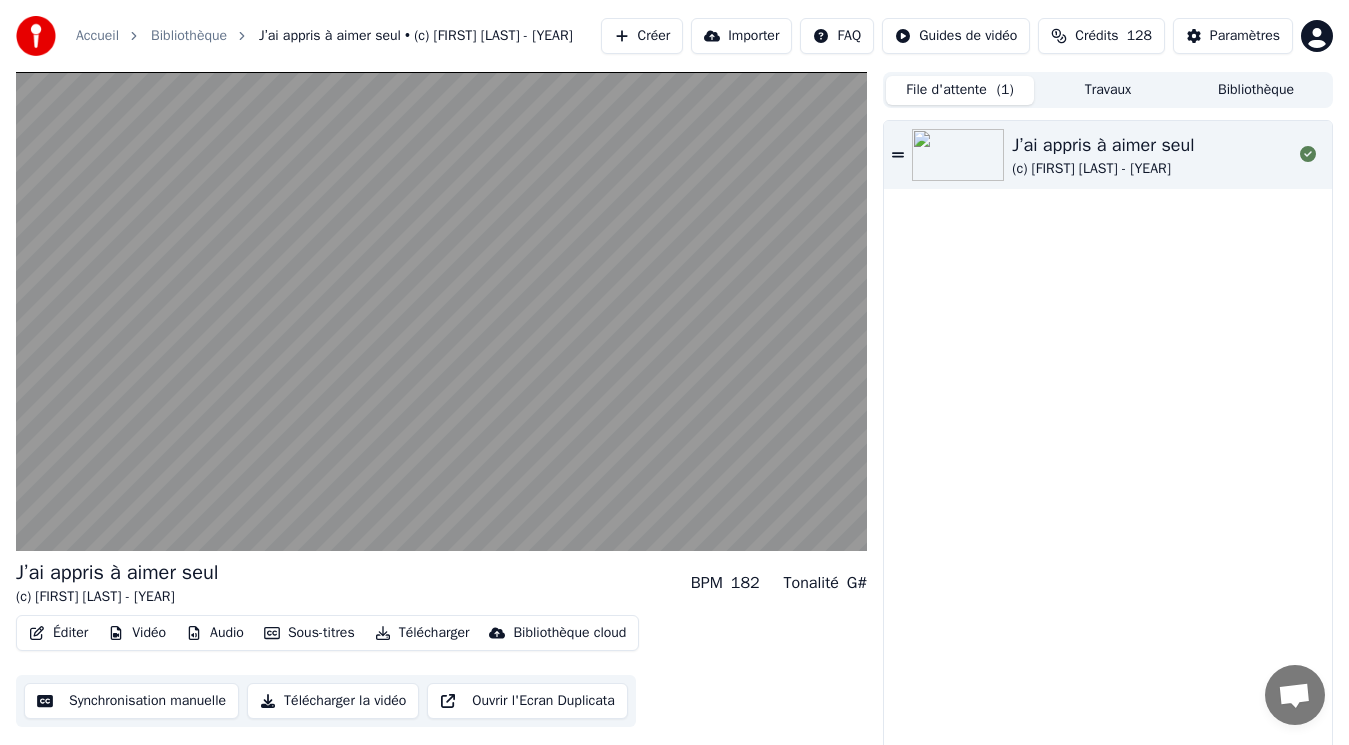 click on "Bibliothèque" at bounding box center [1256, 90] 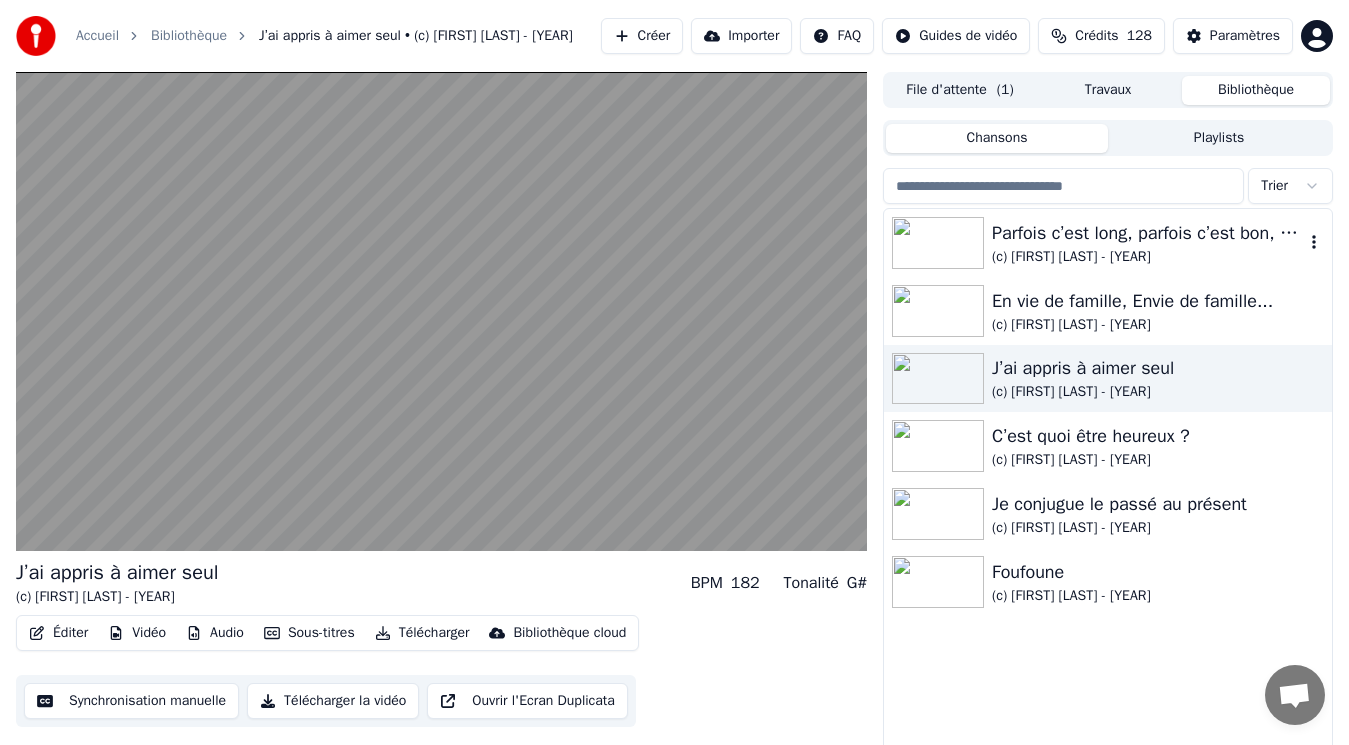 click on "Parfois c’est long, parfois c’est bon, parfois c’est con" at bounding box center (1148, 233) 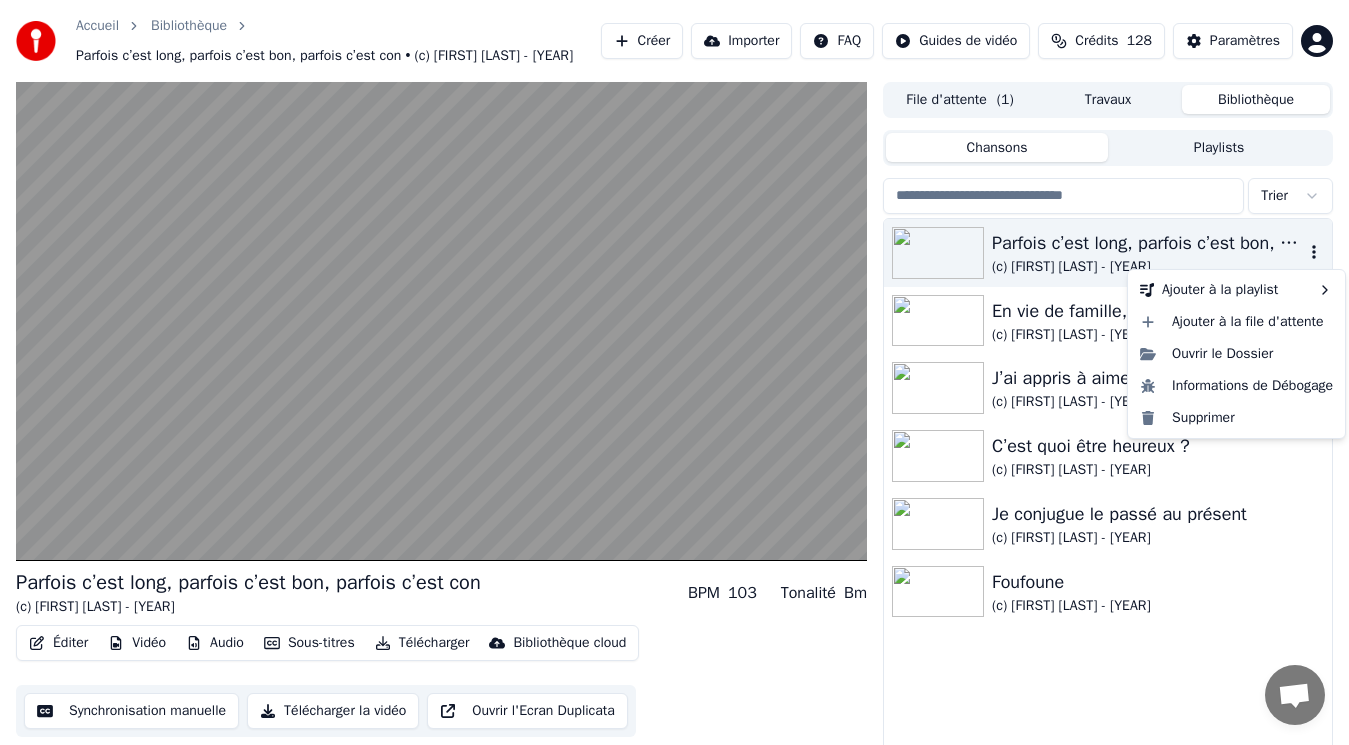 click 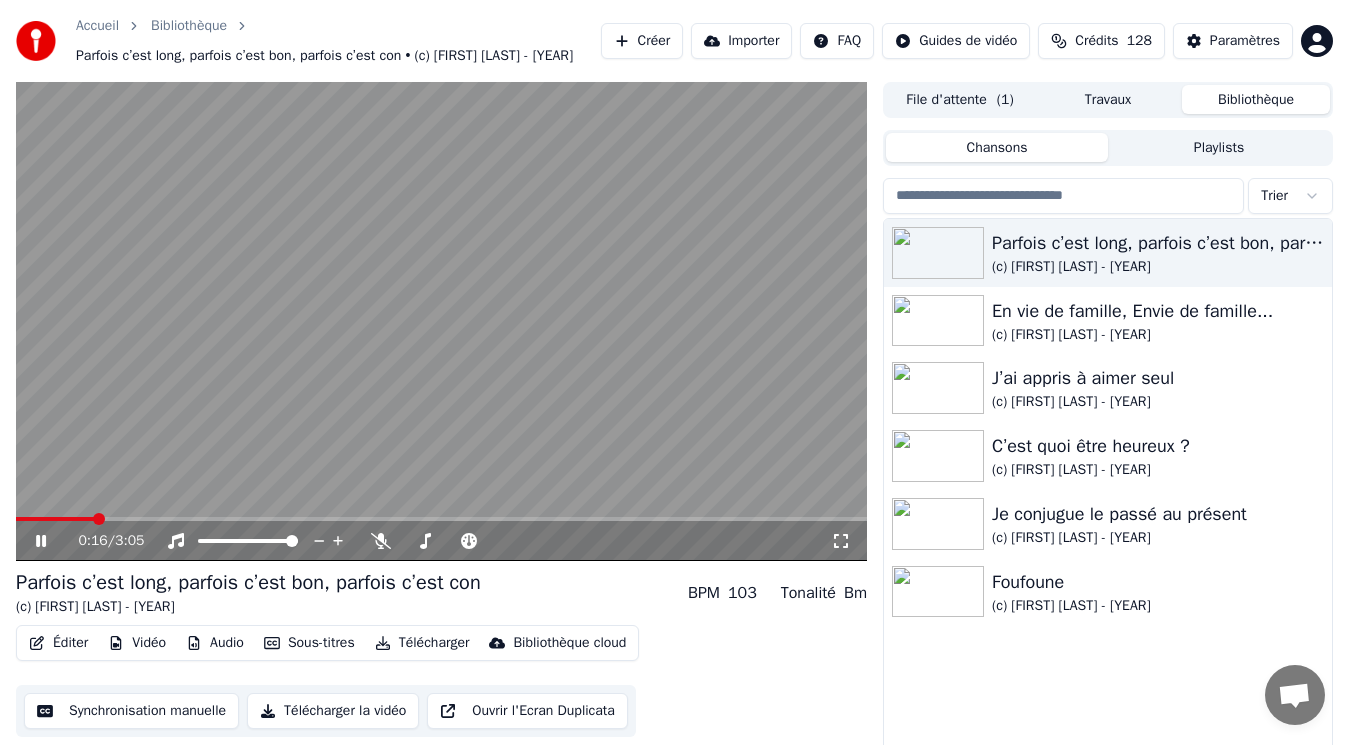 click 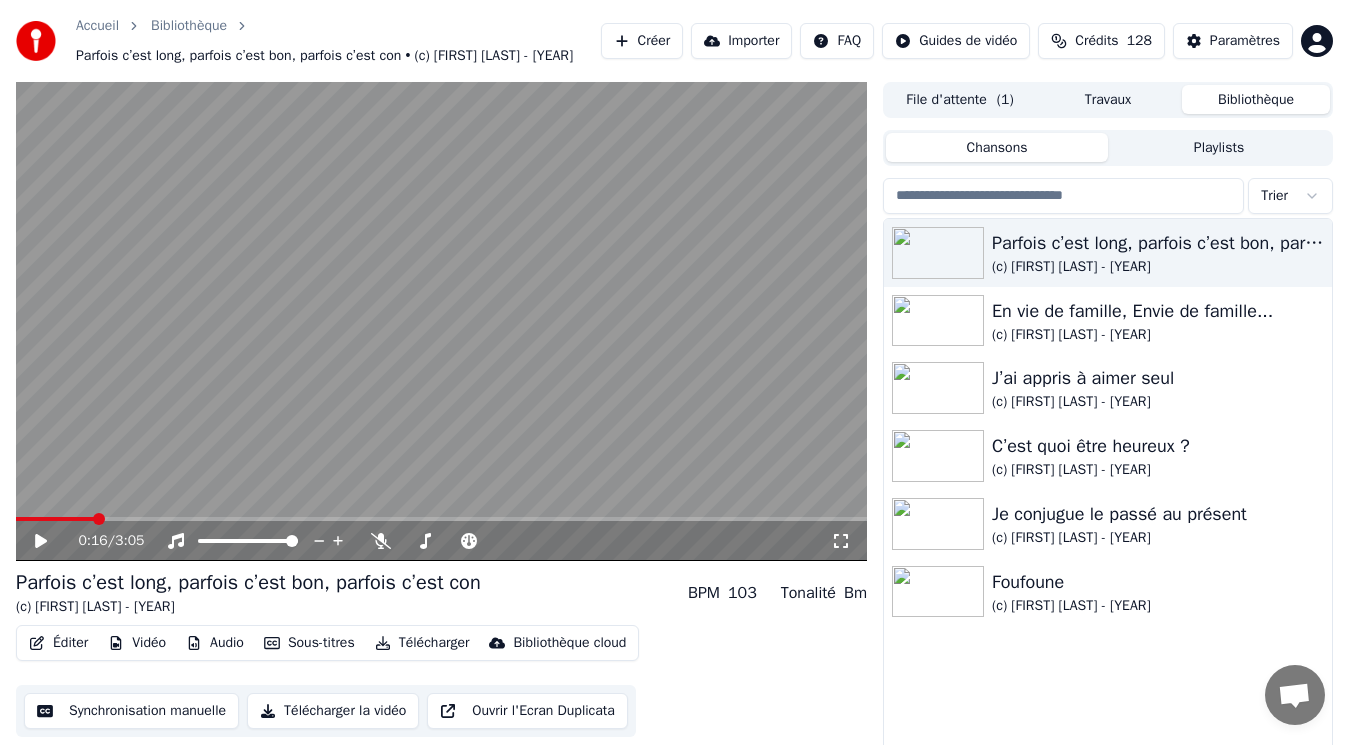 click on "Parfois c’est long, parfois c’est bon, parfois c’est con (c) [FIRST] [LAST] - [YEAR] En vie de famille, Envie de famille... (c) [FIRST] [LAST] - [YEAR] J’ai appris à aimer seul (c) [FIRST] [LAST] - [YEAR] C’est quoi être heureux ? (c) [FIRST] [LAST] - [YEAR] Je conjugue le passé au présent (c) [FIRST] [LAST] - [YEAR] Foufoune (c) [FIRST] [LAST] - [YEAR]" at bounding box center [1108, 497] 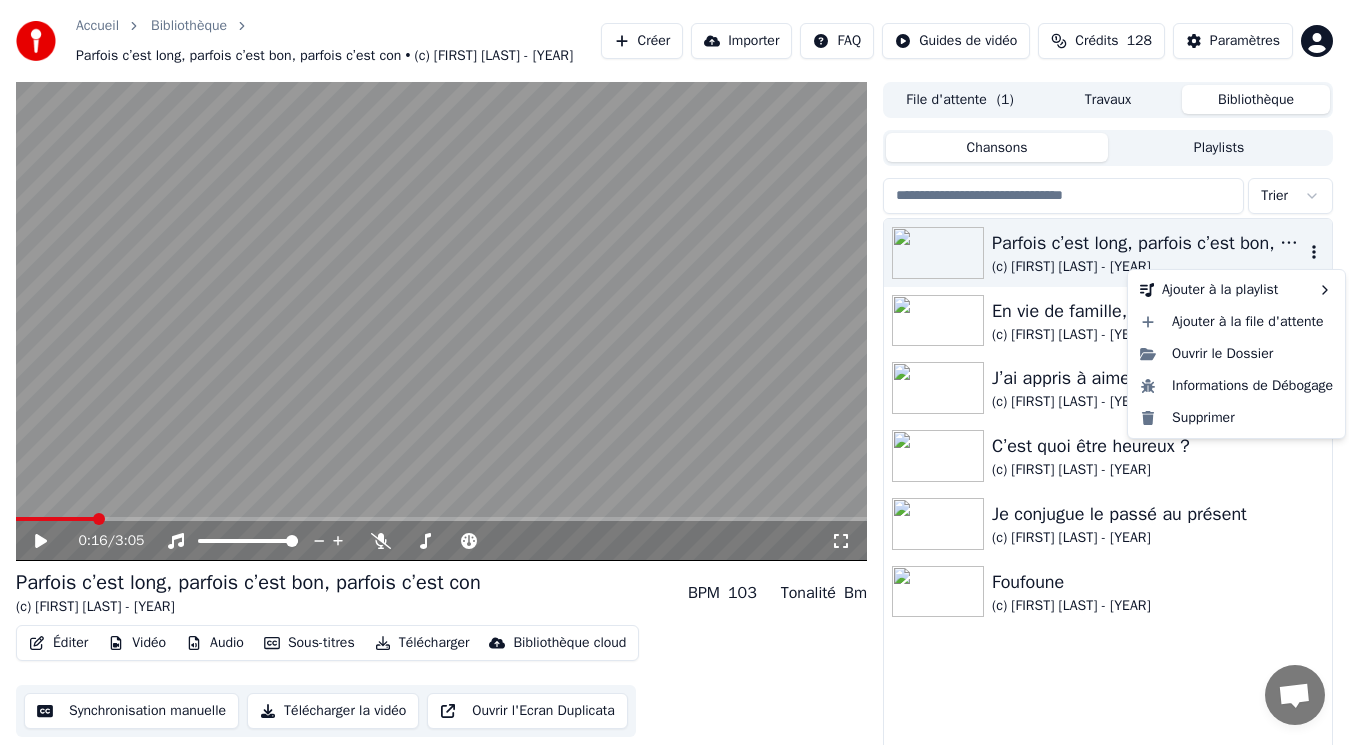 click 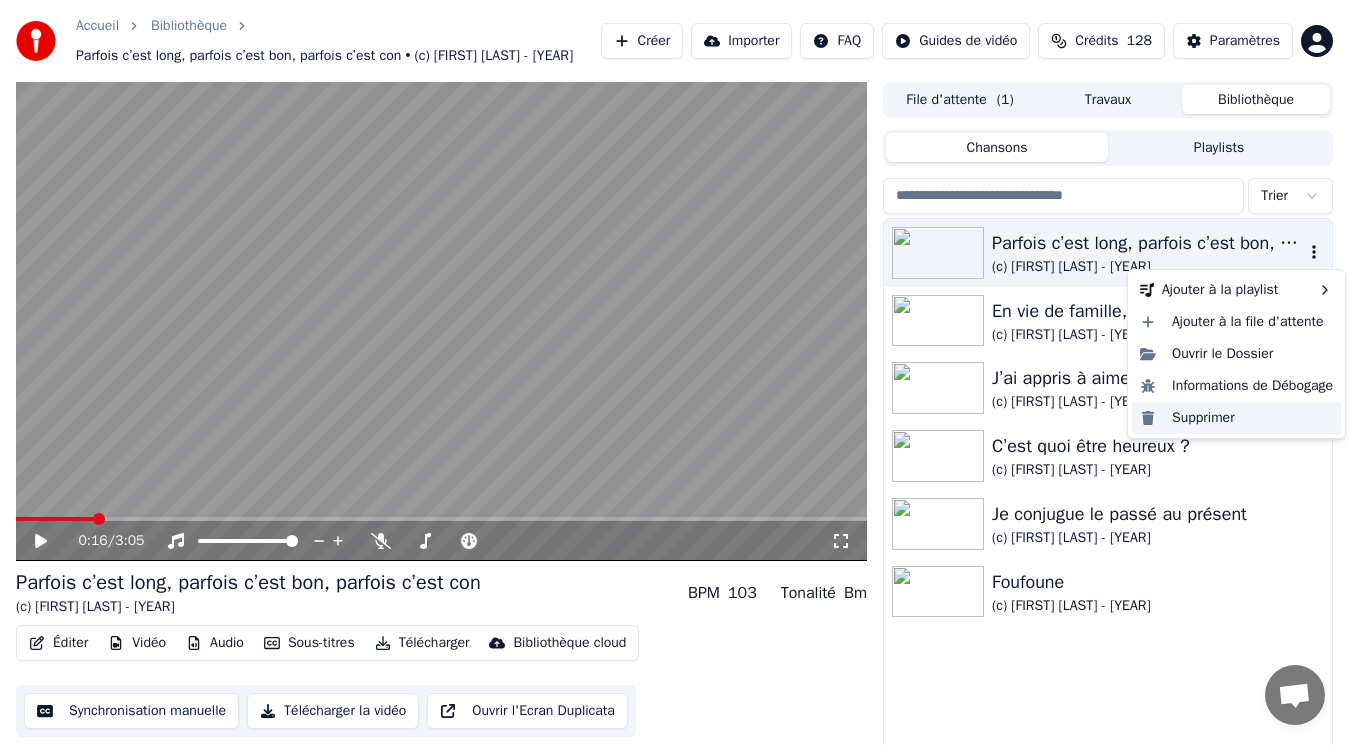 click on "Supprimer" at bounding box center [1236, 418] 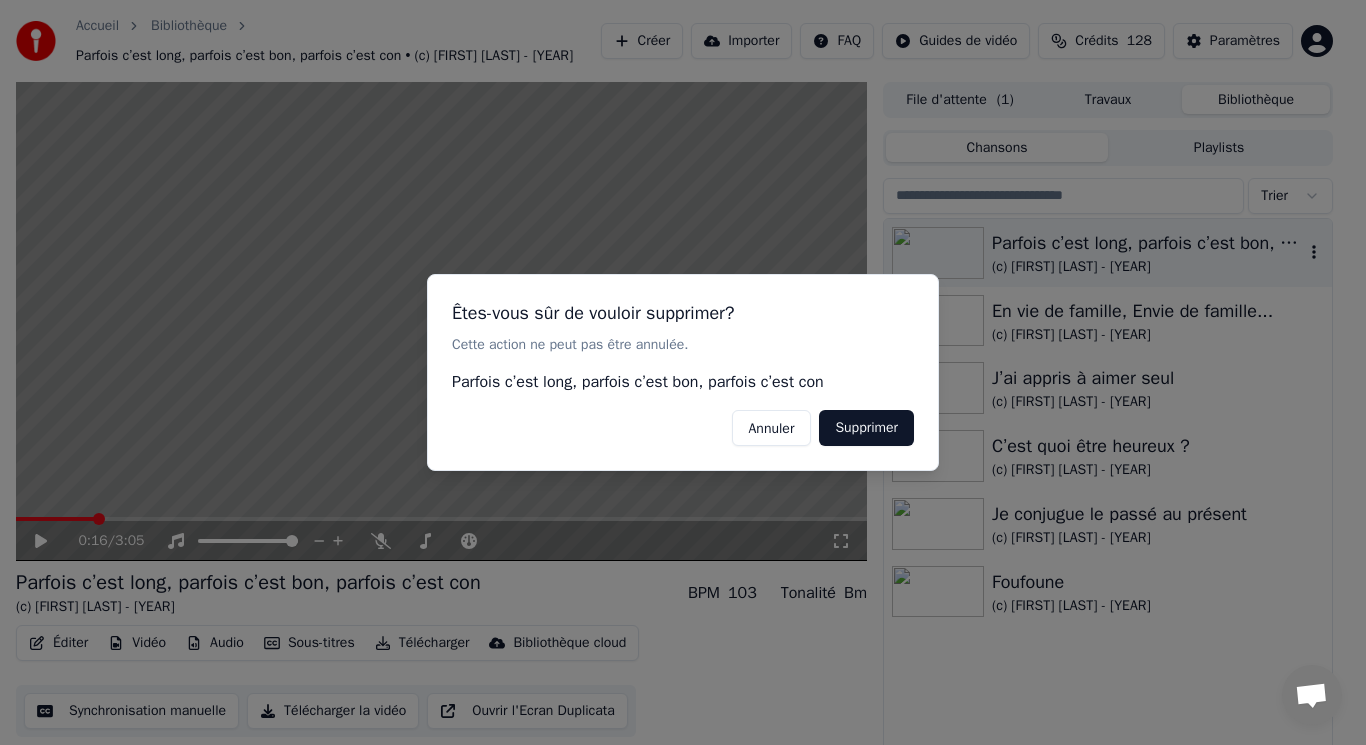 drag, startPoint x: 767, startPoint y: 436, endPoint x: 881, endPoint y: 425, distance: 114.52947 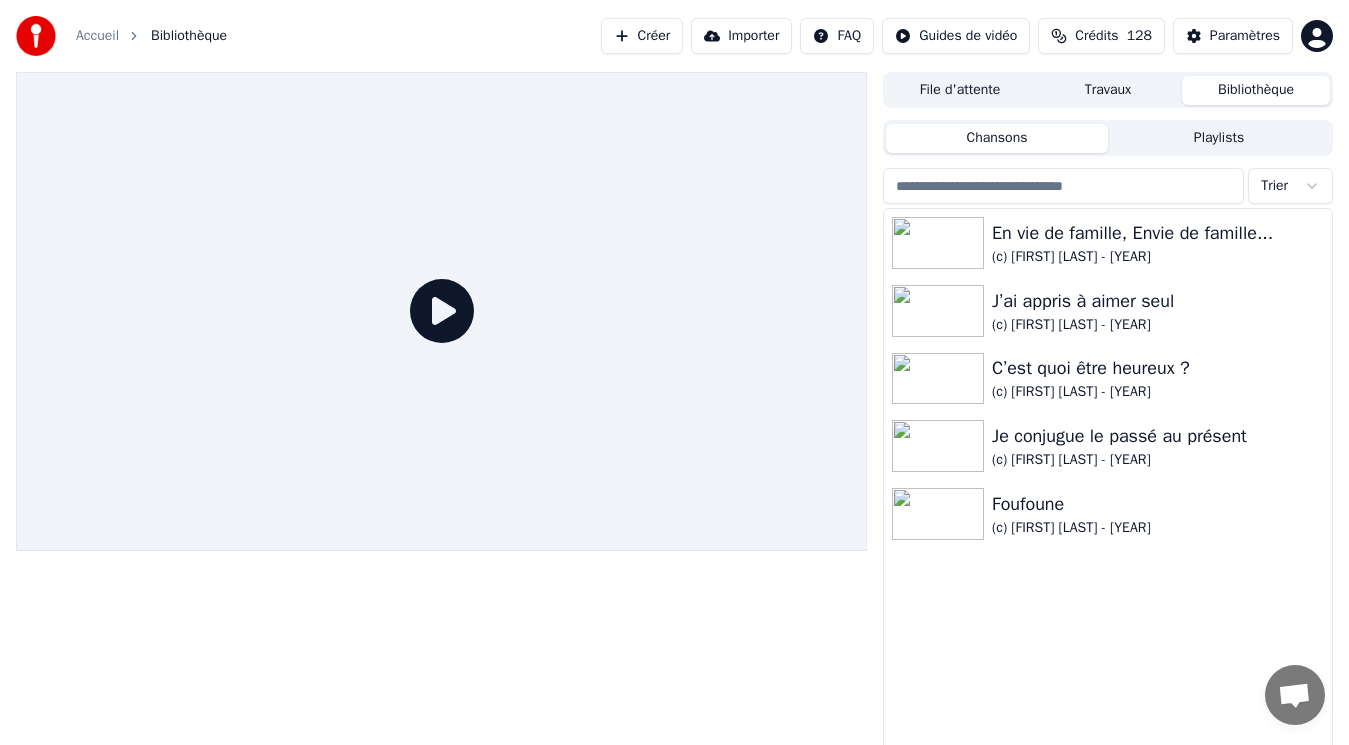 click on "Créer" at bounding box center (642, 36) 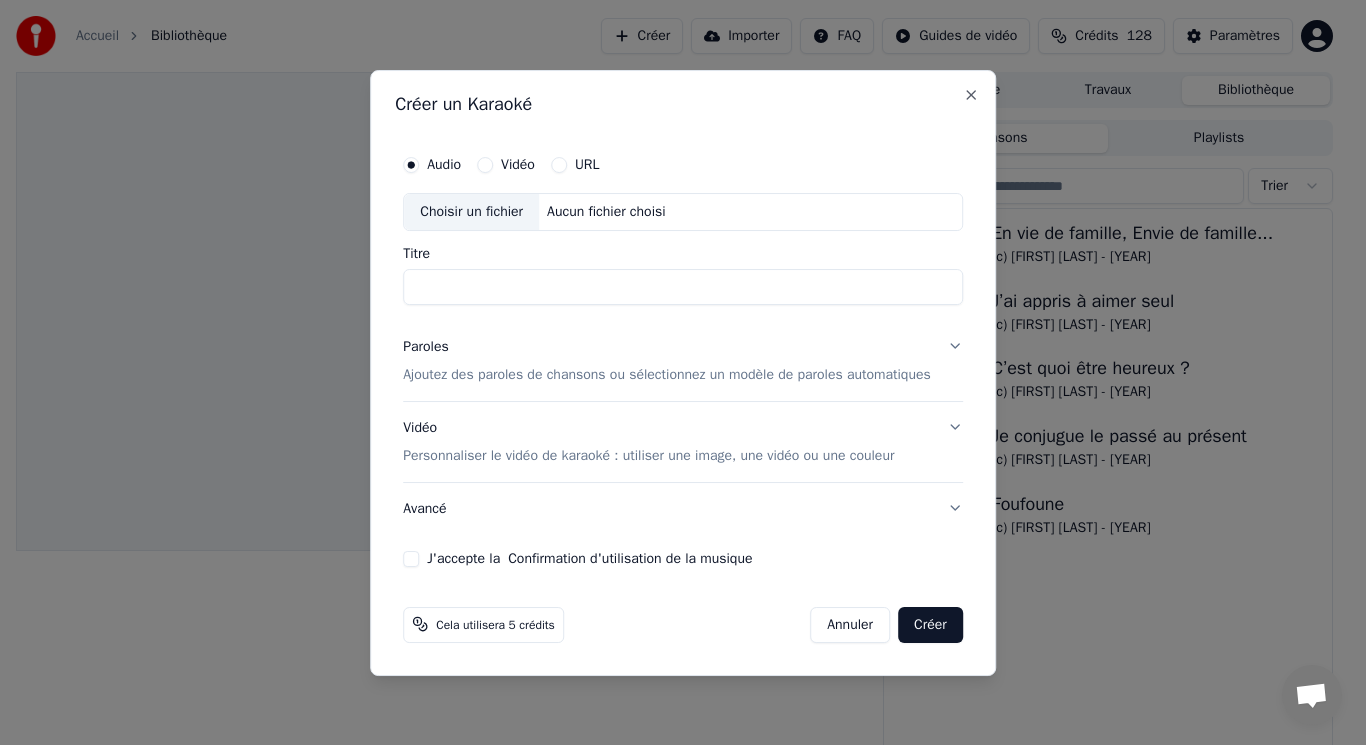 click on "Choisir un fichier" at bounding box center [471, 212] 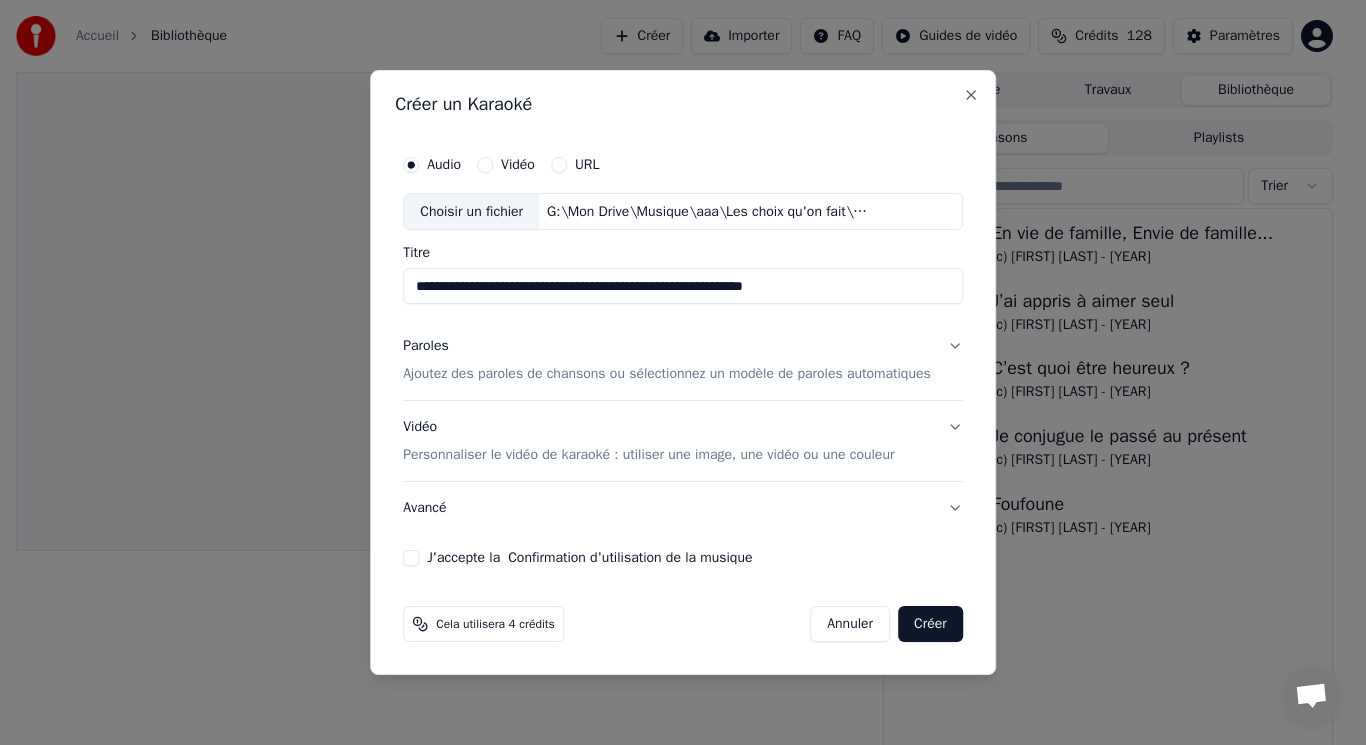 click on "**********" at bounding box center (683, 287) 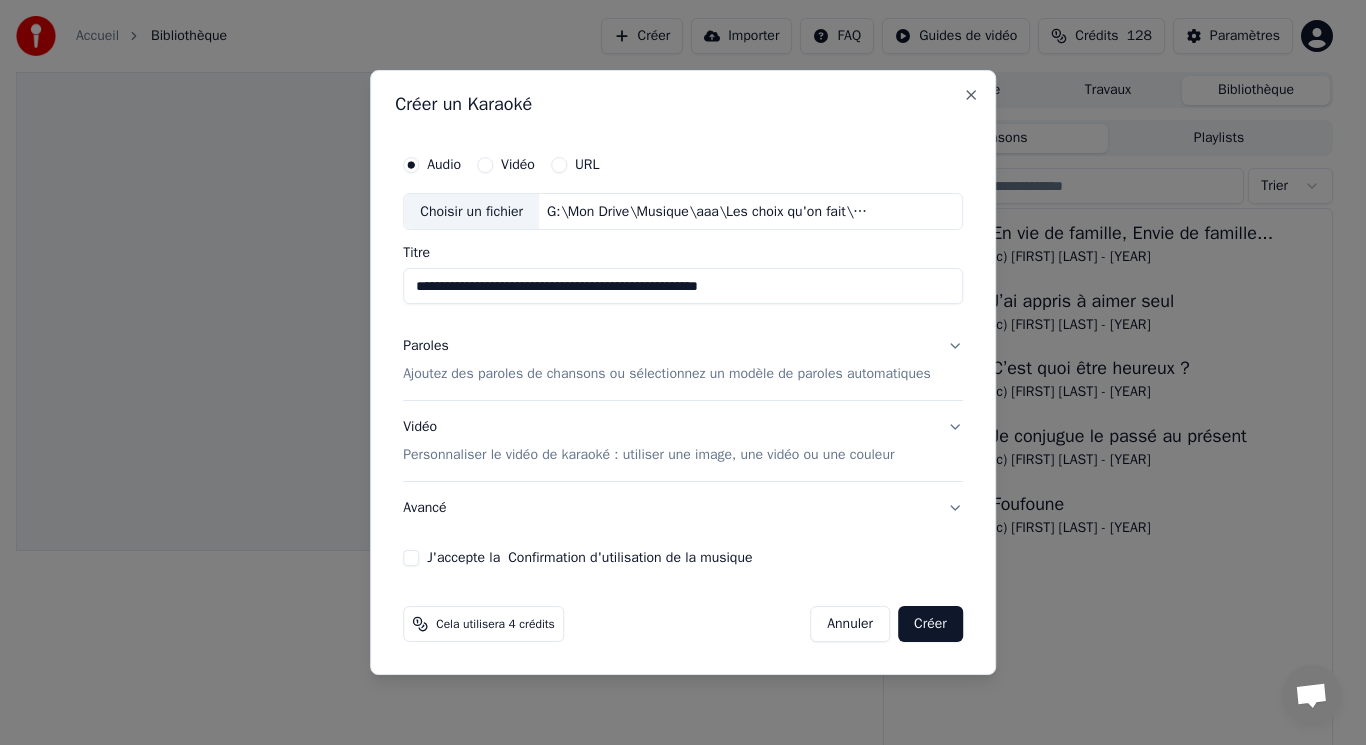 type on "**********" 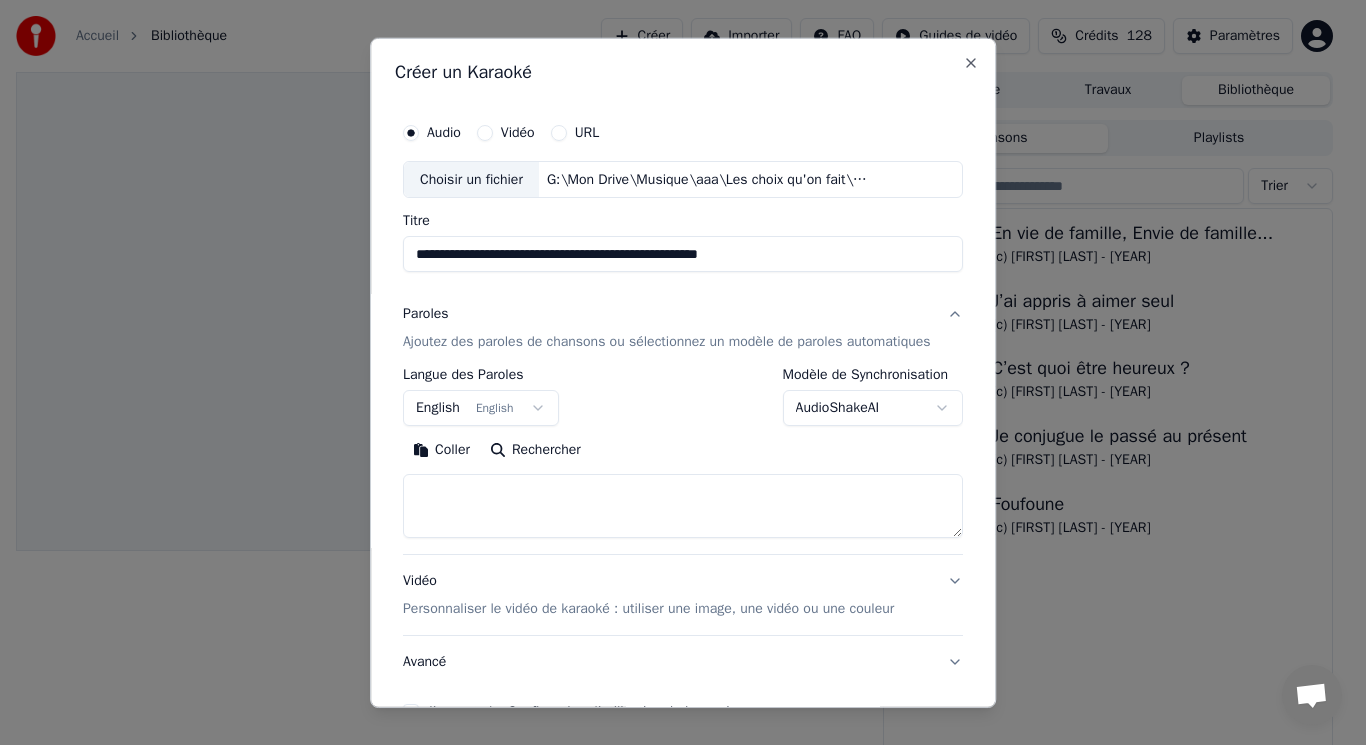 click on "English English" at bounding box center [481, 408] 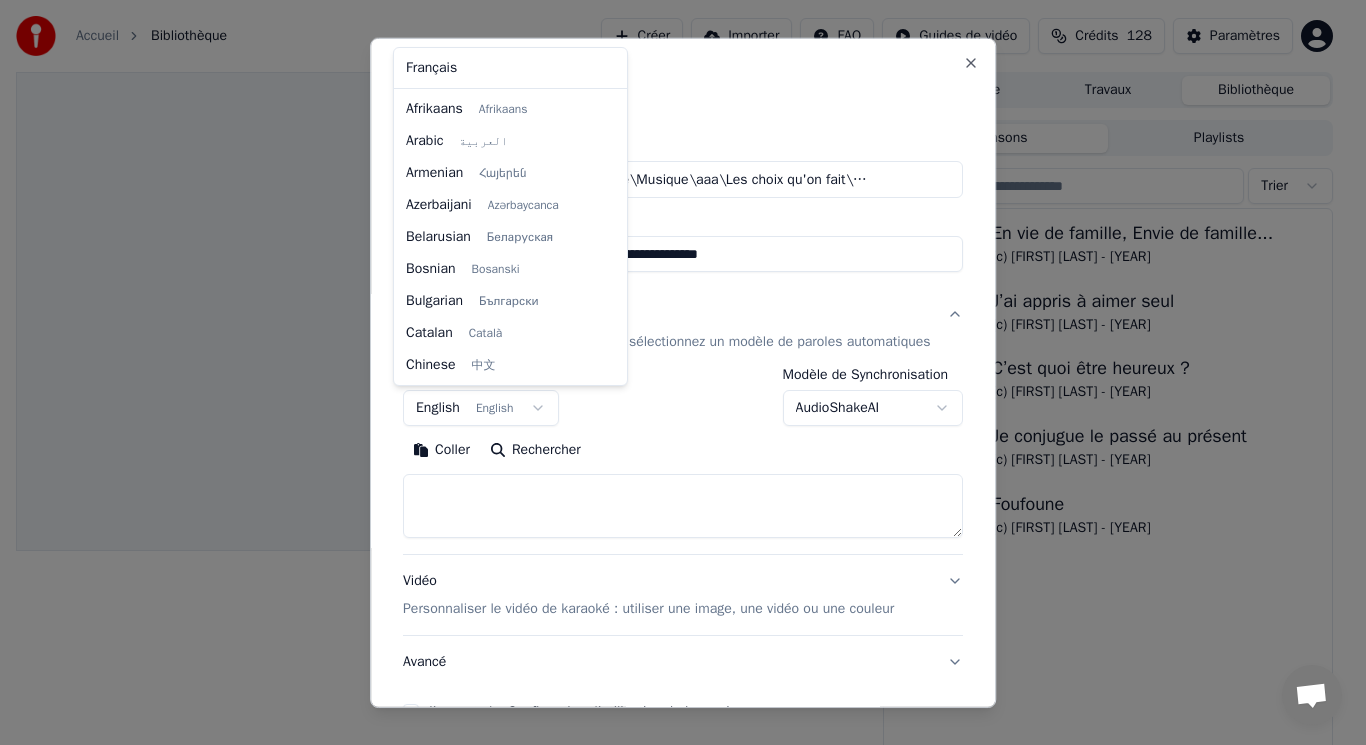 scroll, scrollTop: 160, scrollLeft: 0, axis: vertical 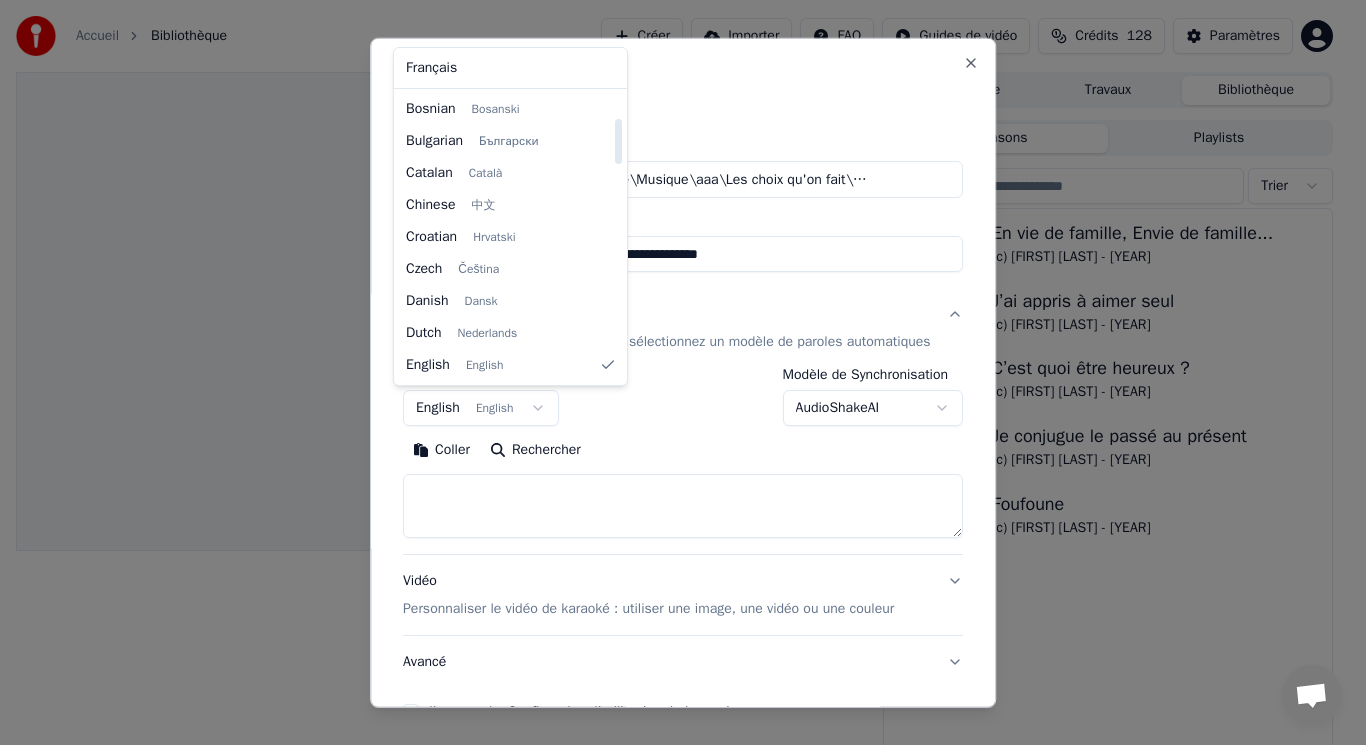 select on "**" 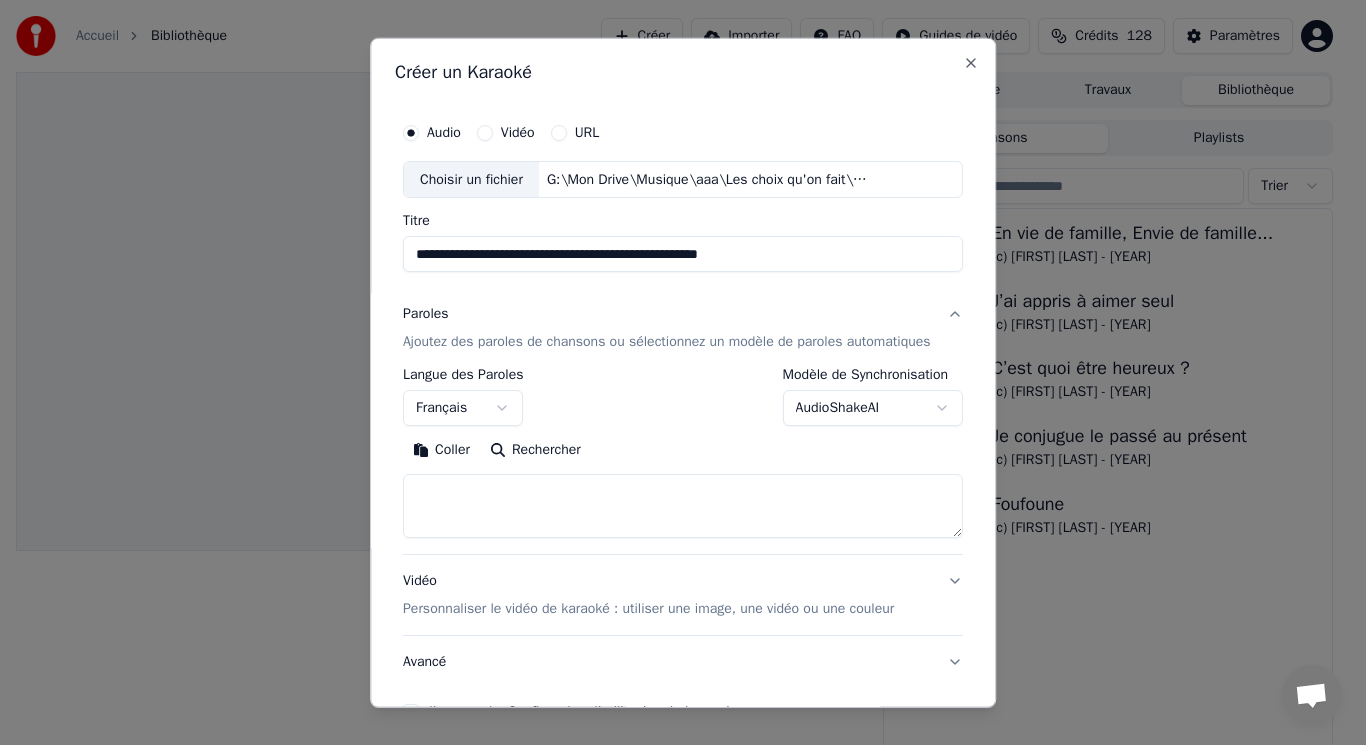 paste on "**********" 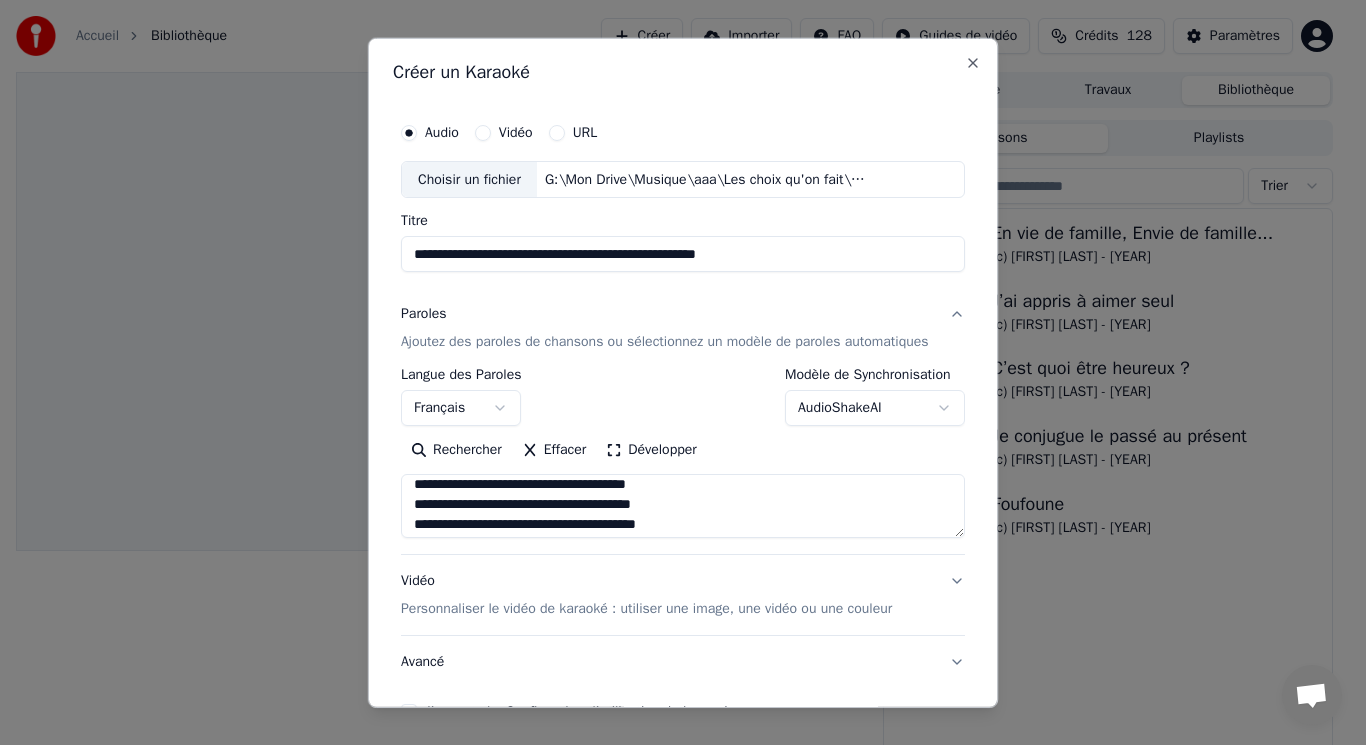 scroll, scrollTop: 8, scrollLeft: 0, axis: vertical 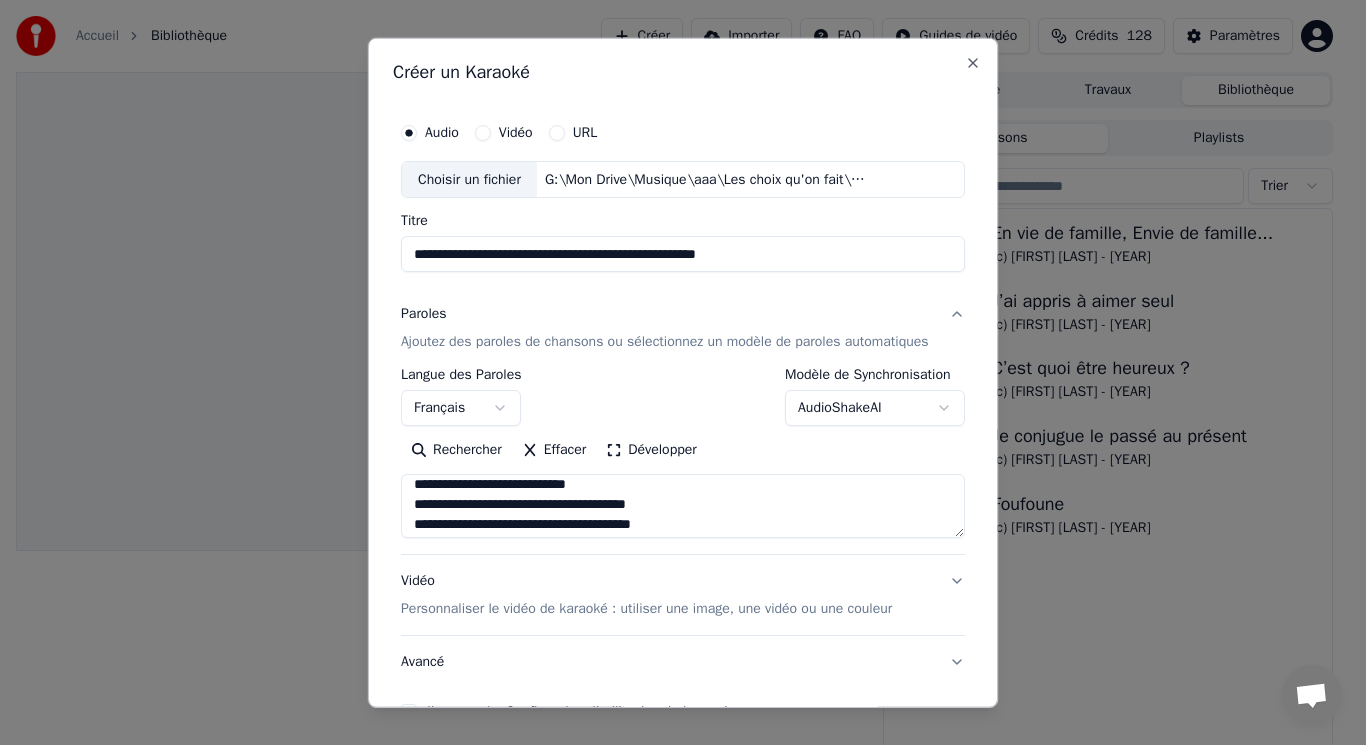 type on "**********" 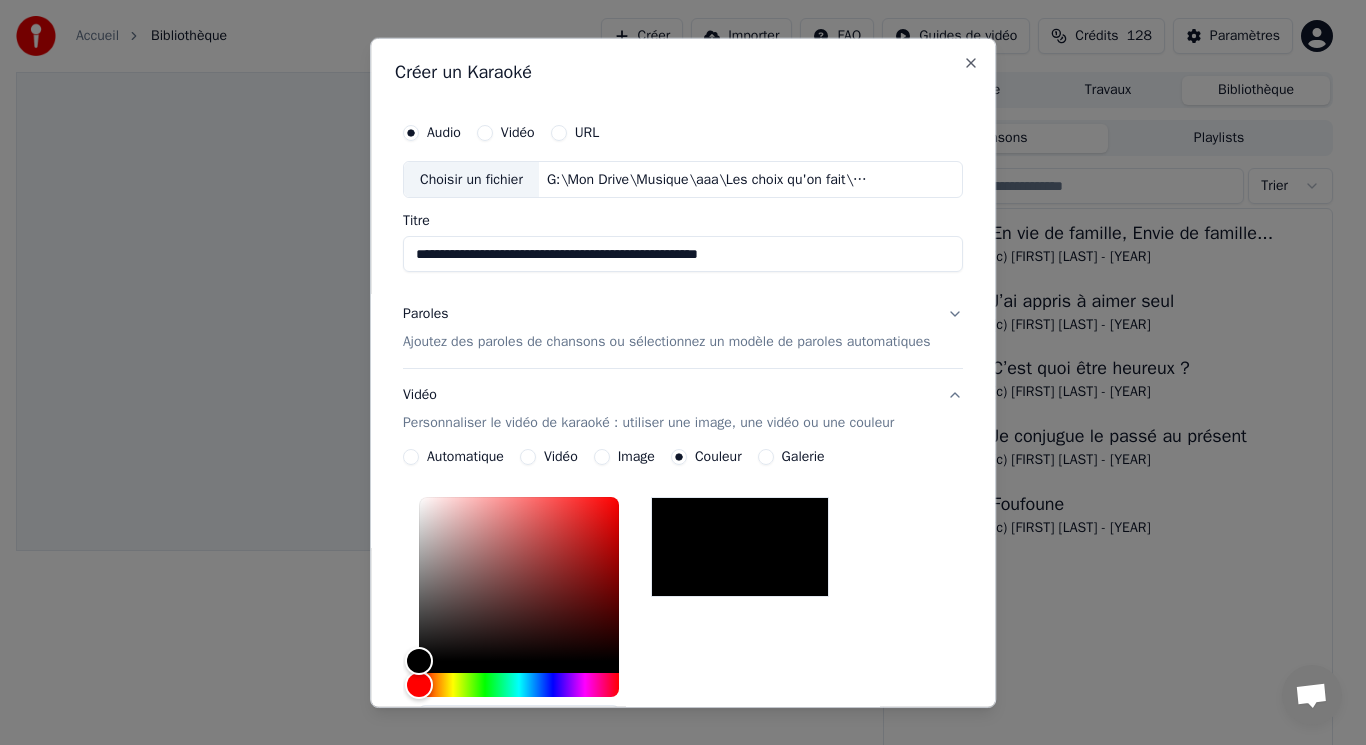 click on "Image" at bounding box center [636, 457] 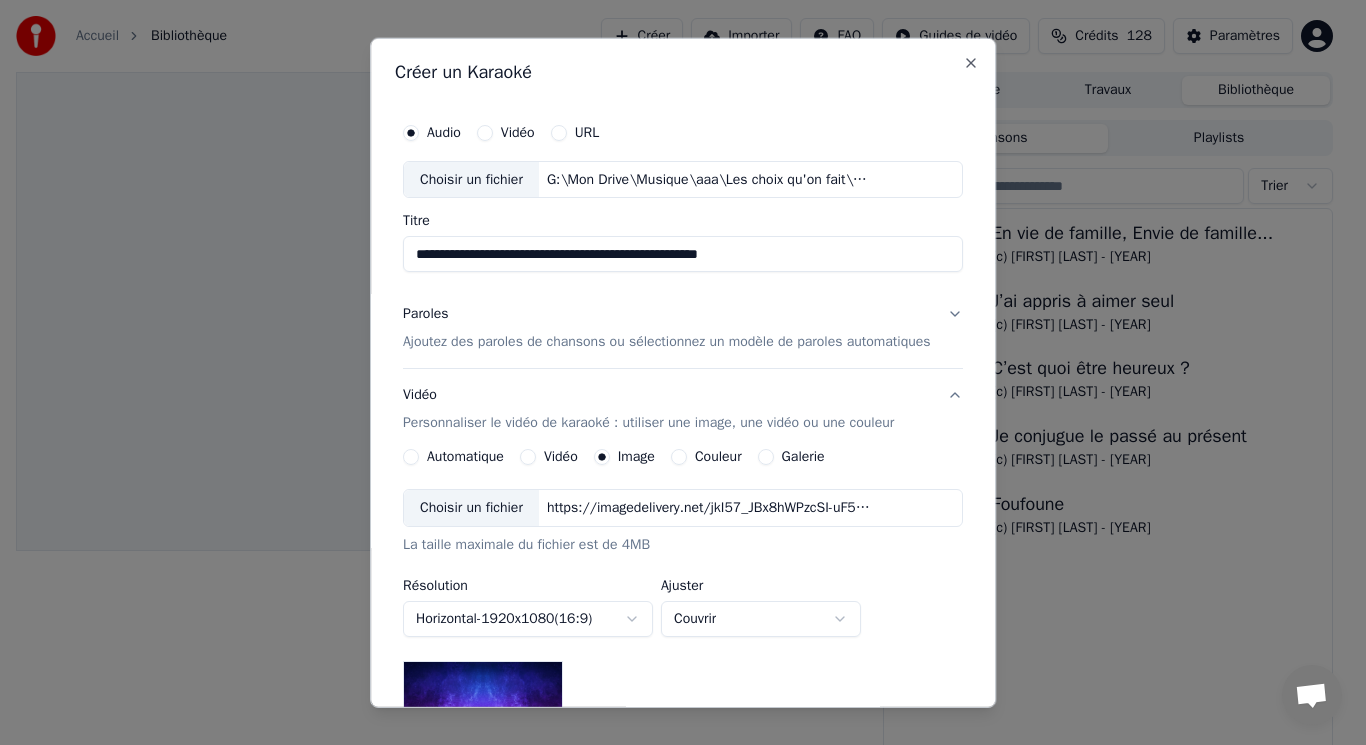 click on "Choisir un fichier" at bounding box center (471, 508) 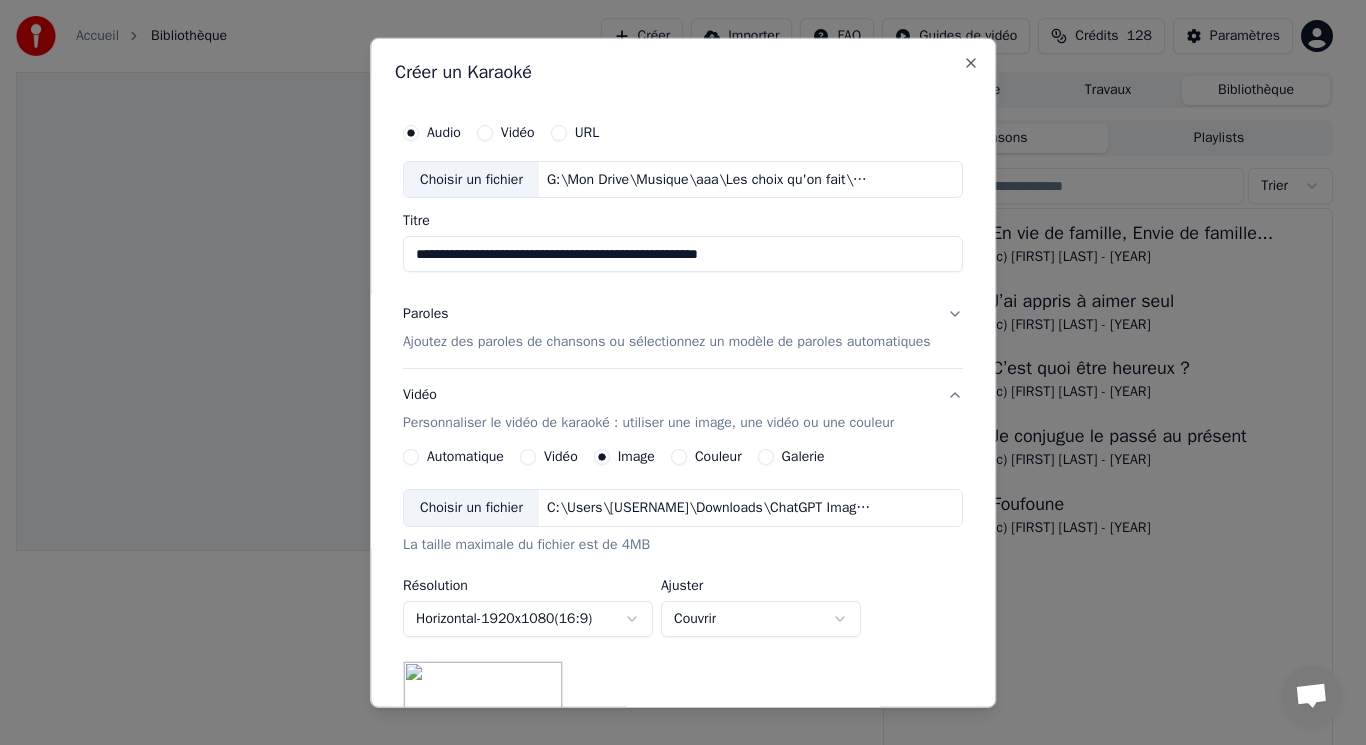 click on "Choisir un fichier" at bounding box center (471, 508) 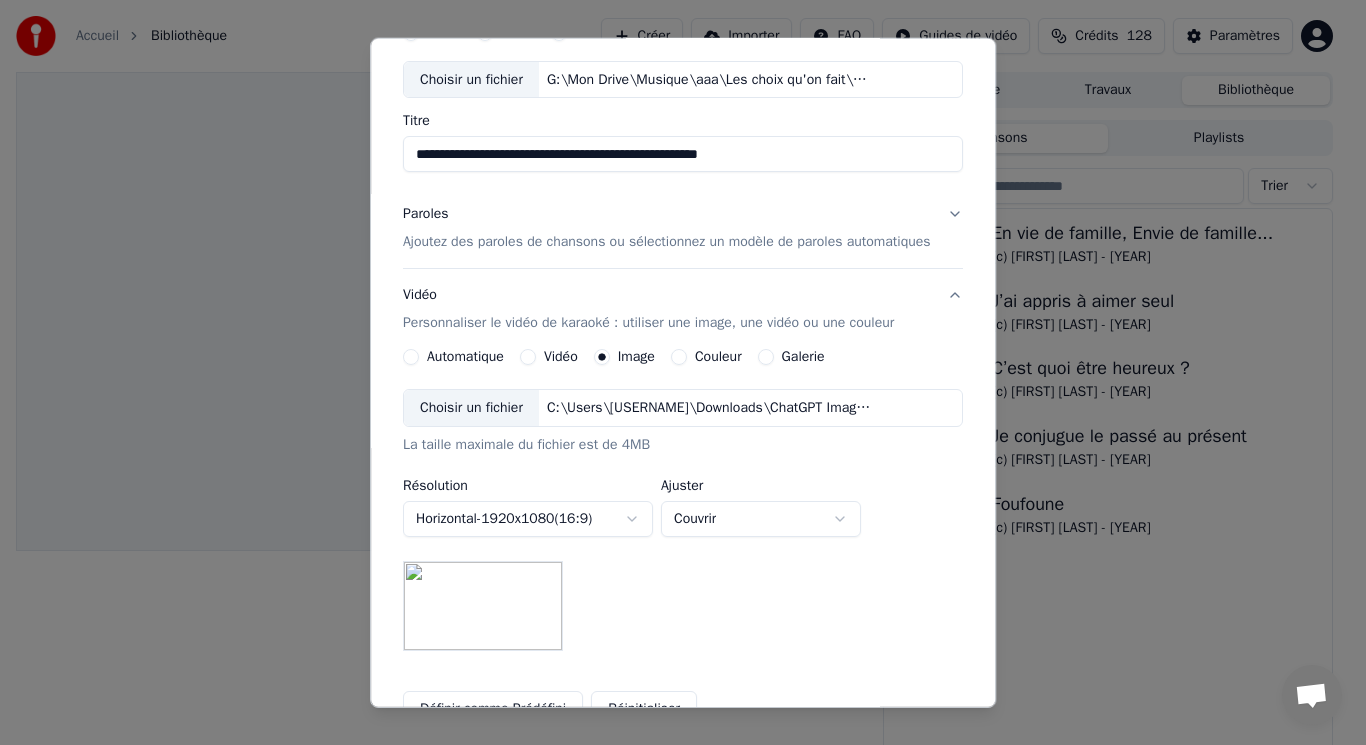 scroll, scrollTop: 200, scrollLeft: 0, axis: vertical 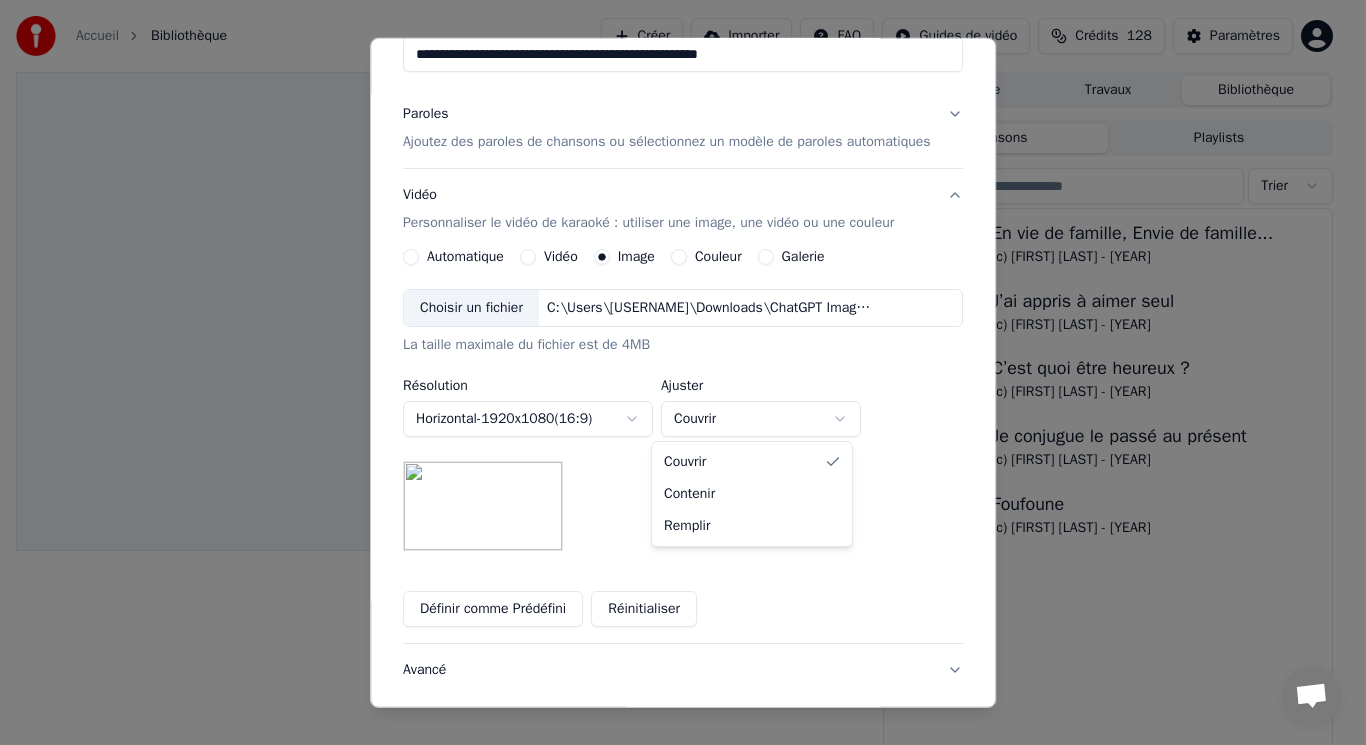 click on "**********" at bounding box center (674, 372) 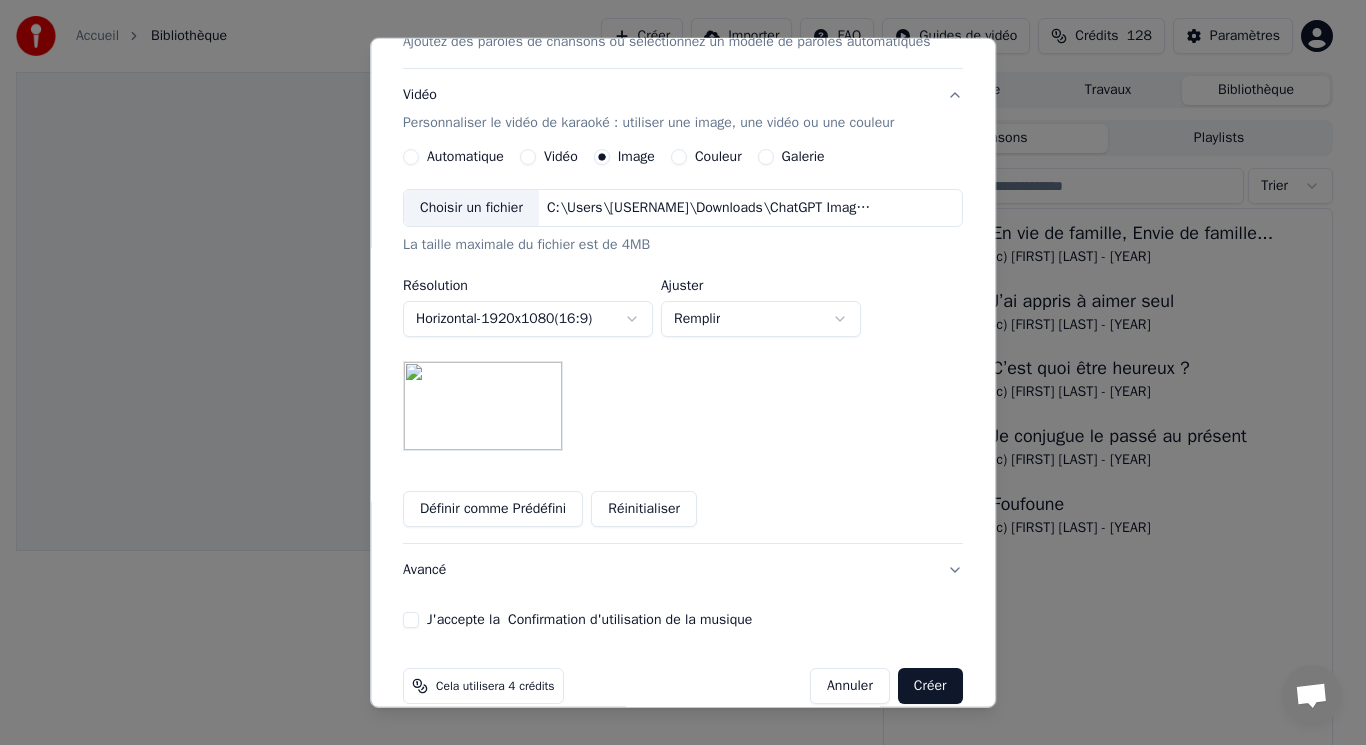 scroll, scrollTop: 329, scrollLeft: 0, axis: vertical 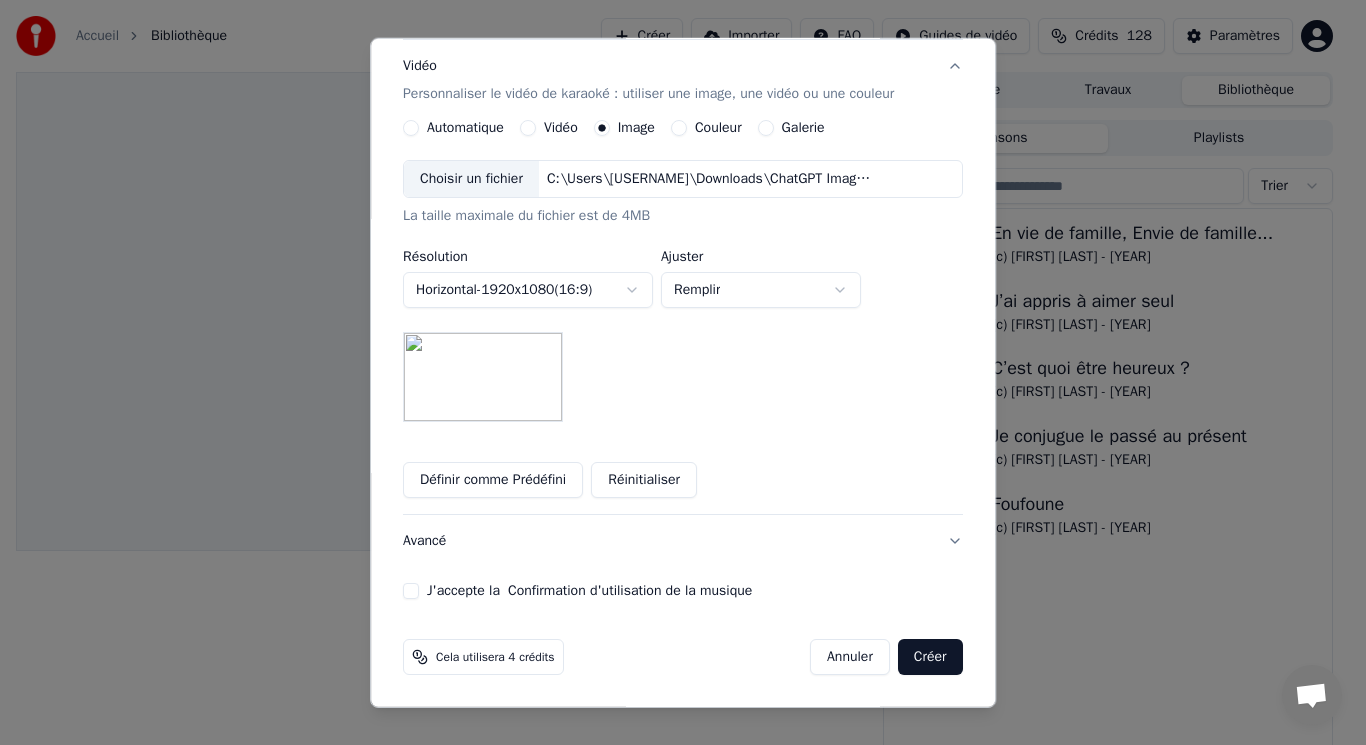click on "Avancé" at bounding box center (683, 541) 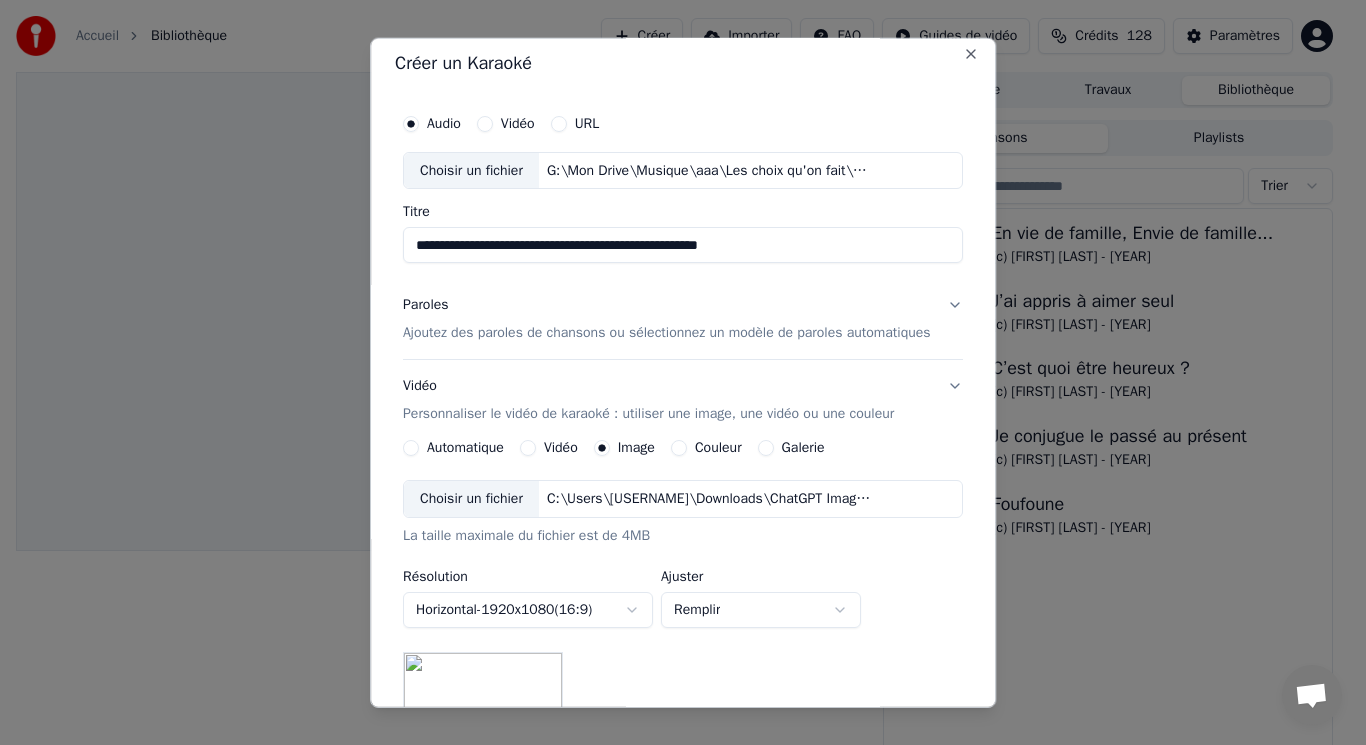 scroll, scrollTop: 9, scrollLeft: 0, axis: vertical 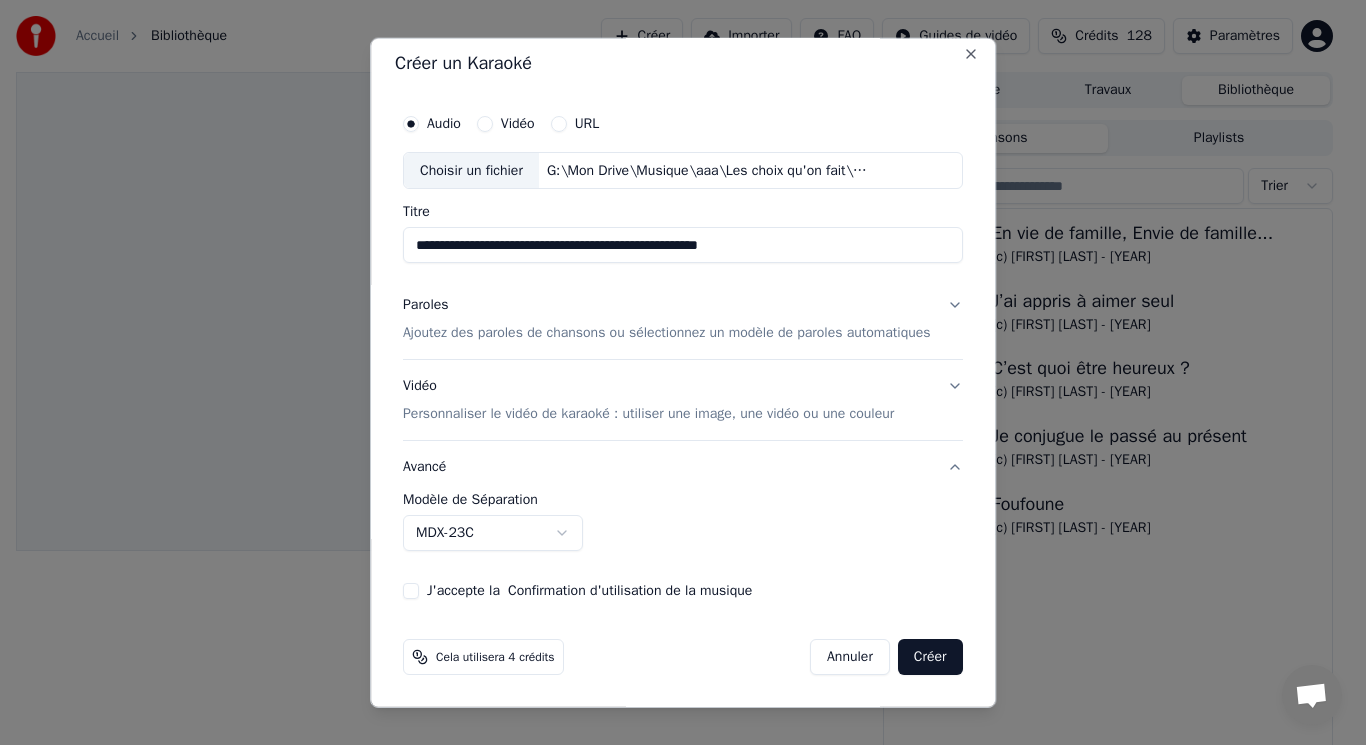 click on "Paroles Ajoutez des paroles de chansons ou sélectionnez un modèle de paroles automatiques" at bounding box center [683, 319] 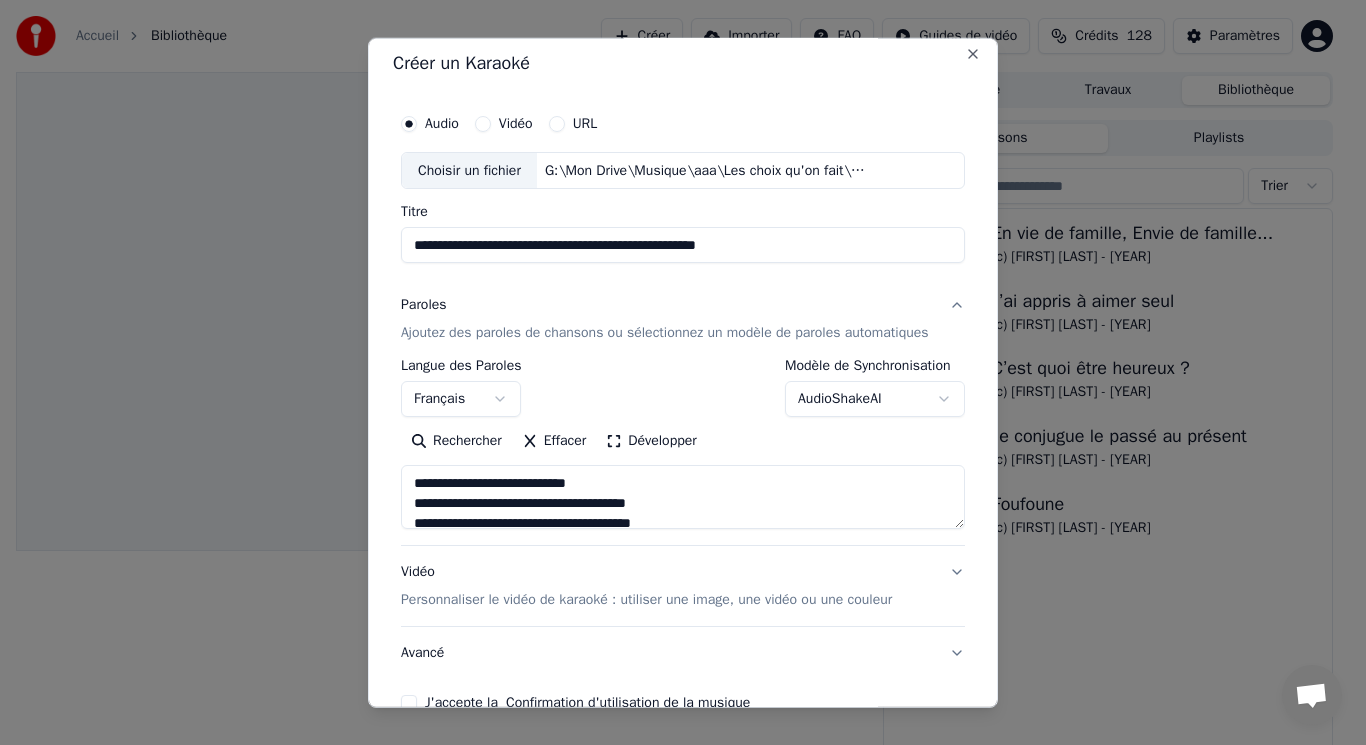 scroll, scrollTop: 200, scrollLeft: 0, axis: vertical 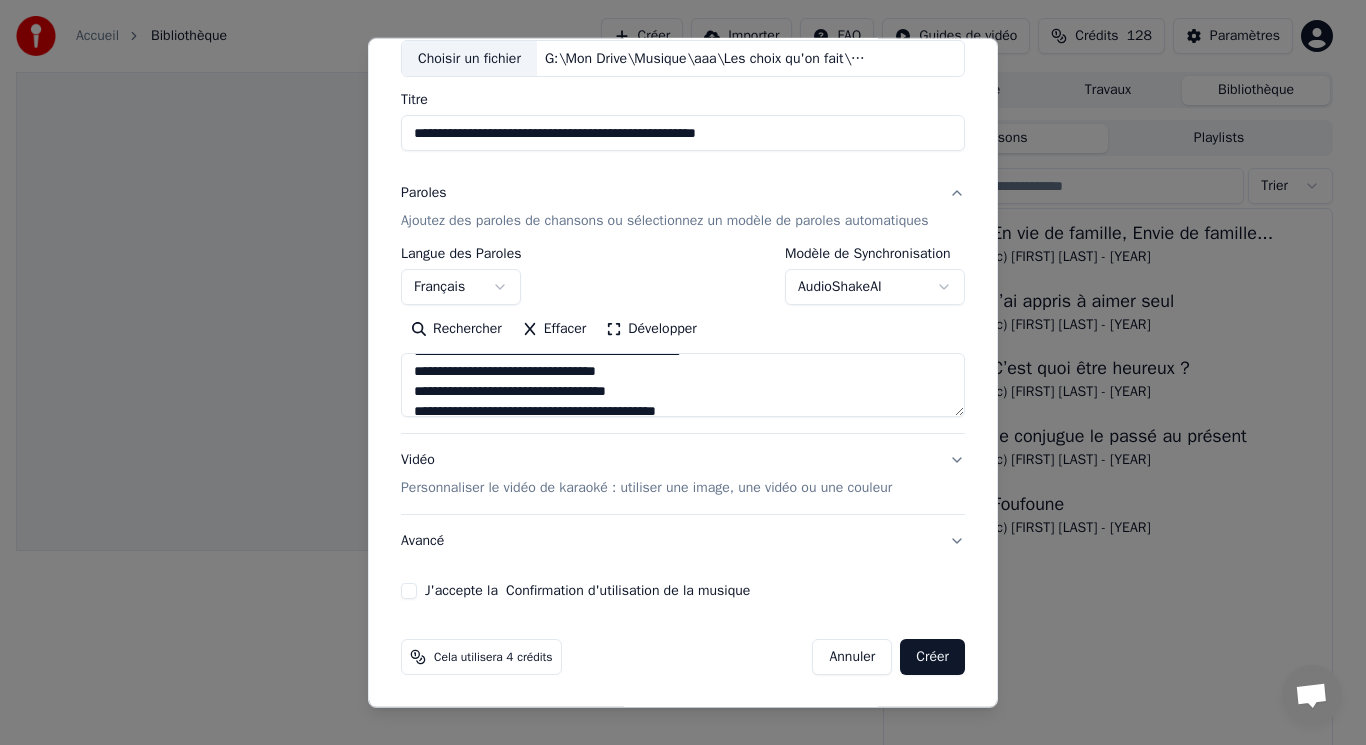 click on "Vidéo Personnaliser le vidéo de karaoké : utiliser une image, une vidéo ou une couleur" at bounding box center [683, 474] 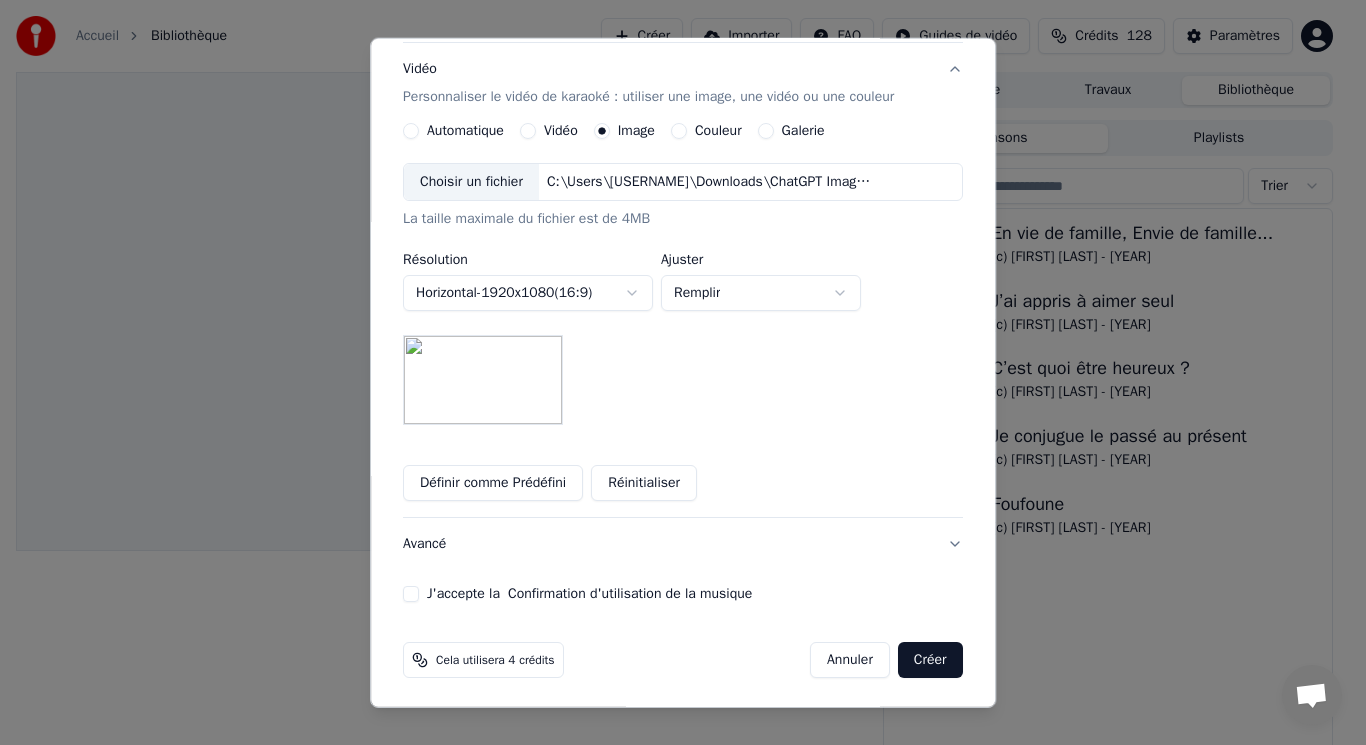 scroll, scrollTop: 329, scrollLeft: 0, axis: vertical 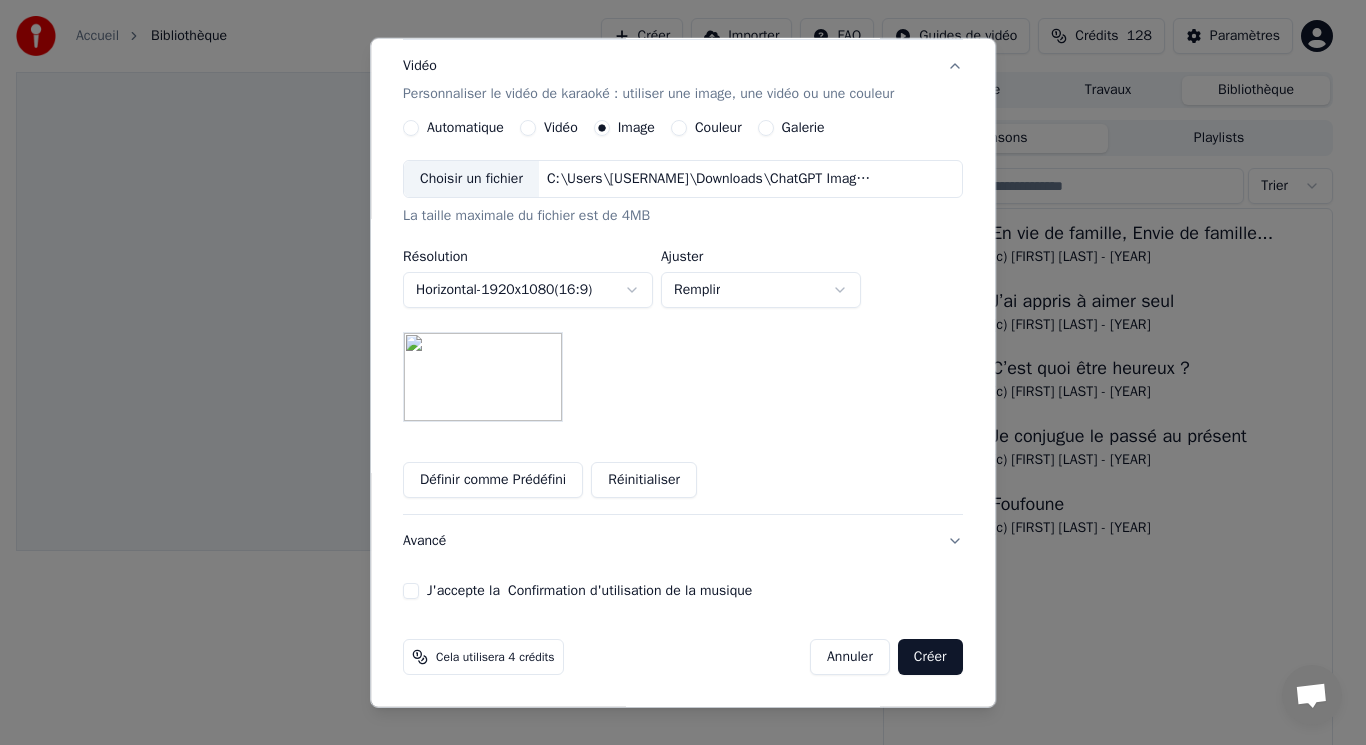 click on "J'accepte la   Confirmation d'utilisation de la musique" at bounding box center (411, 591) 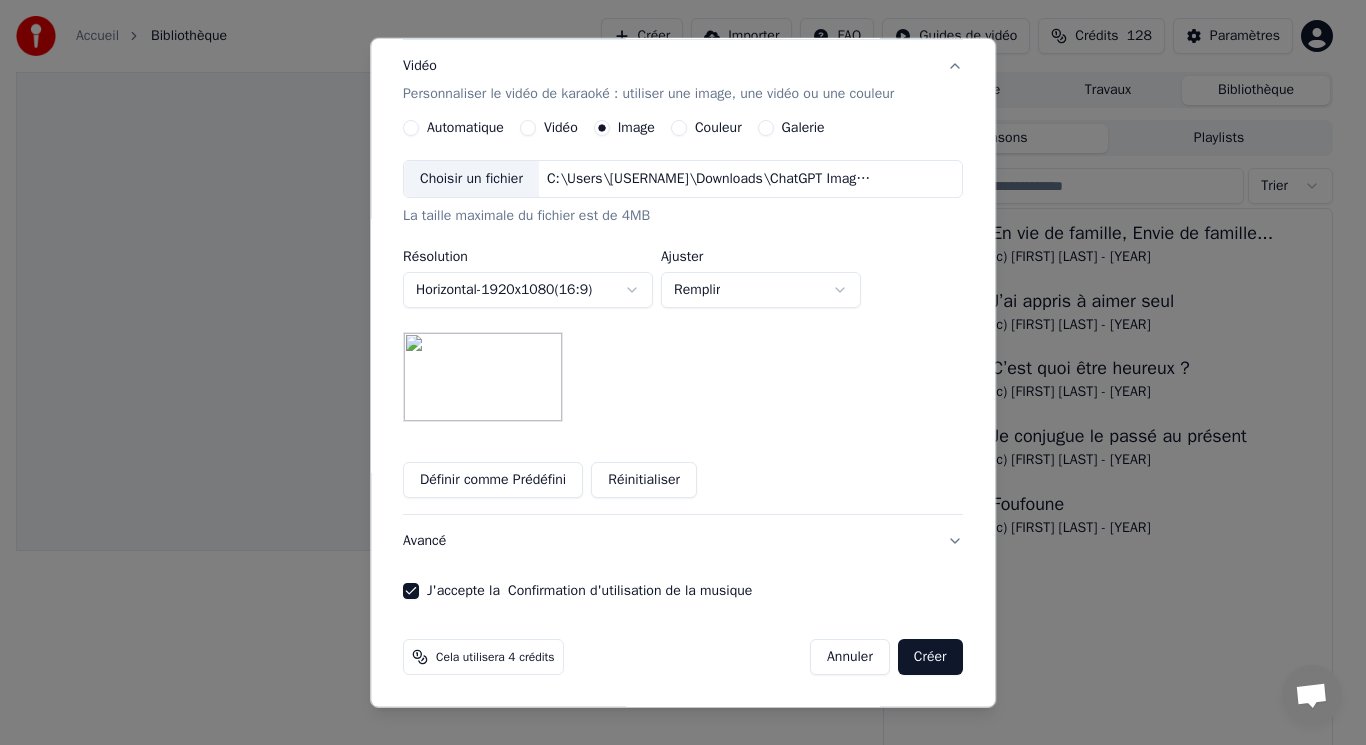 click on "Créer" at bounding box center (930, 657) 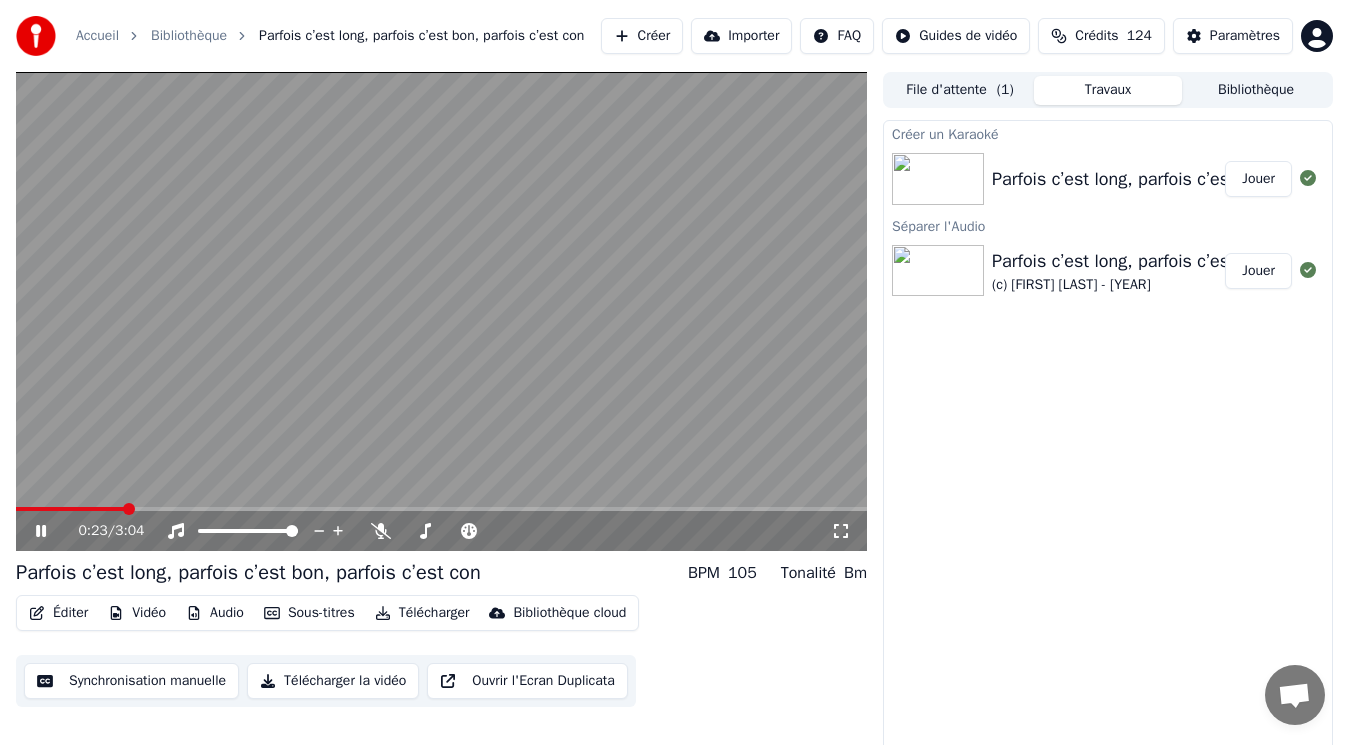 click at bounding box center [441, 311] 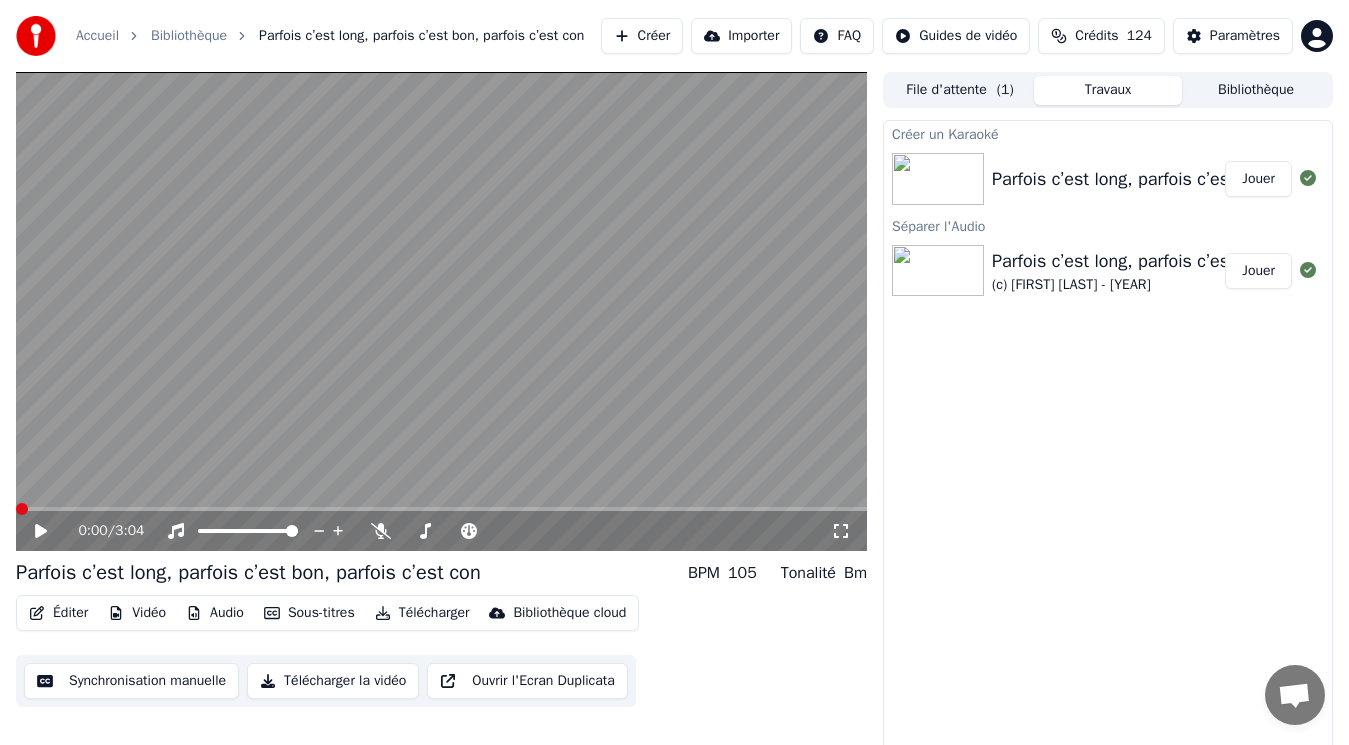 click at bounding box center (22, 509) 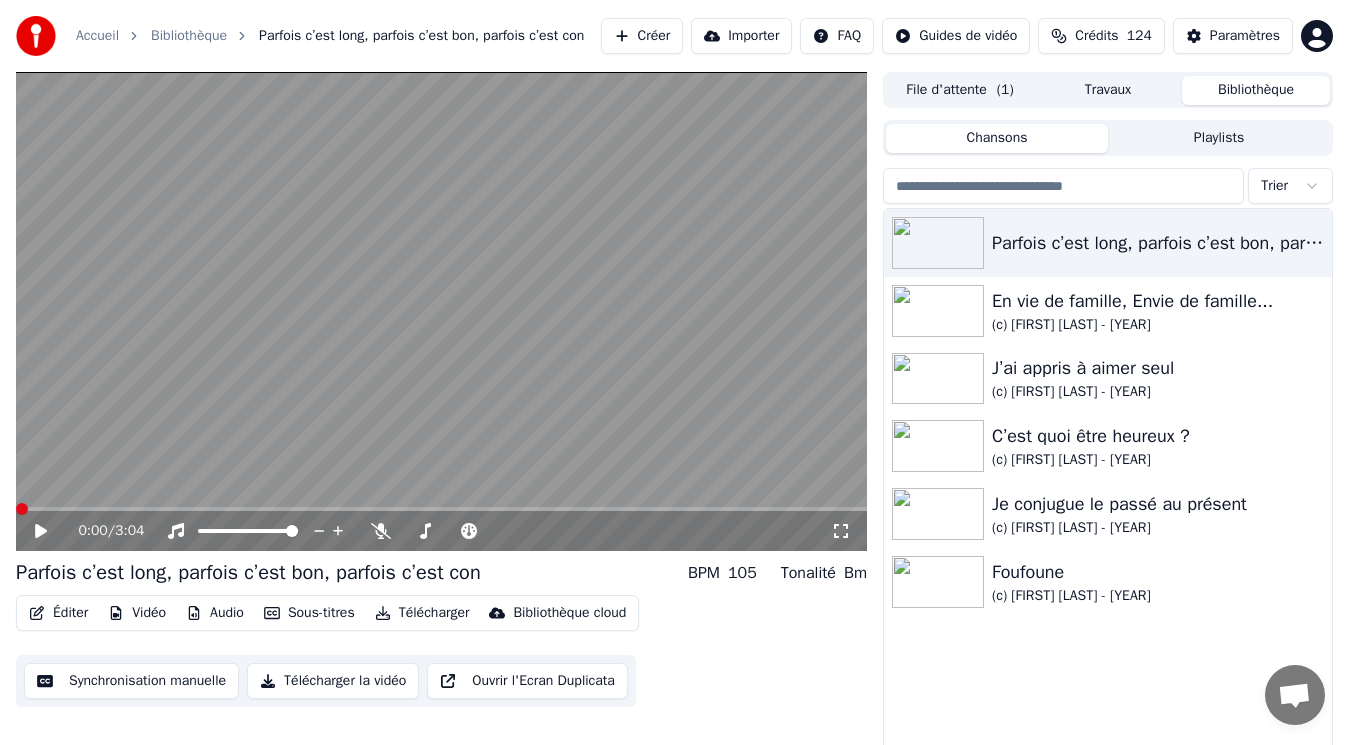 click on "Bibliothèque" at bounding box center [1256, 90] 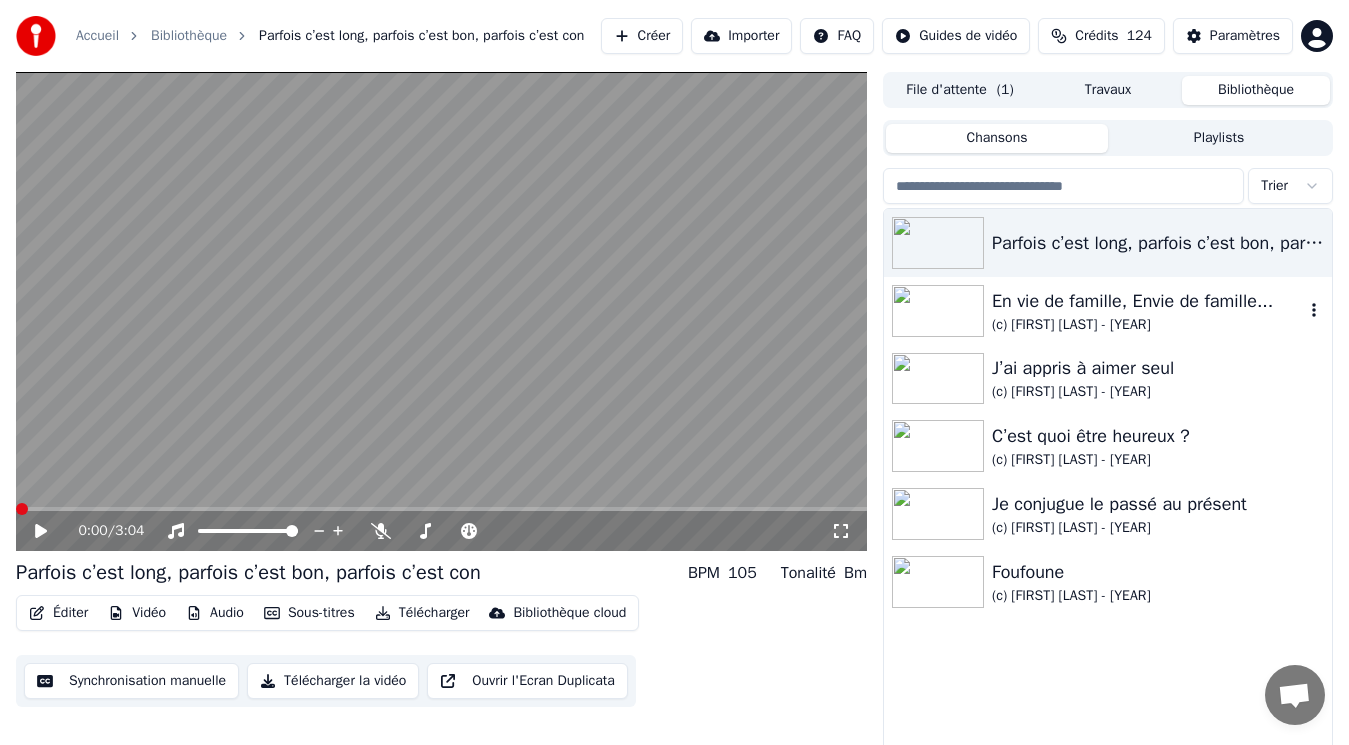 click on "En vie de famille, Envie de famille..." at bounding box center [1148, 301] 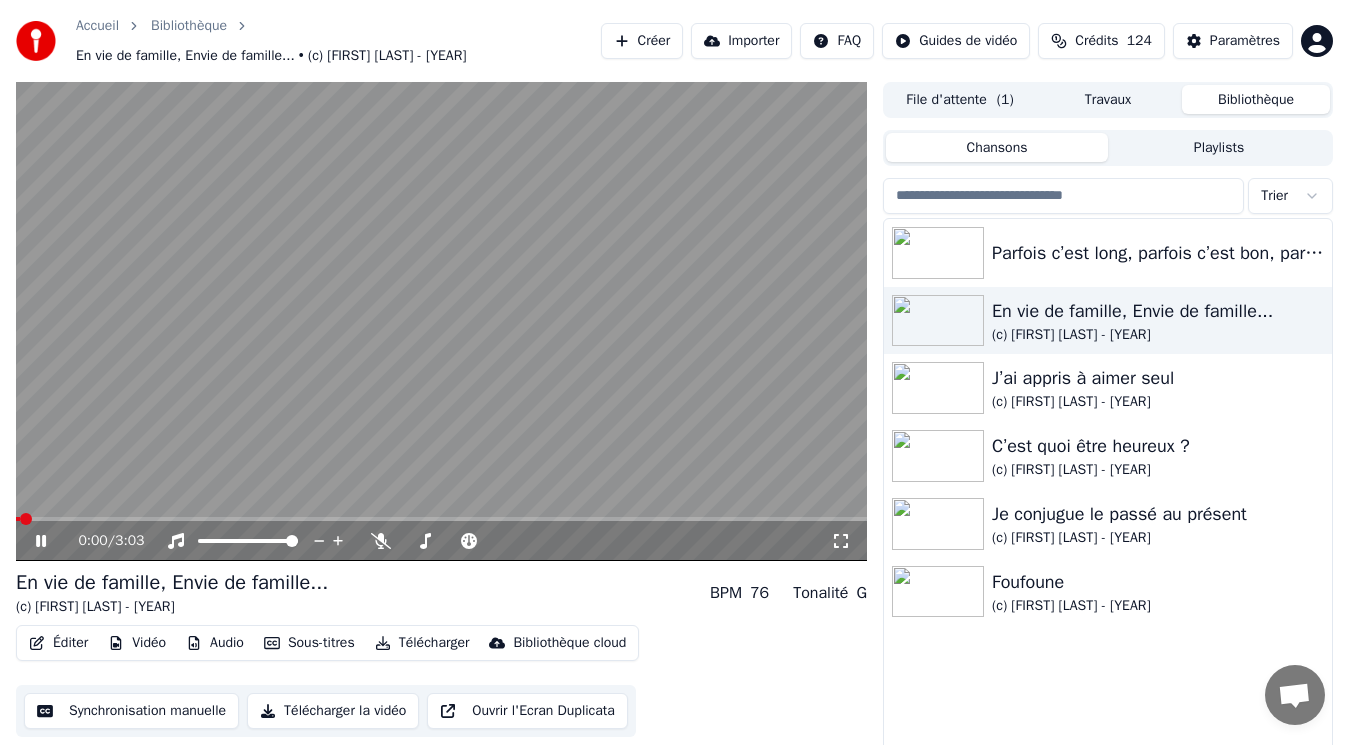 click 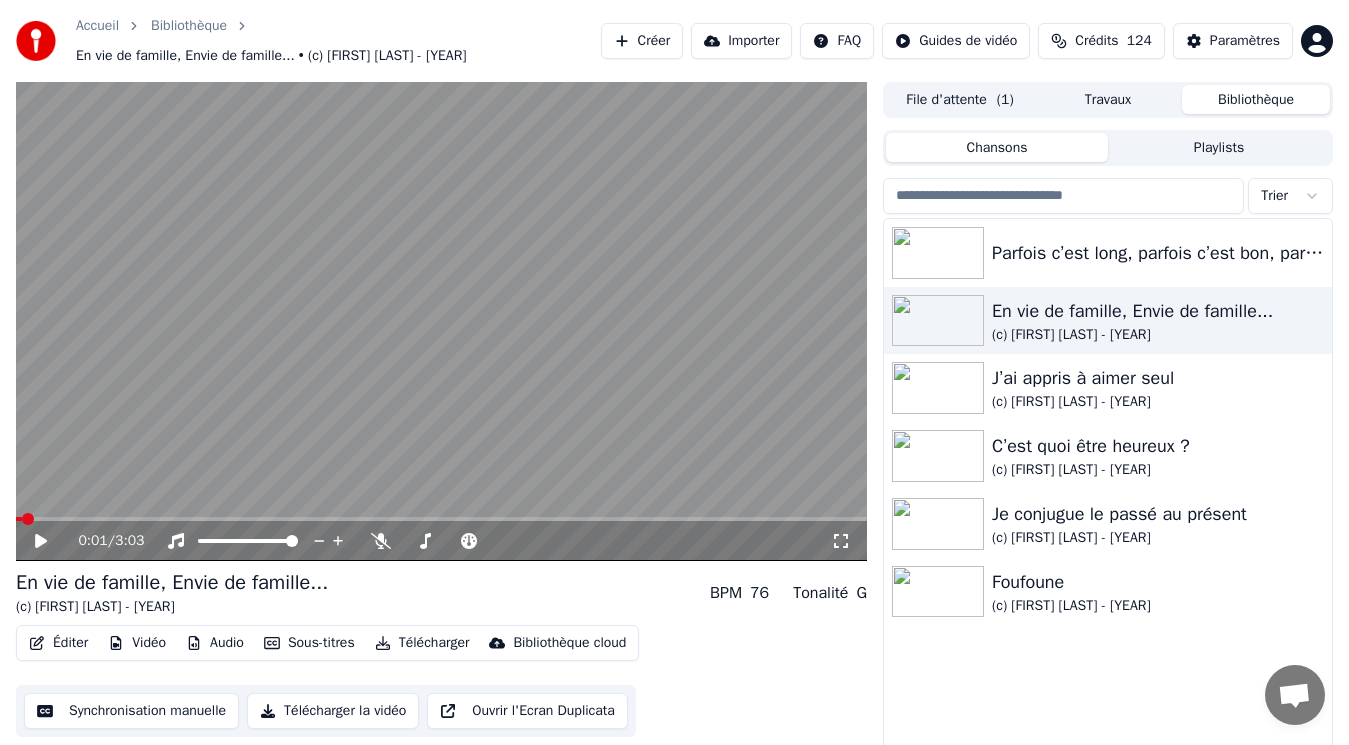 click on "Éditer" at bounding box center (58, 643) 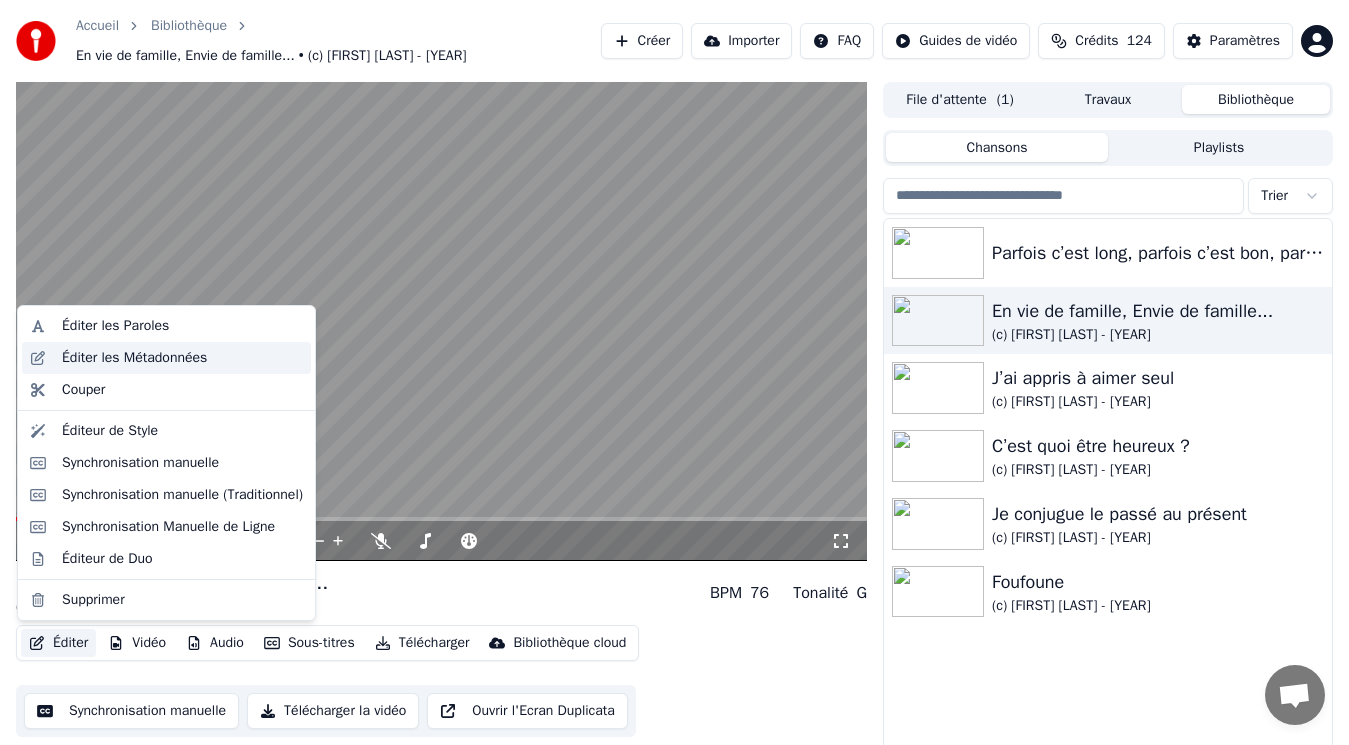 click on "Éditer les Métadonnées" at bounding box center (134, 358) 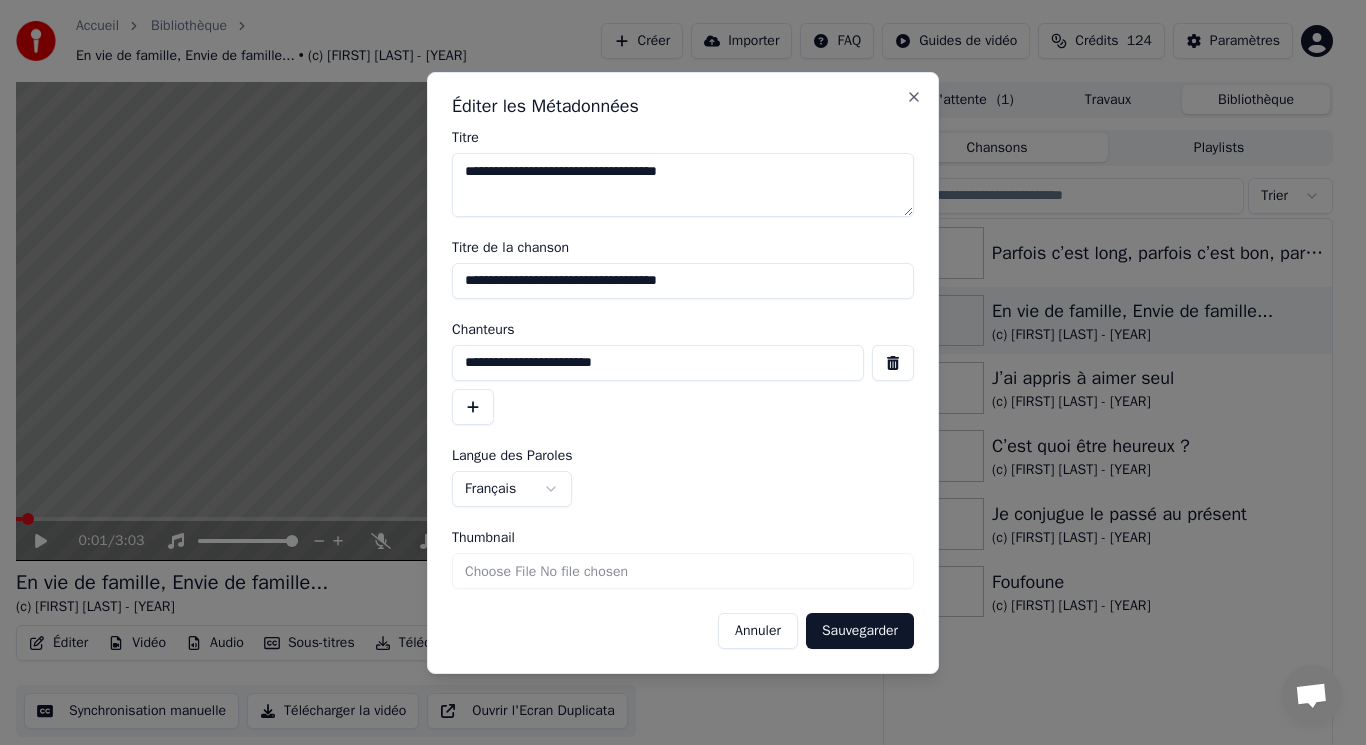 drag, startPoint x: 665, startPoint y: 367, endPoint x: 430, endPoint y: 376, distance: 235.17227 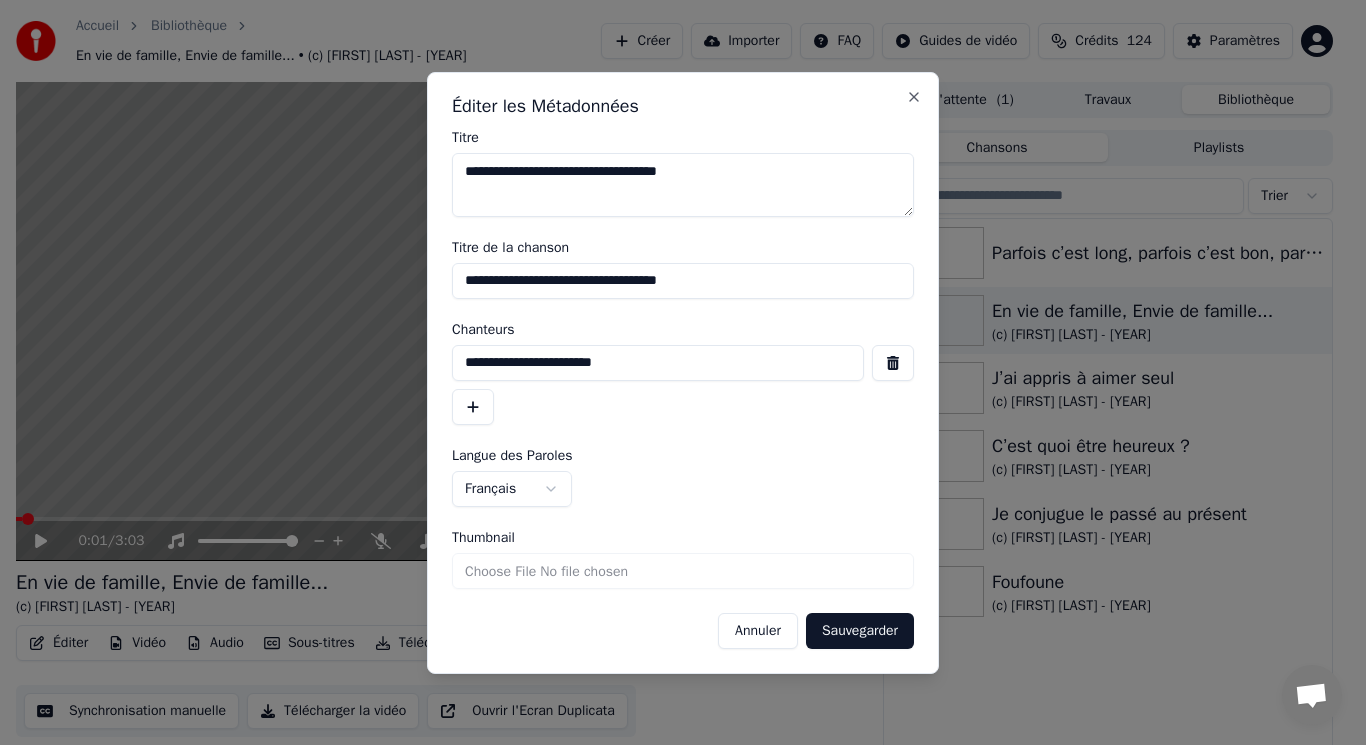 click on "Annuler" at bounding box center (758, 631) 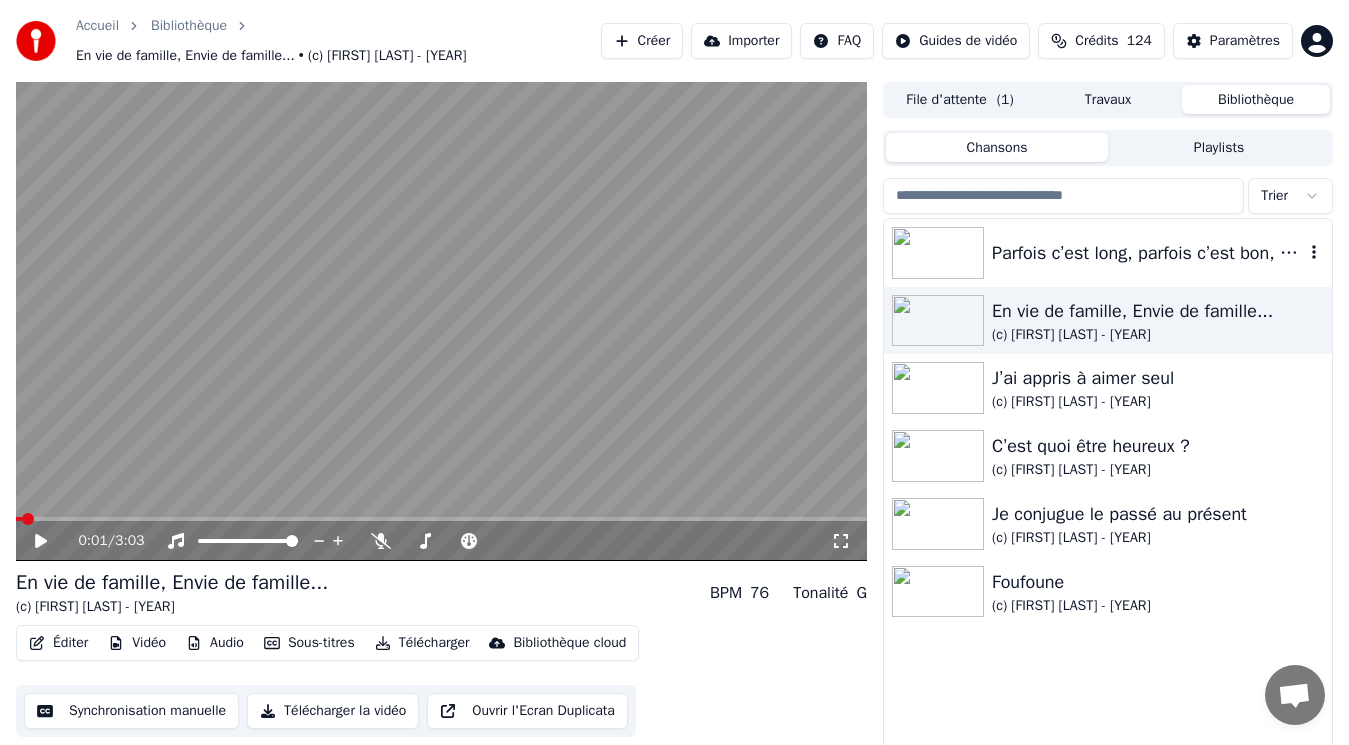 click at bounding box center (938, 253) 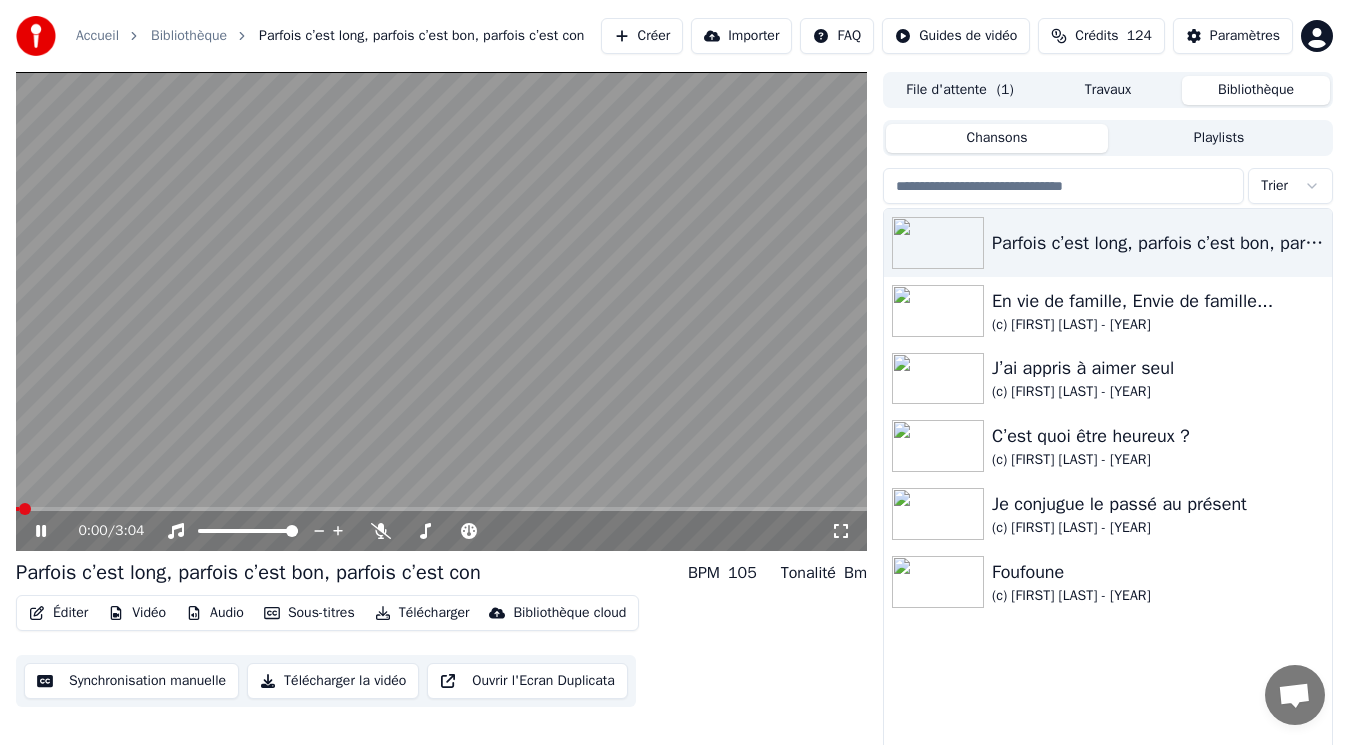 click 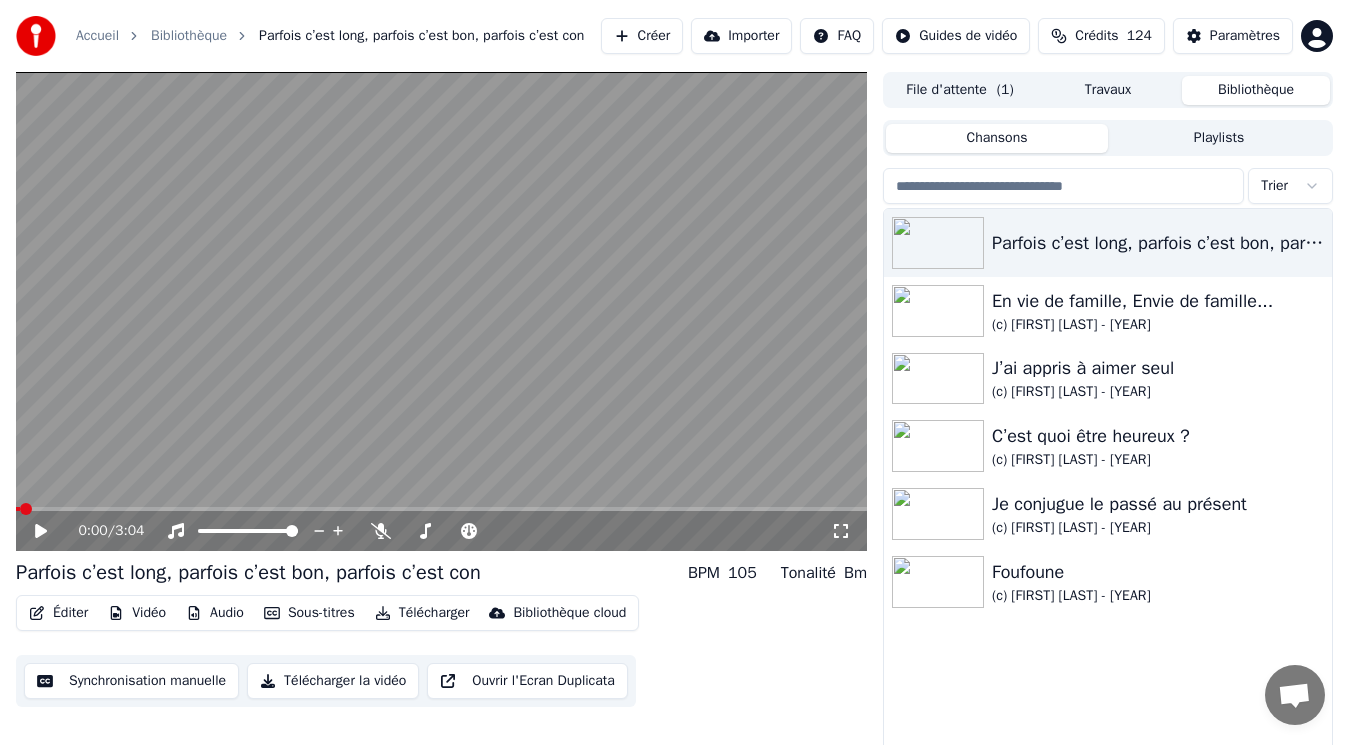 click on "Vidéo" at bounding box center (137, 613) 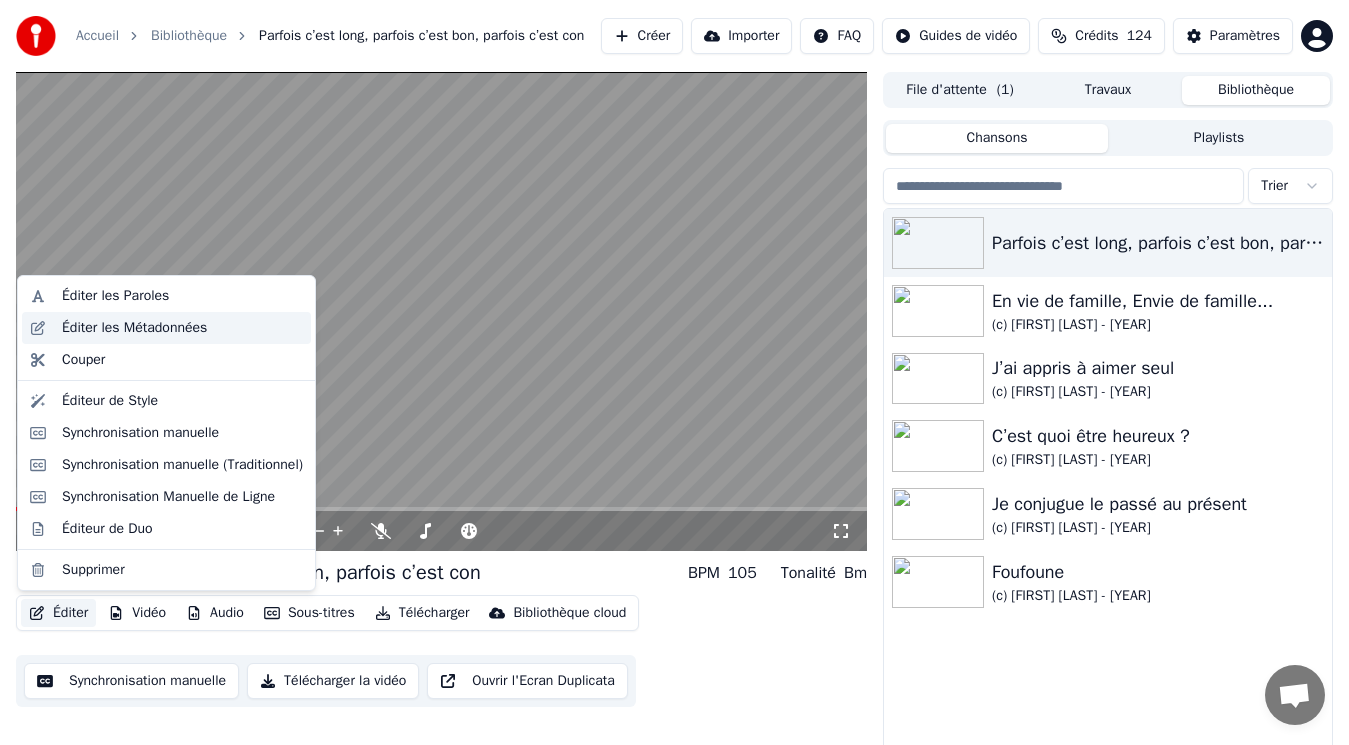 click on "Éditer les Métadonnées" at bounding box center [134, 328] 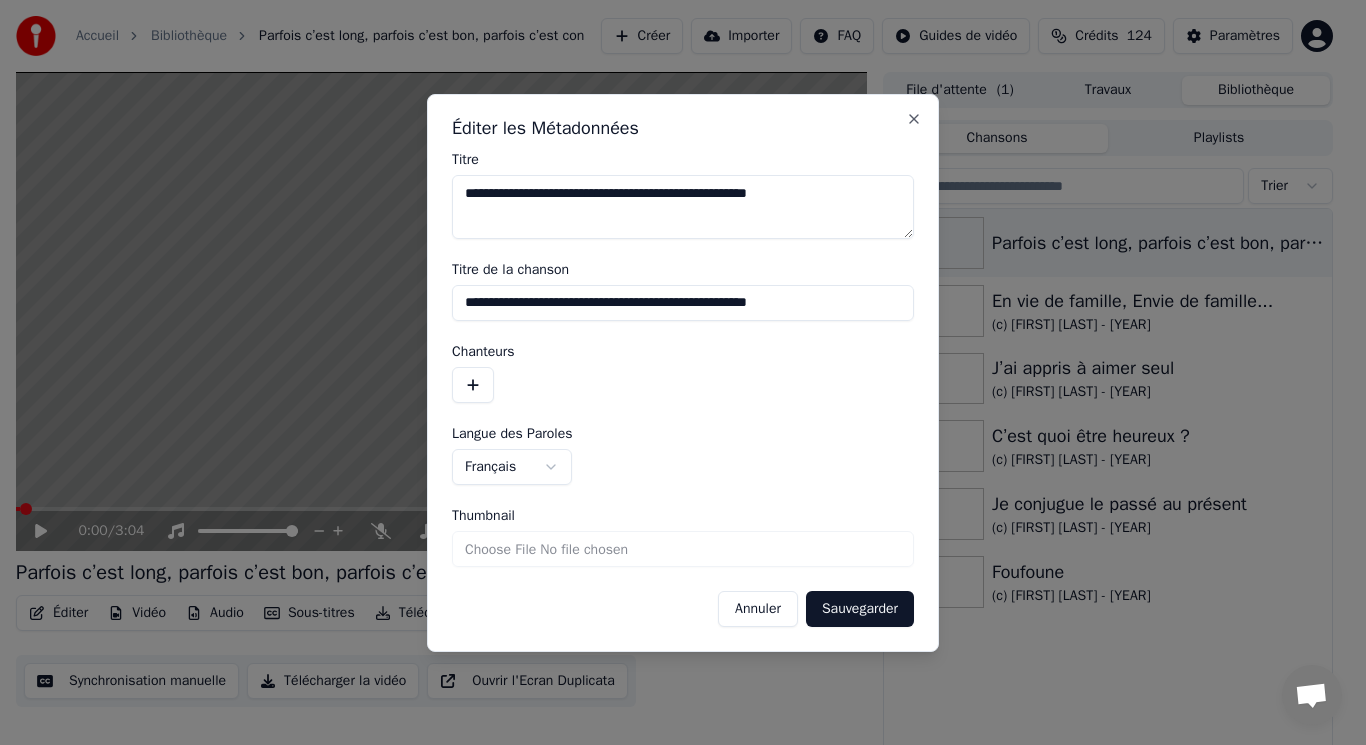 click at bounding box center [473, 385] 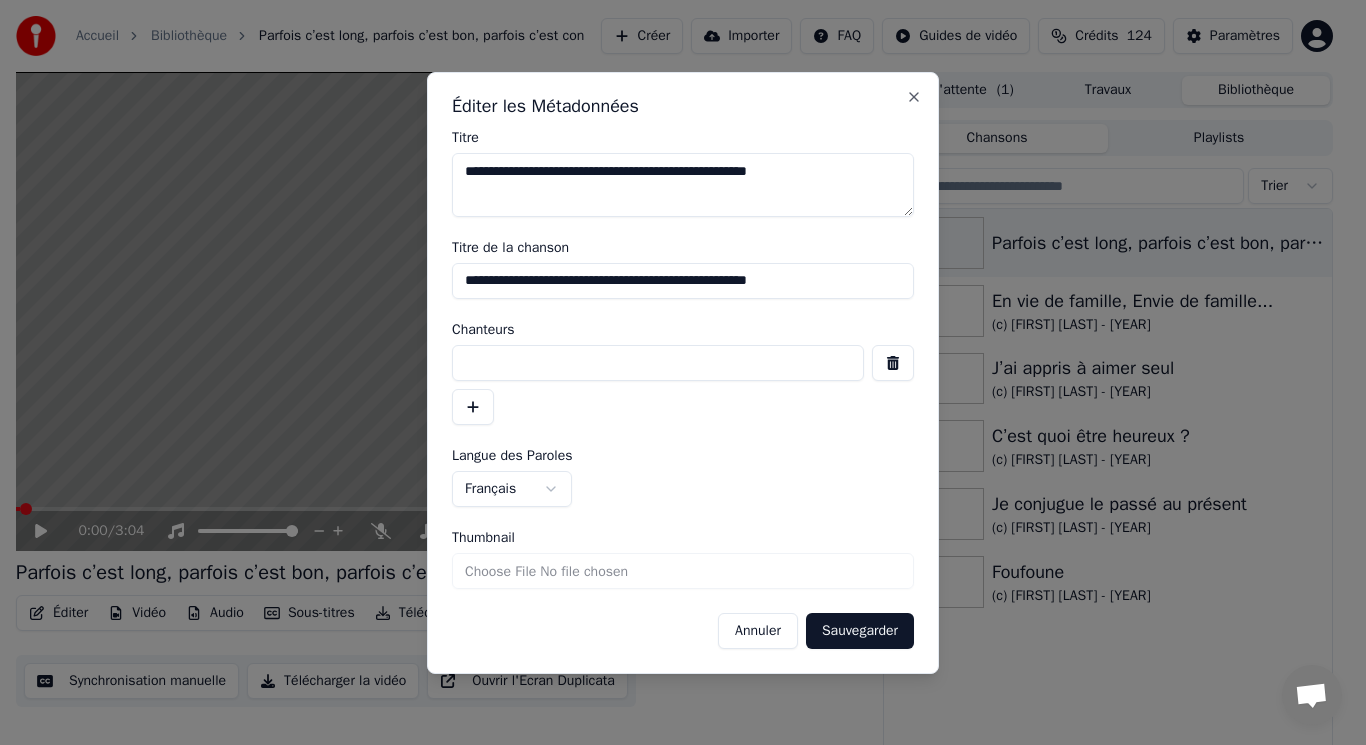 paste on "**********" 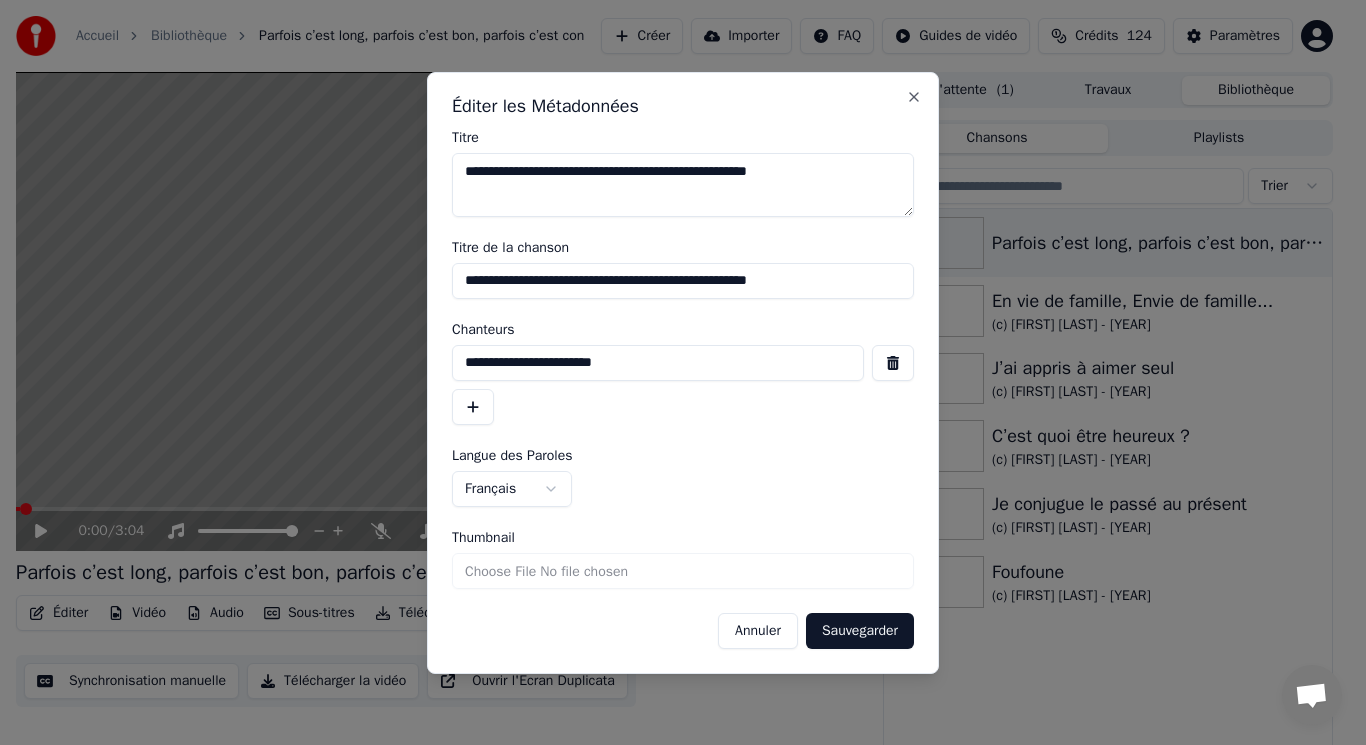 type on "**********" 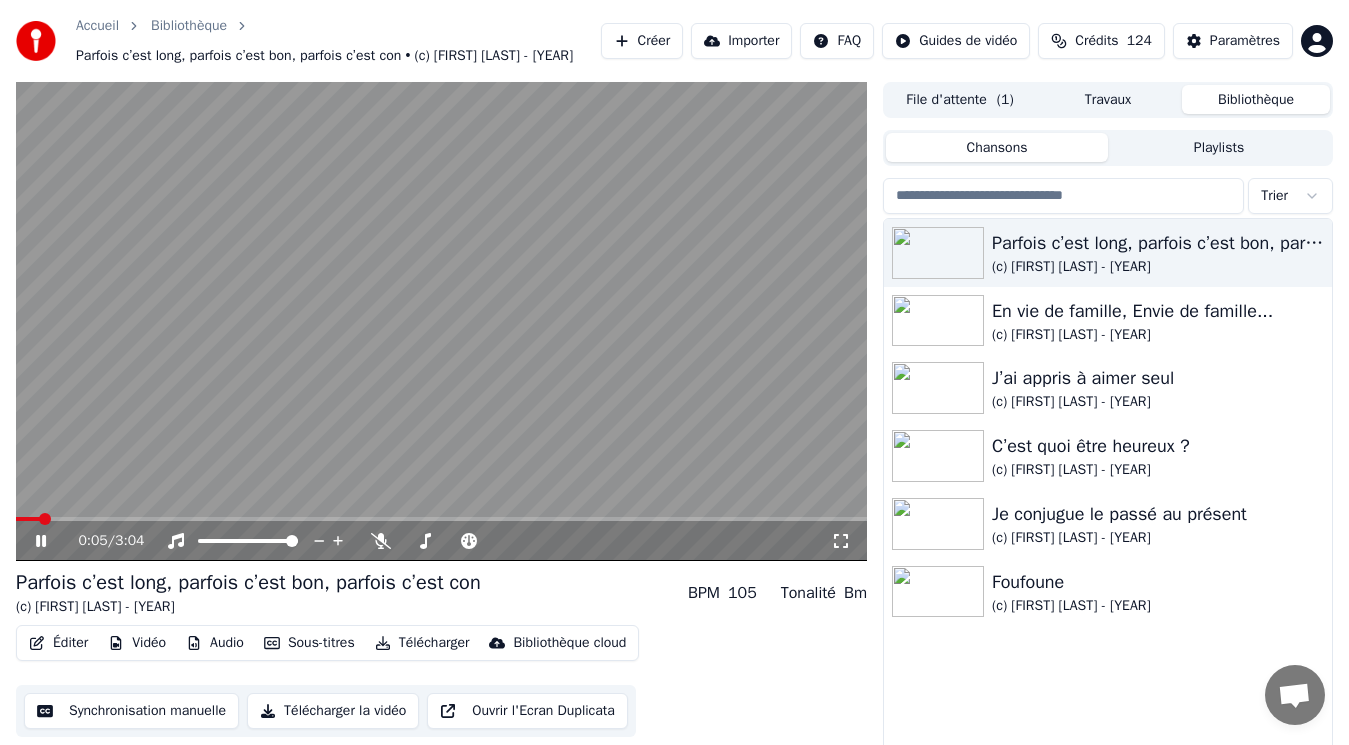 click 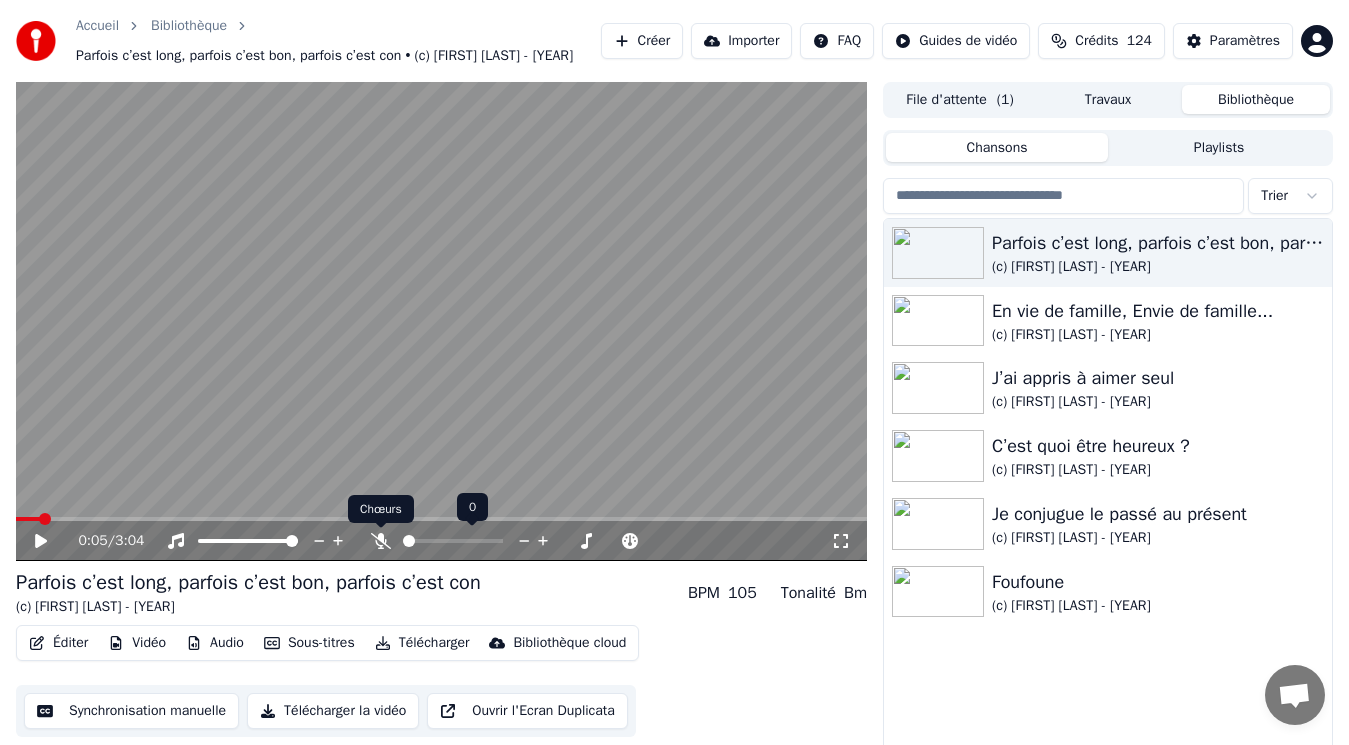 click 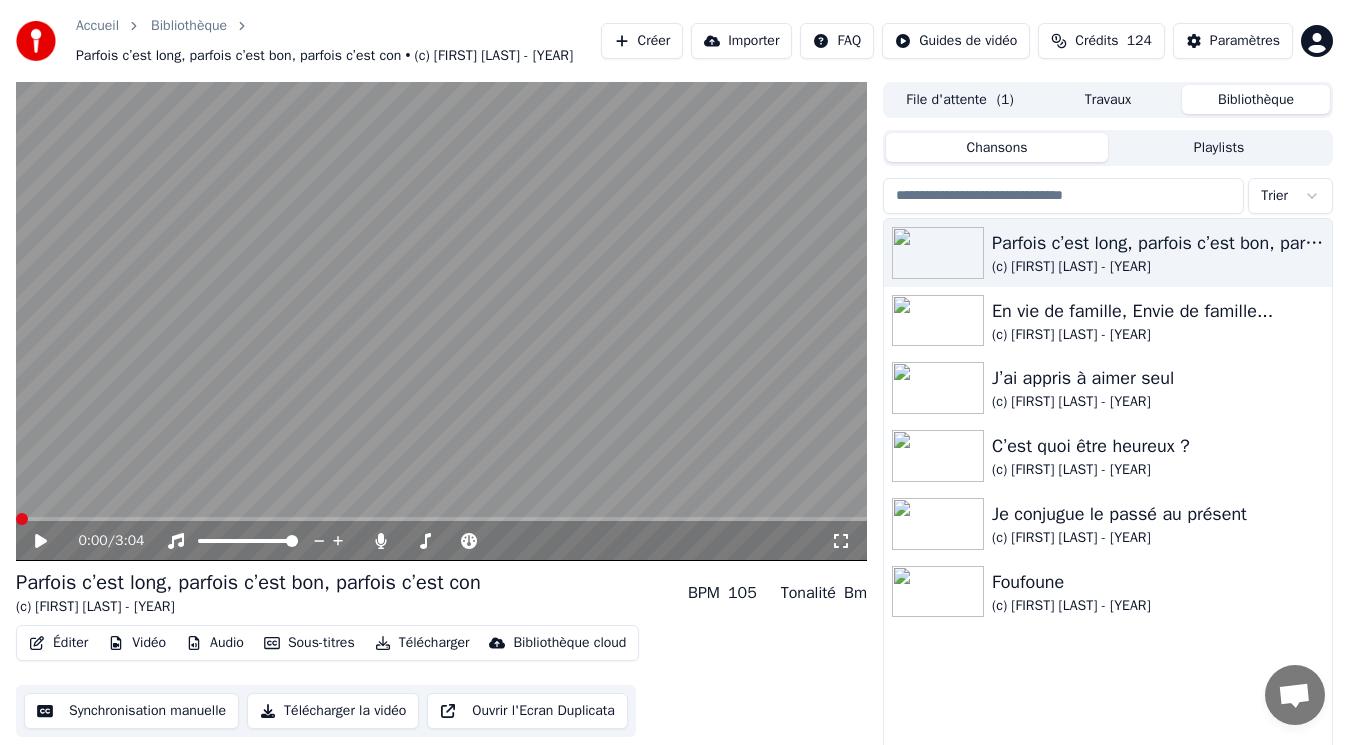 click at bounding box center [22, 519] 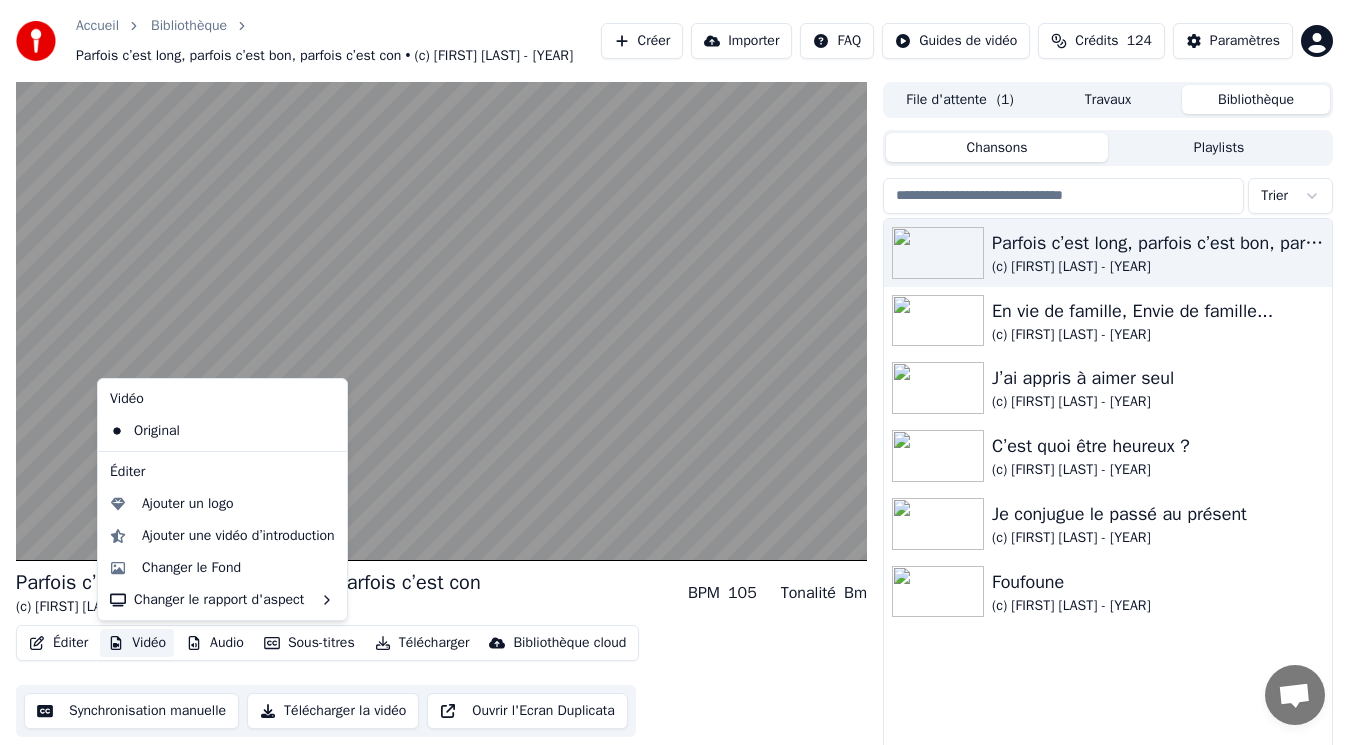click on "Vidéo" at bounding box center (137, 643) 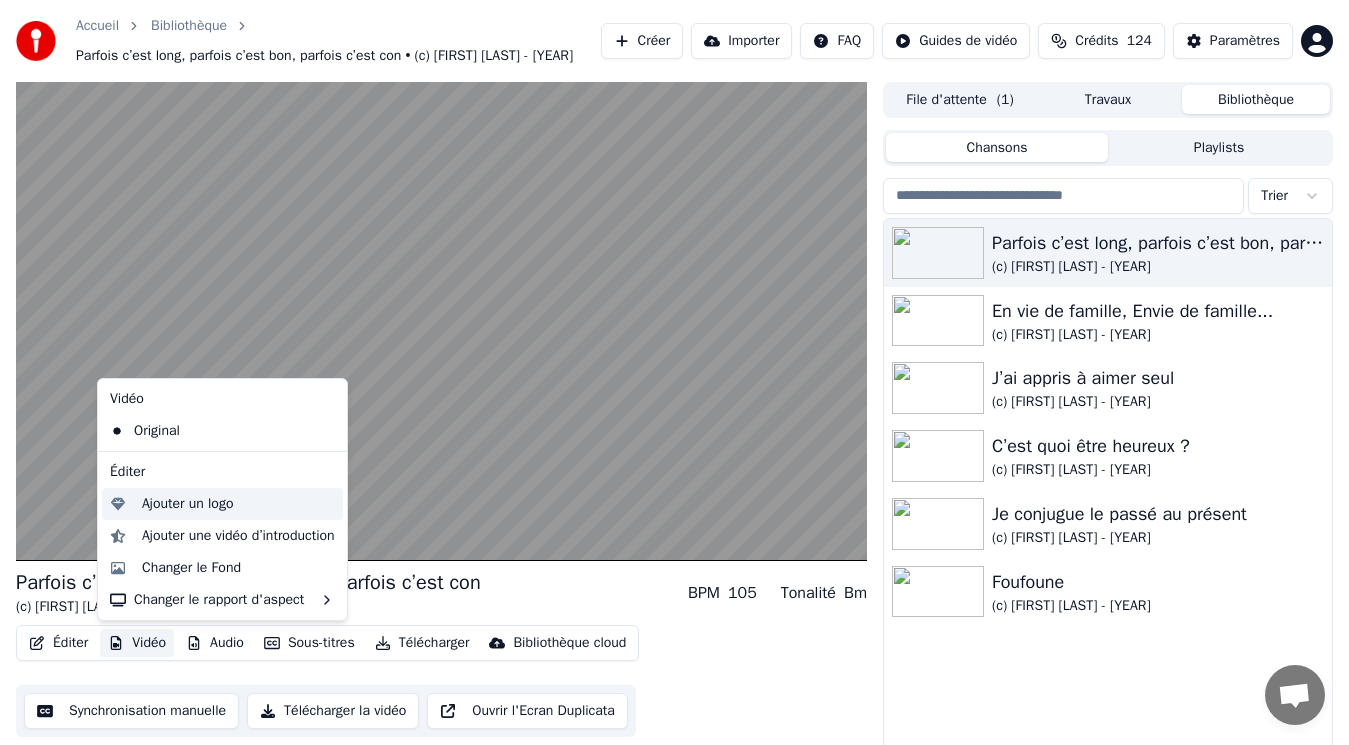 click on "Ajouter un logo" at bounding box center [187, 504] 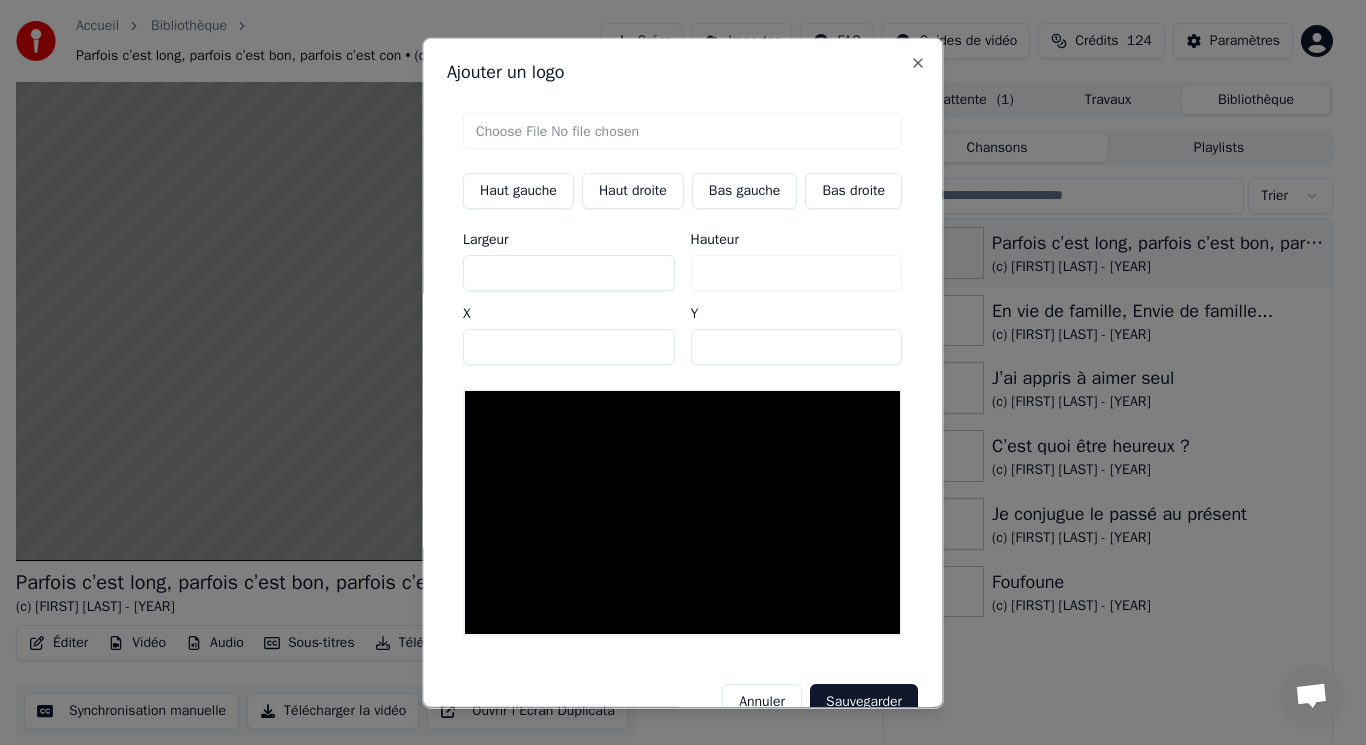click at bounding box center (682, 130) 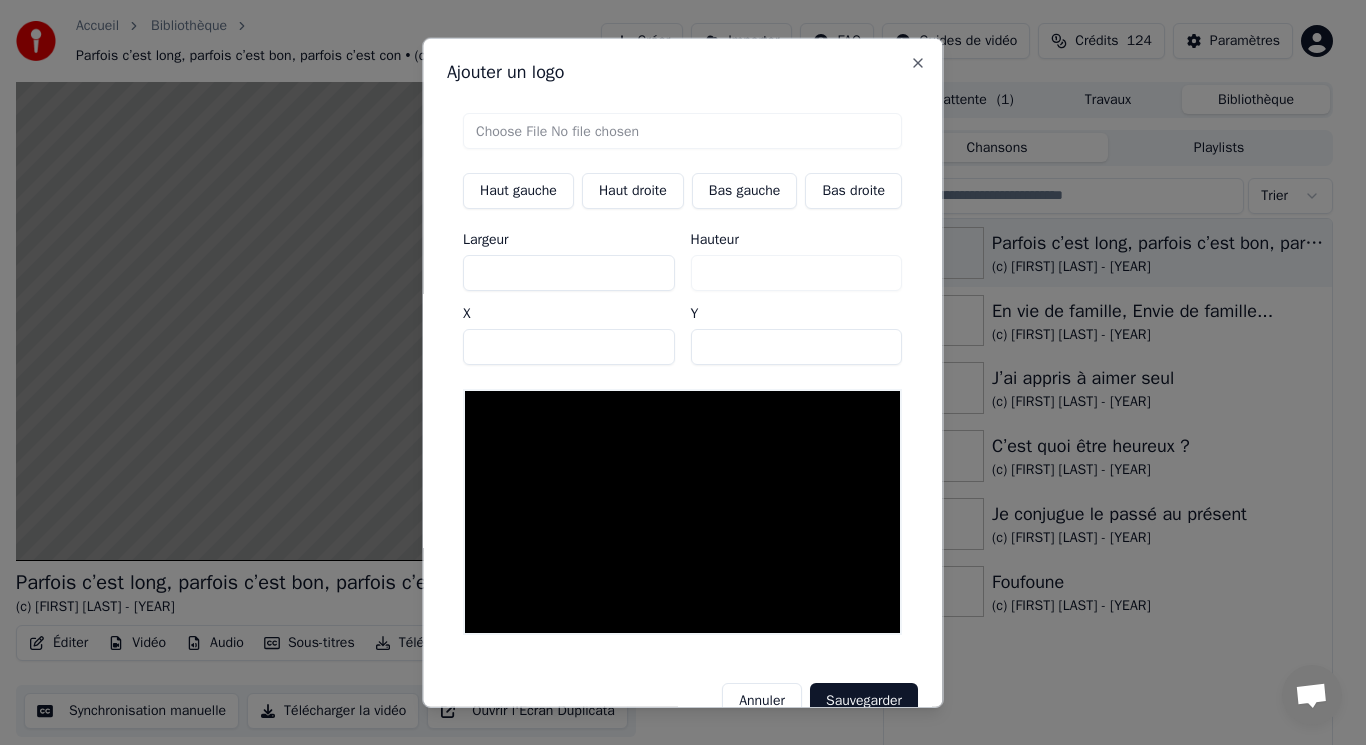 type on "**********" 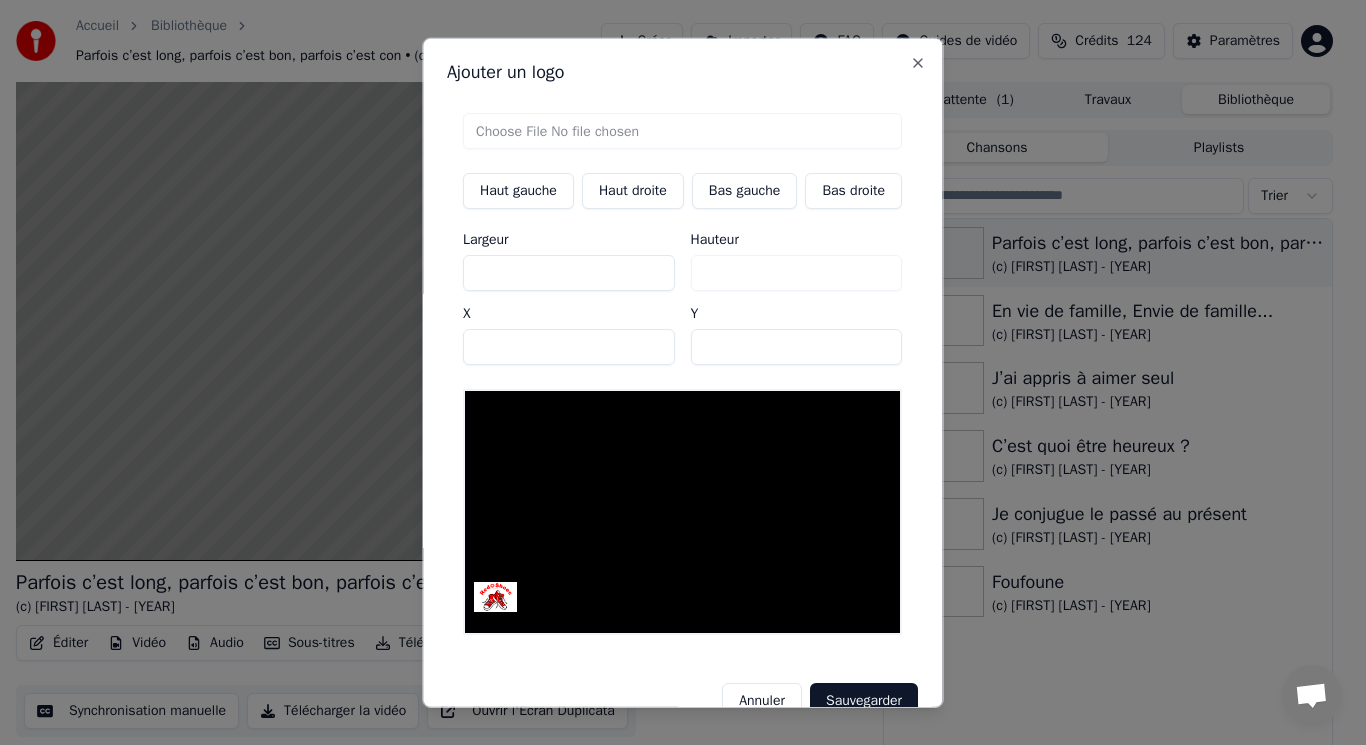 type on "***" 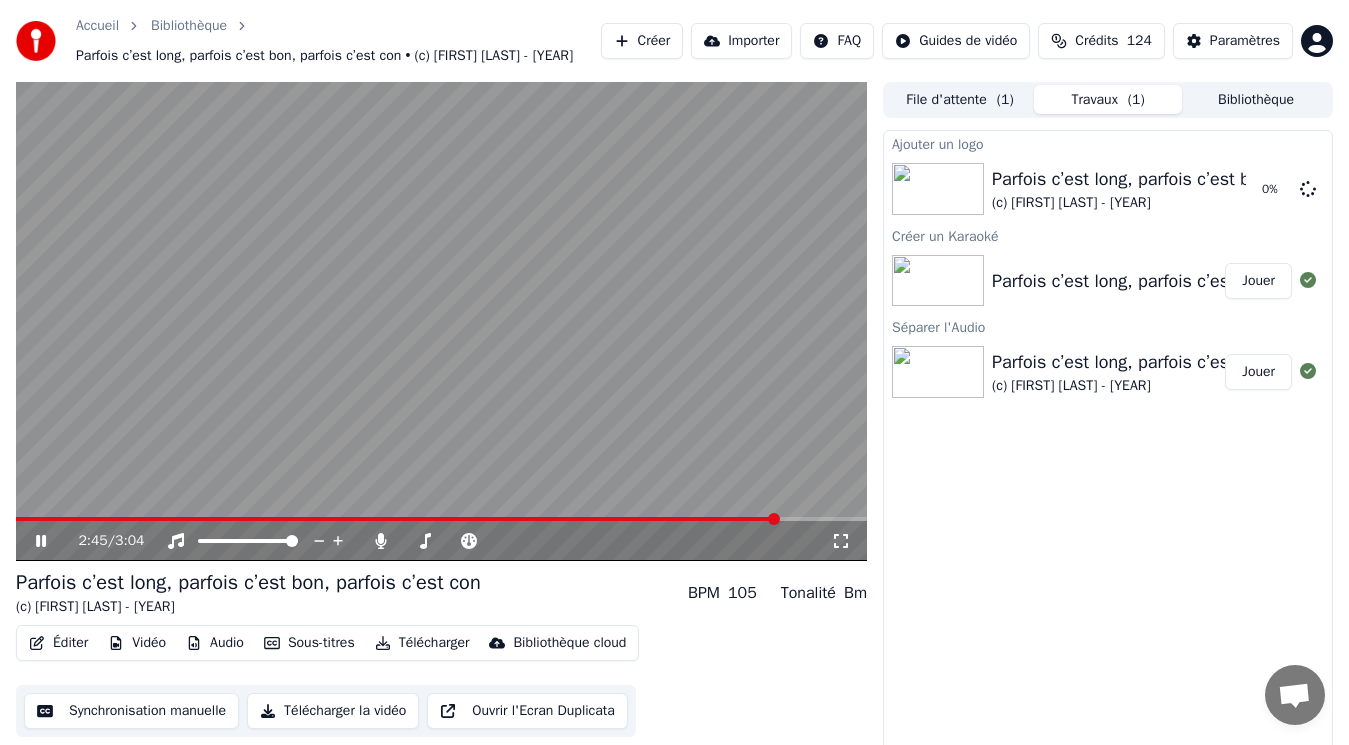 click on "2:45  /  3:04" at bounding box center (441, 541) 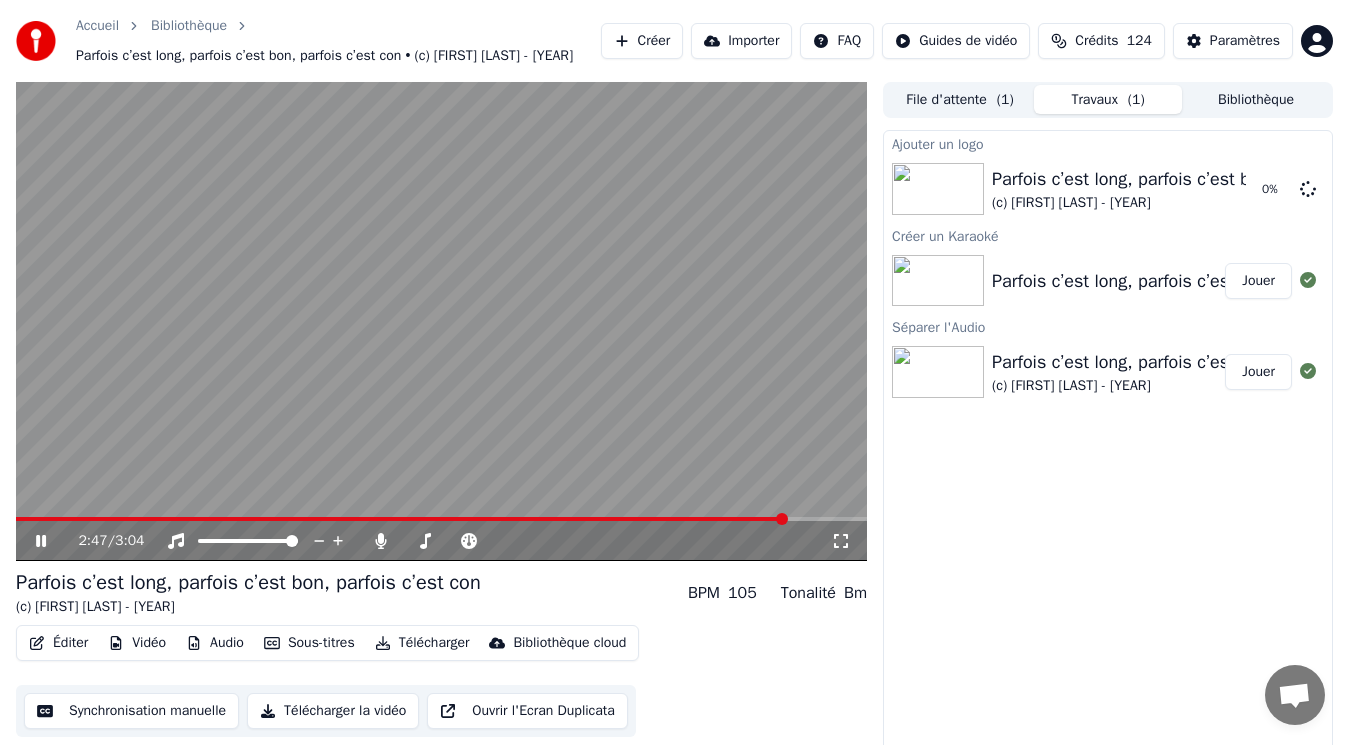click 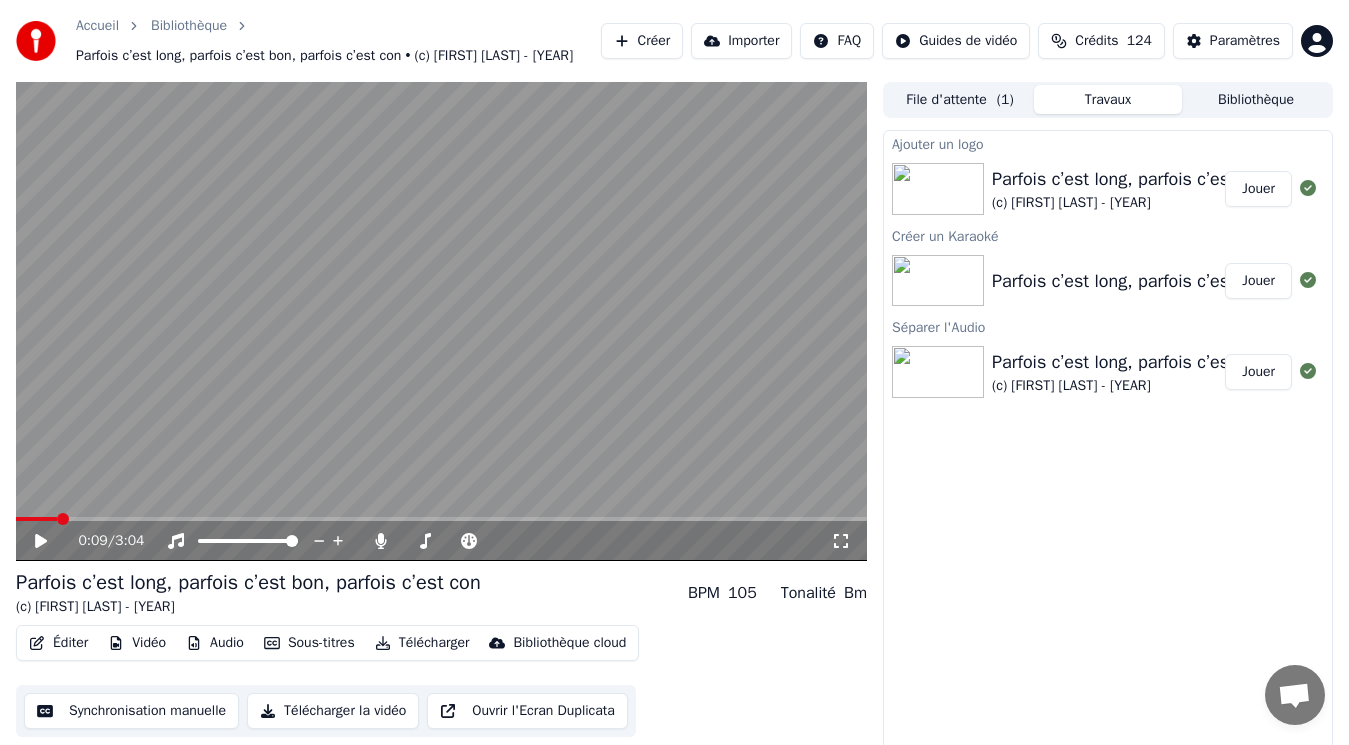 click at bounding box center (36, 519) 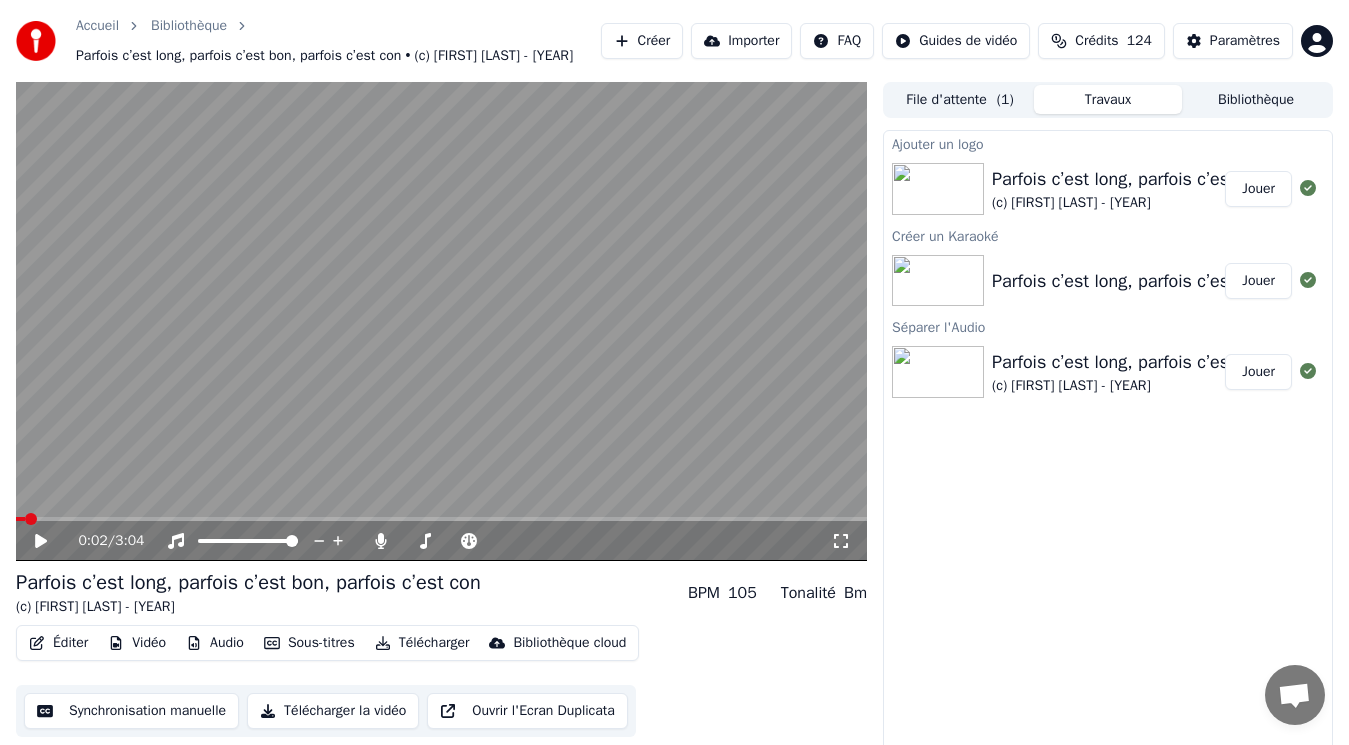 click at bounding box center [31, 519] 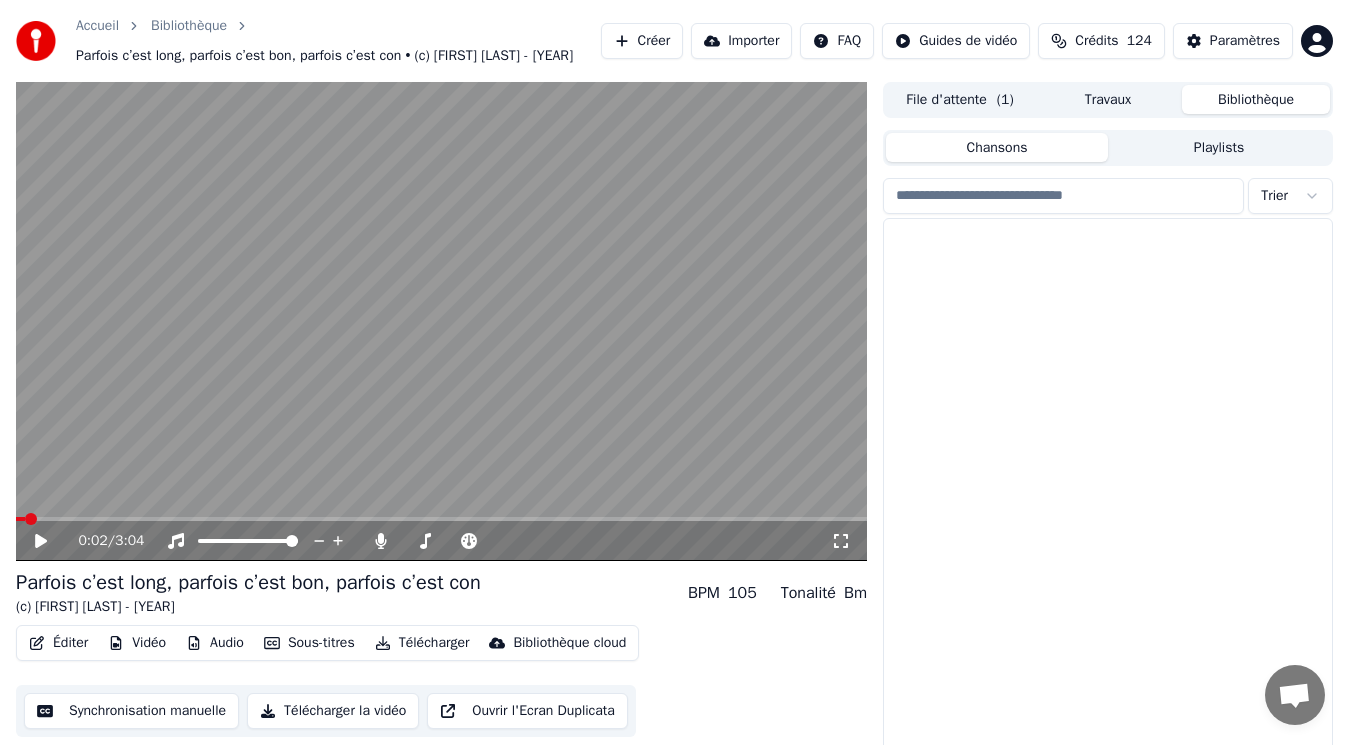 click on "Bibliothèque" at bounding box center [1256, 99] 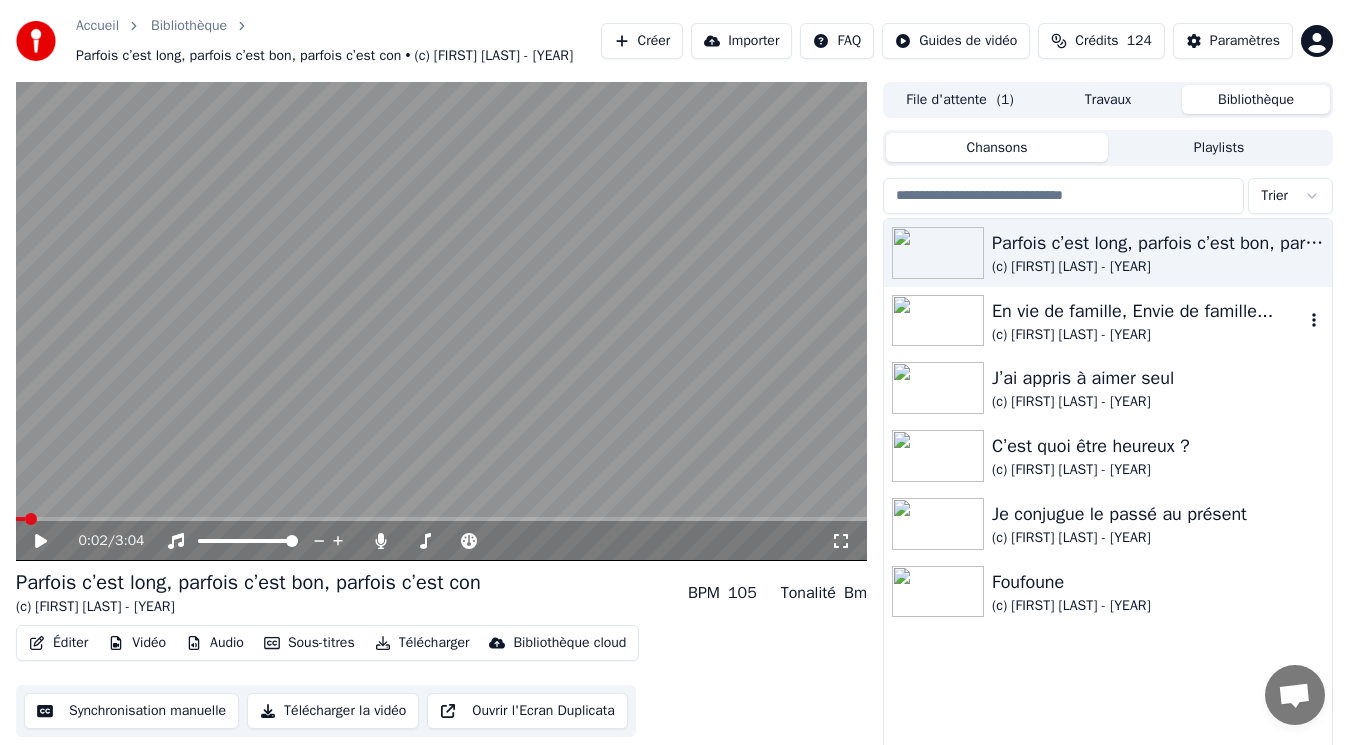 click on "(c) [FIRST] [LAST] - [YEAR]" at bounding box center (1148, 335) 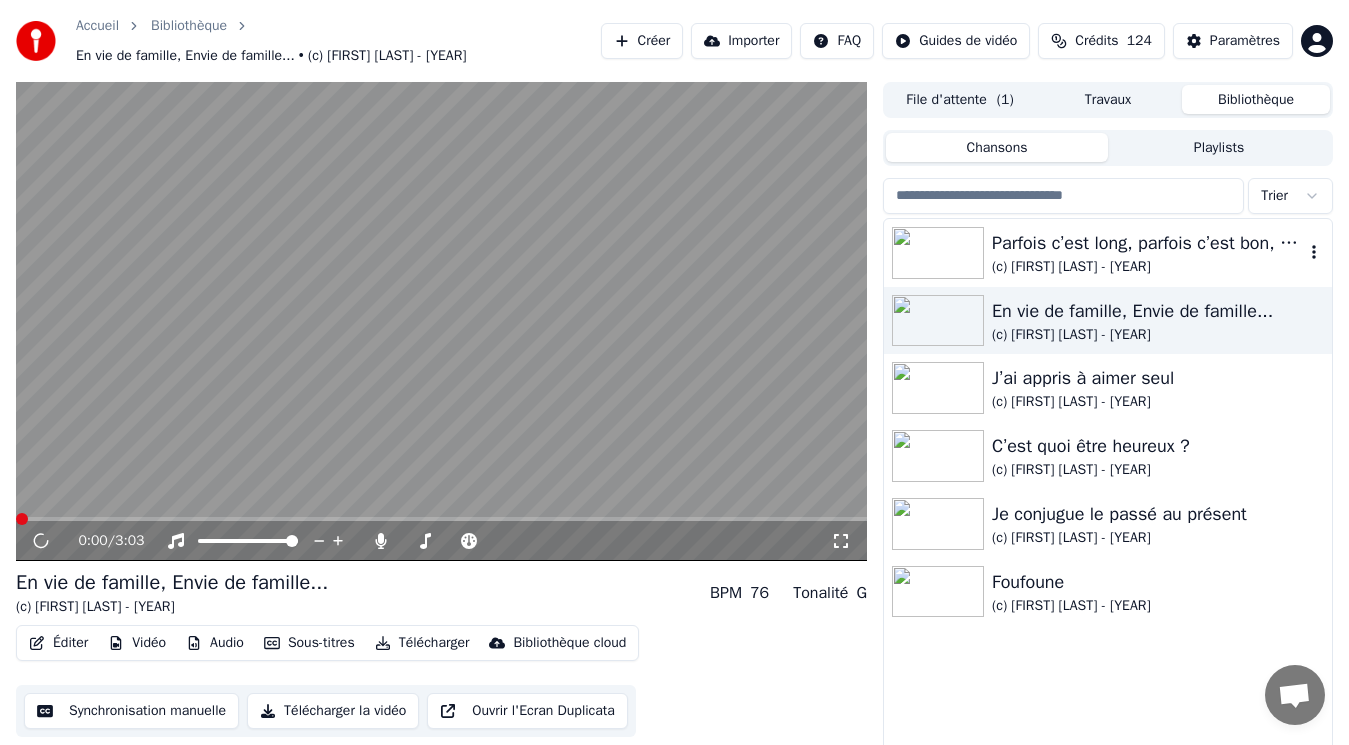 click on "(c) [FIRST] [LAST] - [YEAR]" at bounding box center (1148, 267) 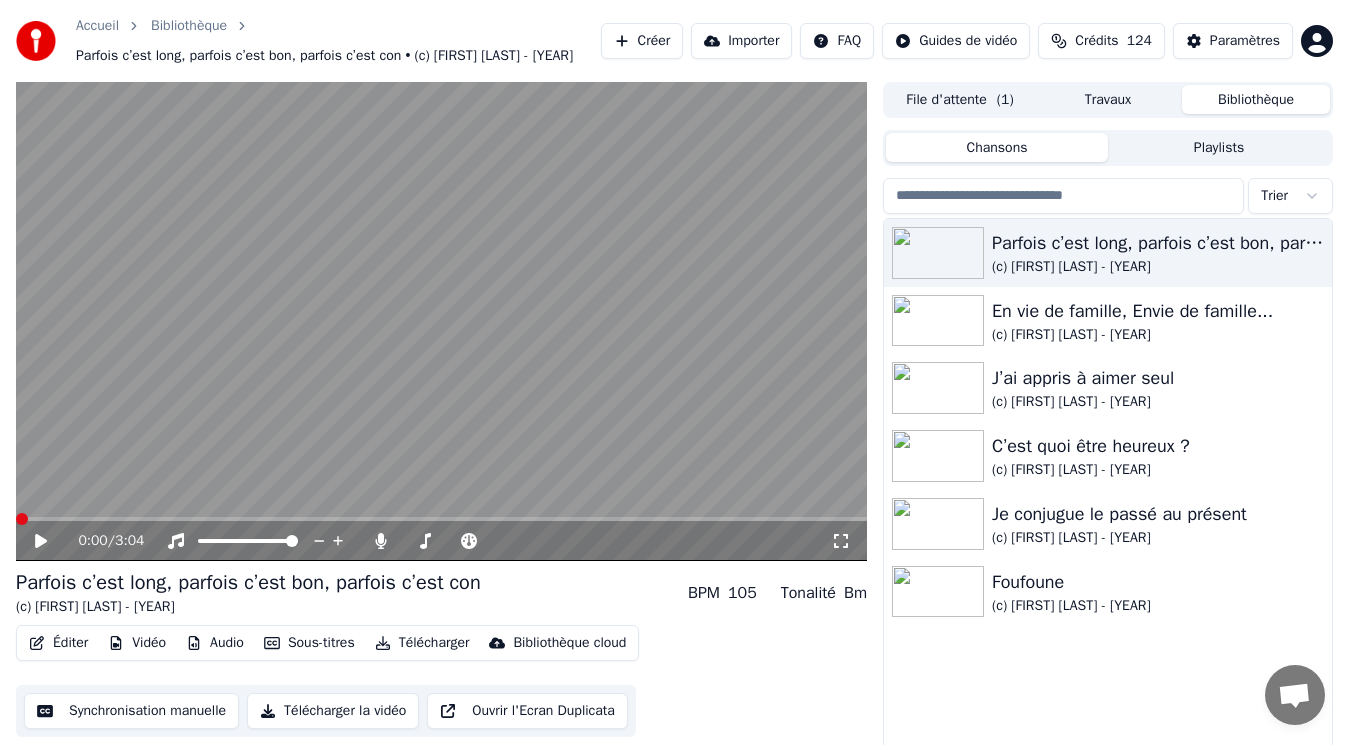 click 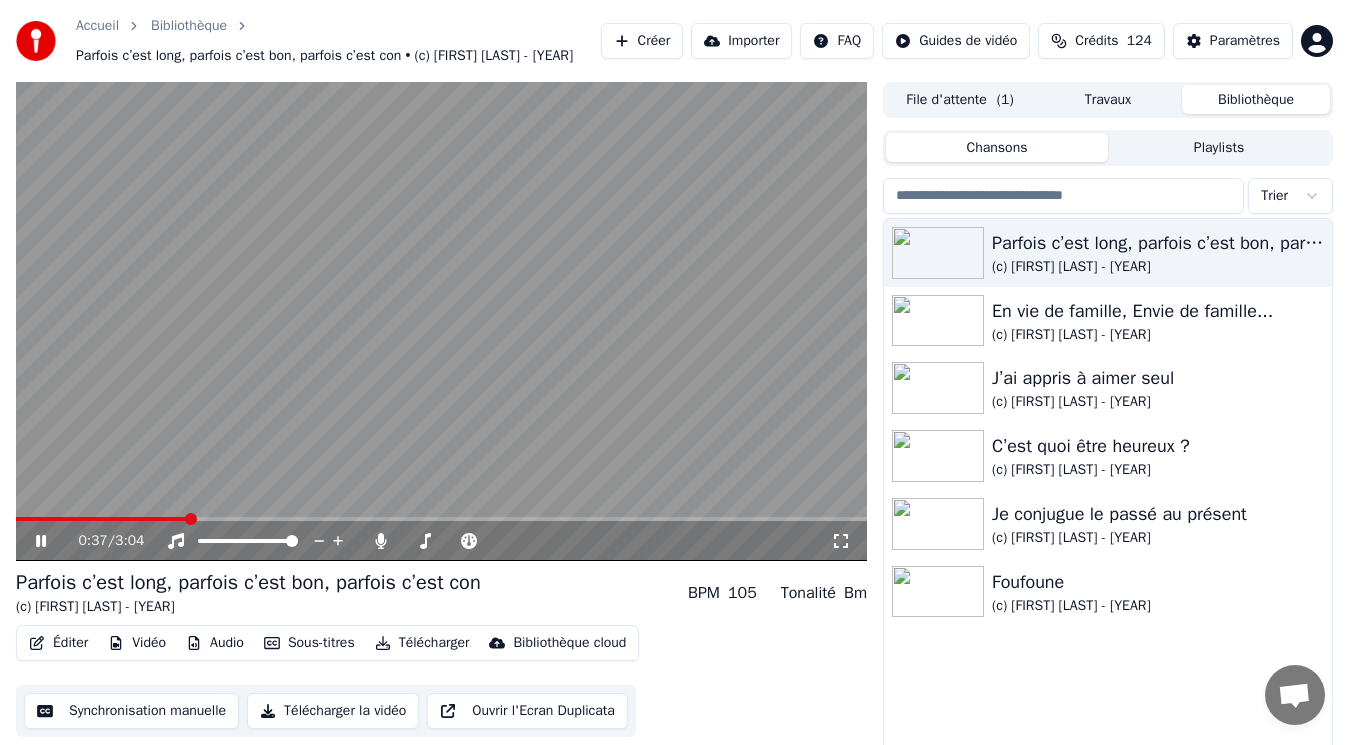 click 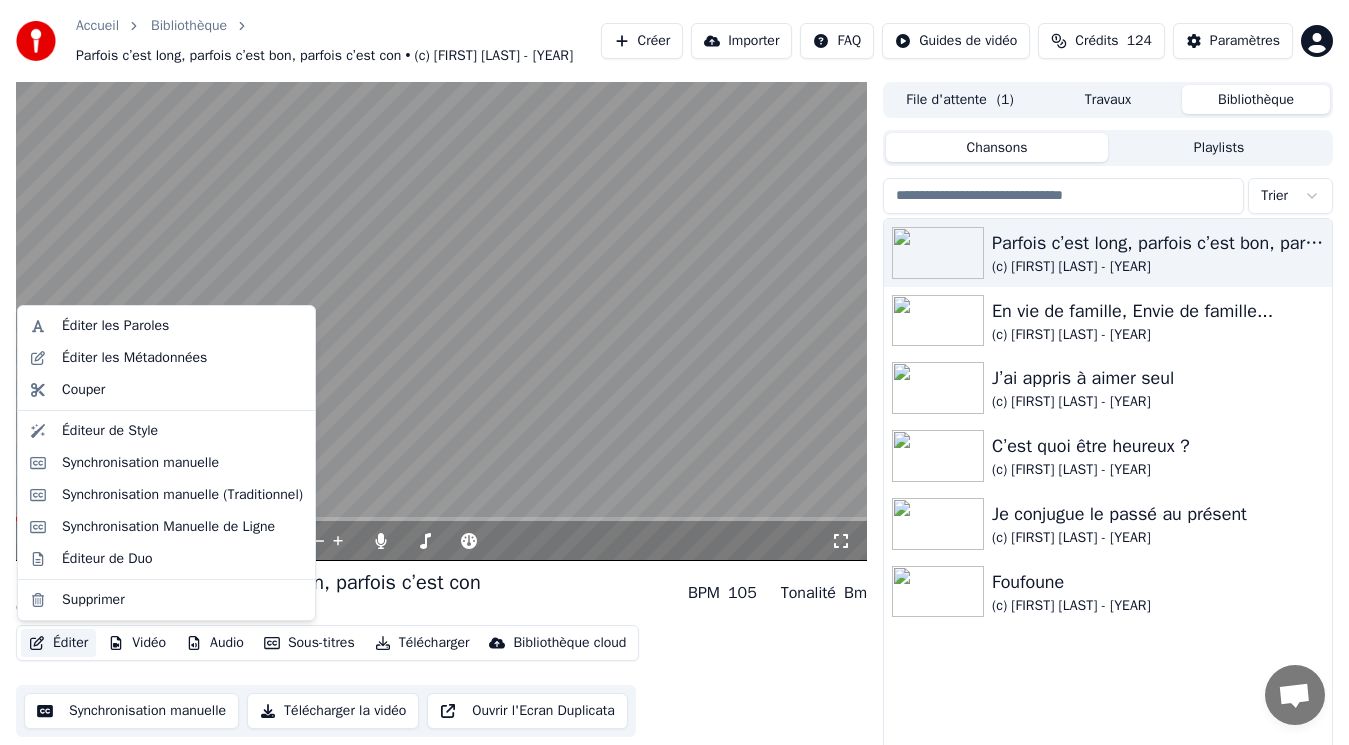 click on "Éditer" at bounding box center [58, 643] 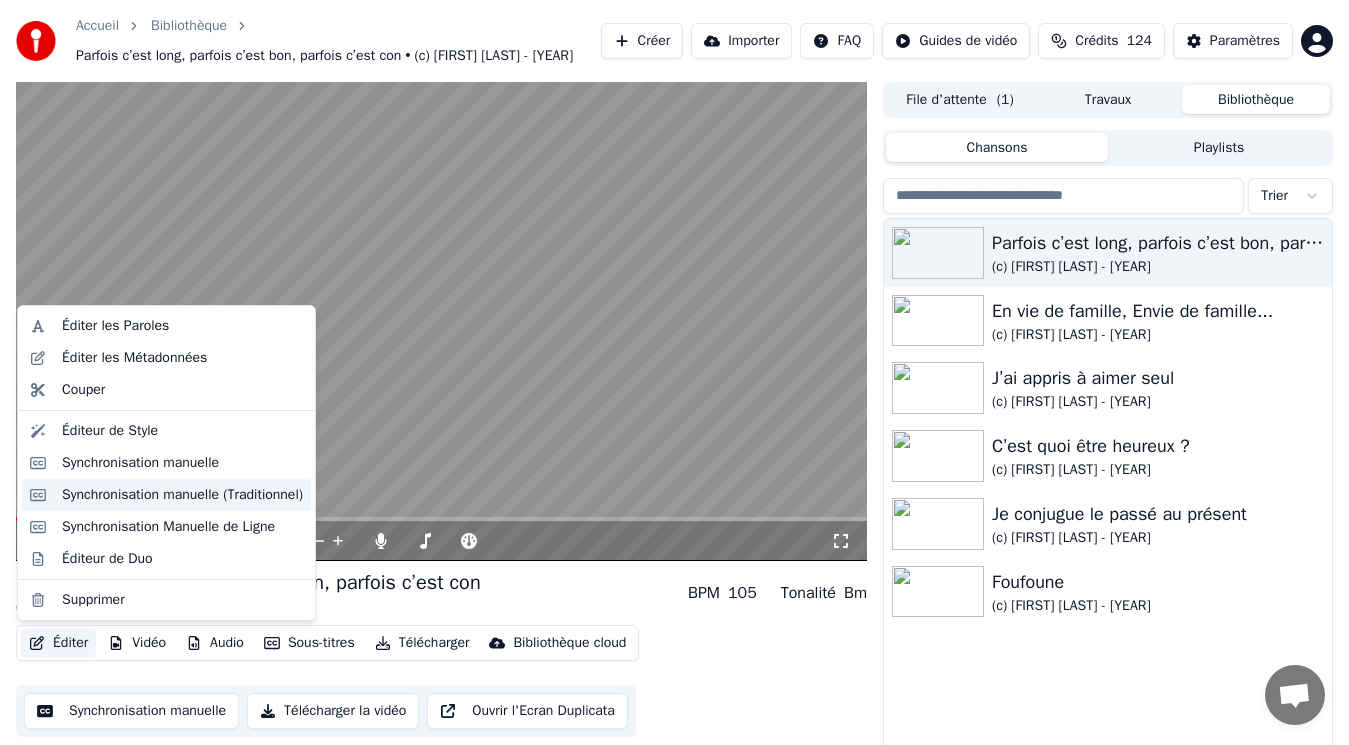 click on "Synchronisation manuelle (Traditionnel)" at bounding box center (182, 495) 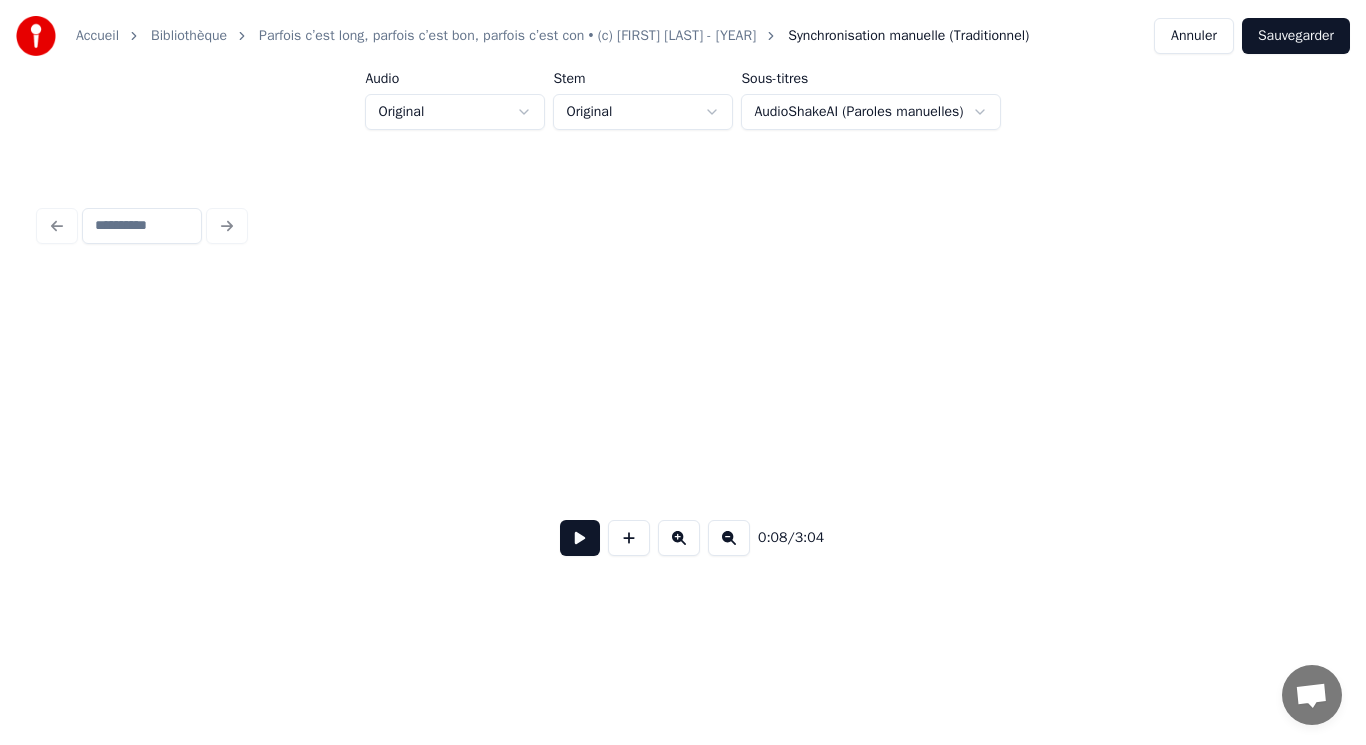 scroll, scrollTop: 0, scrollLeft: 1744, axis: horizontal 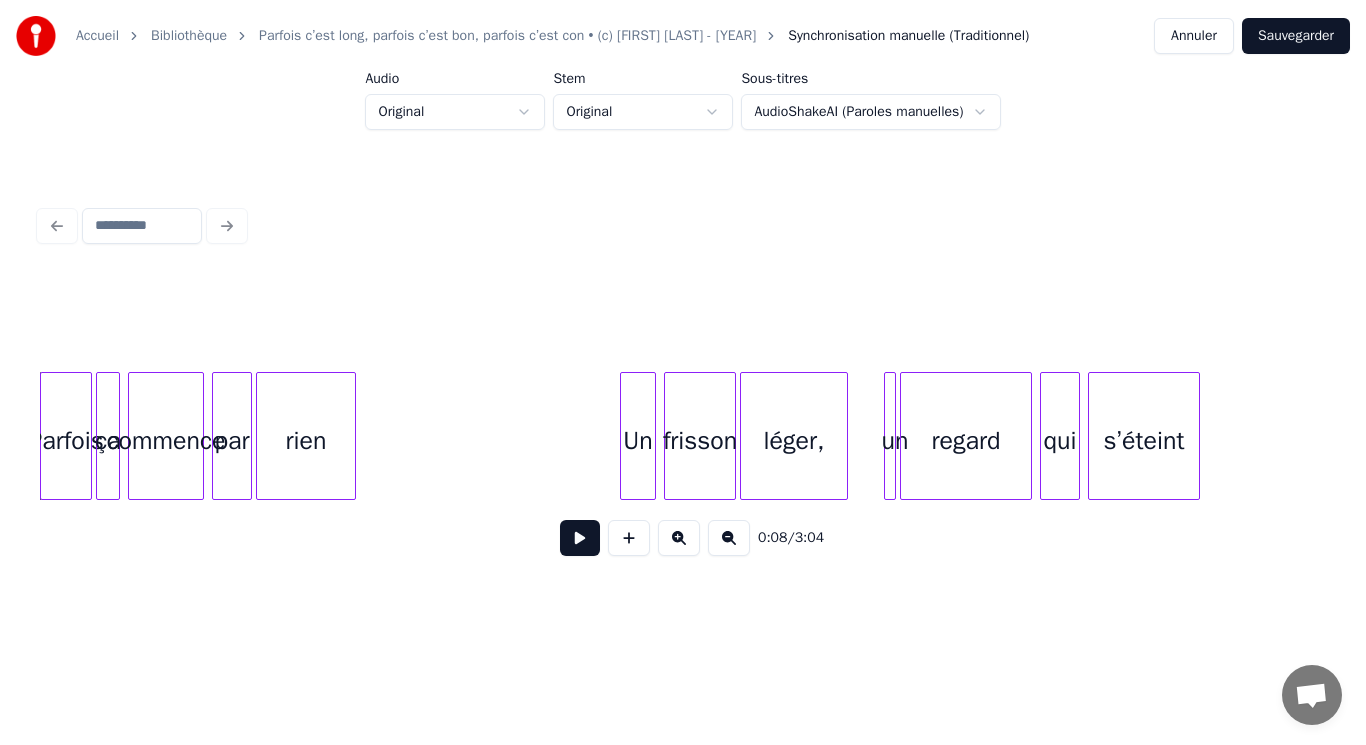 click at bounding box center [580, 538] 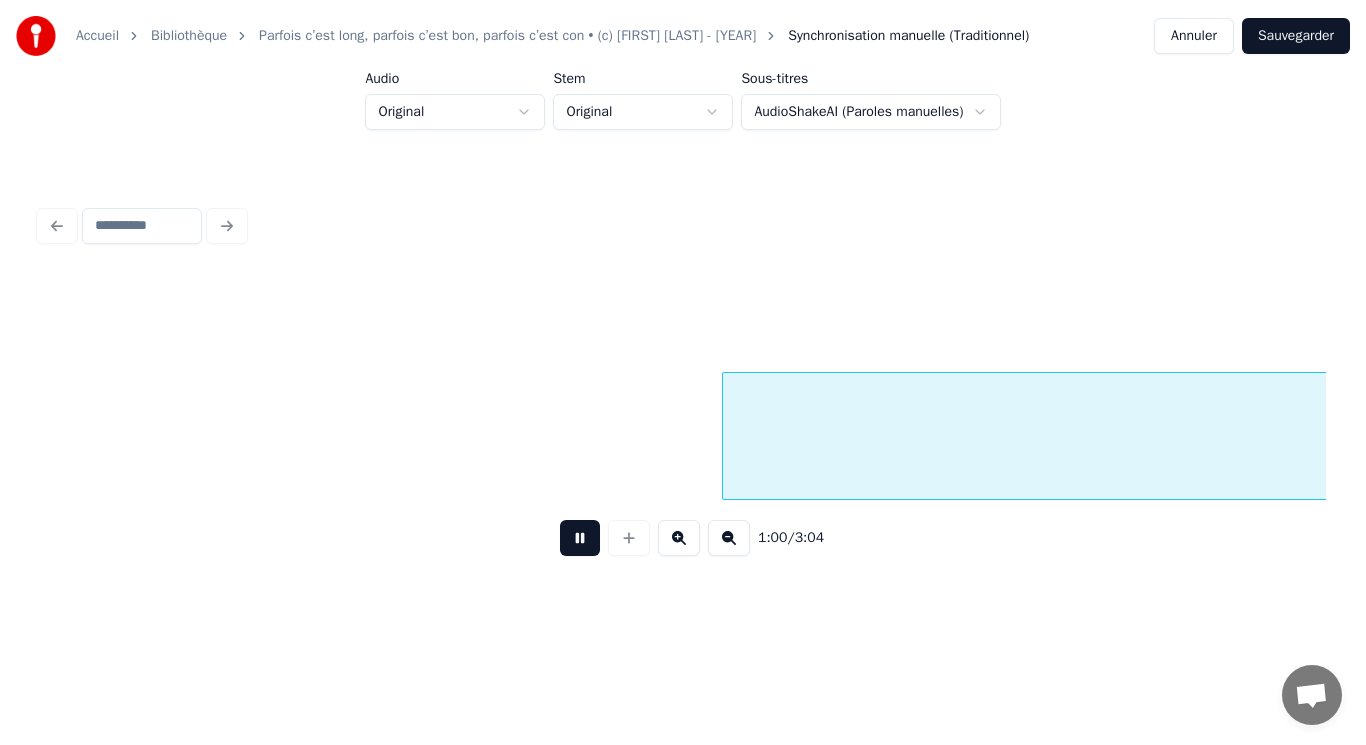 scroll, scrollTop: 0, scrollLeft: 12044, axis: horizontal 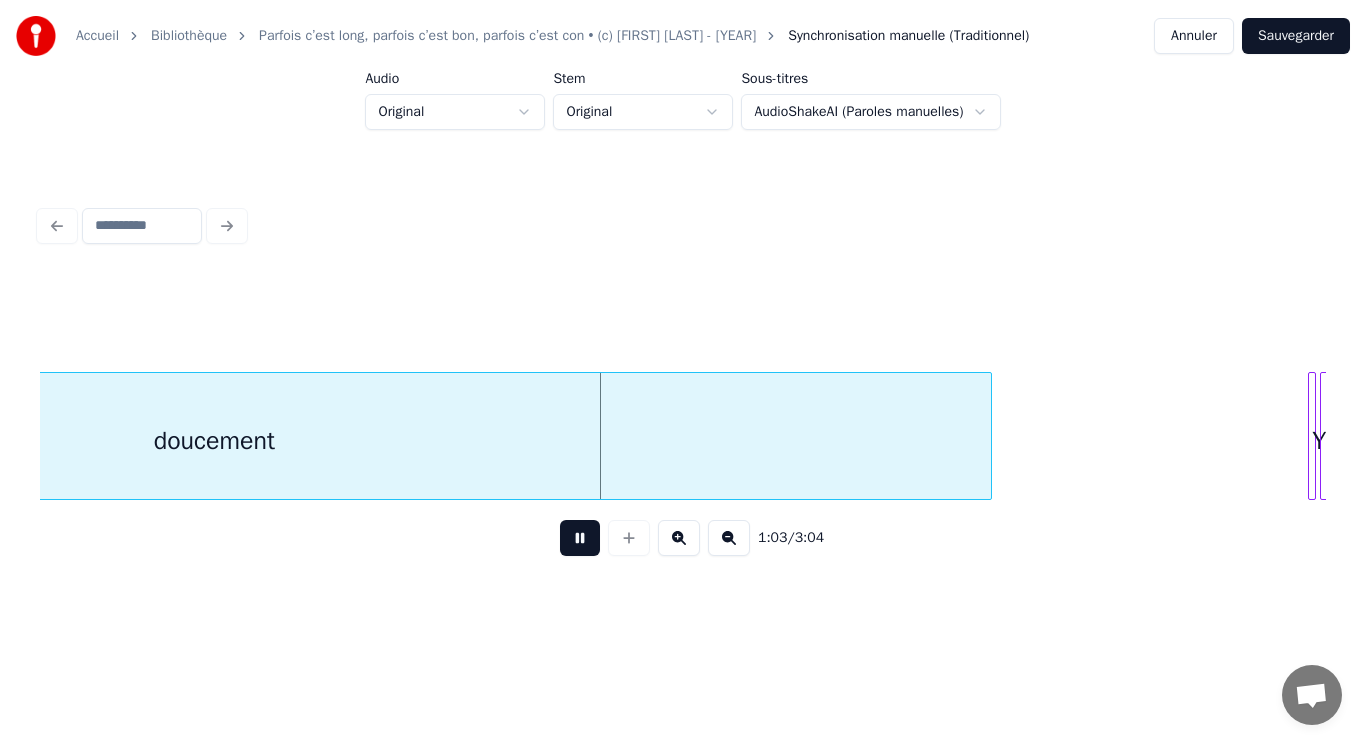 click at bounding box center [580, 538] 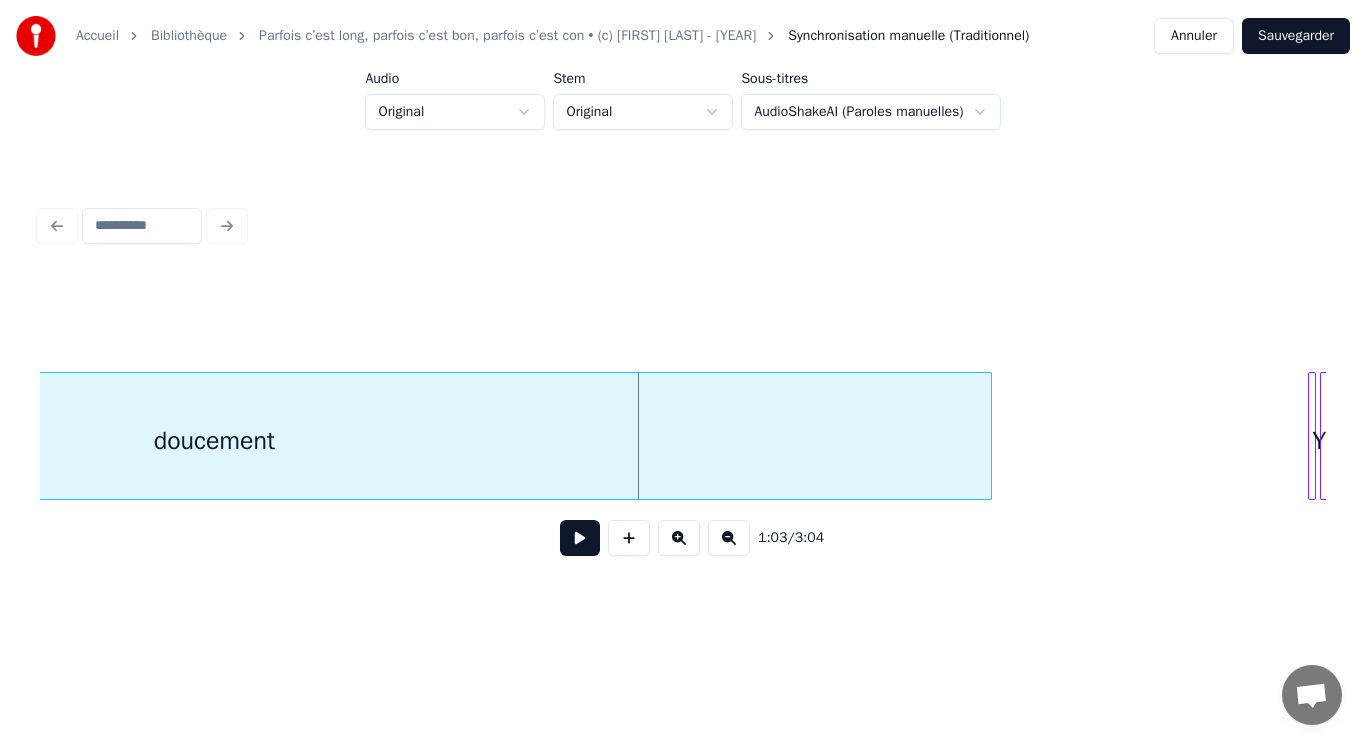 click on "doucement" at bounding box center [214, 441] 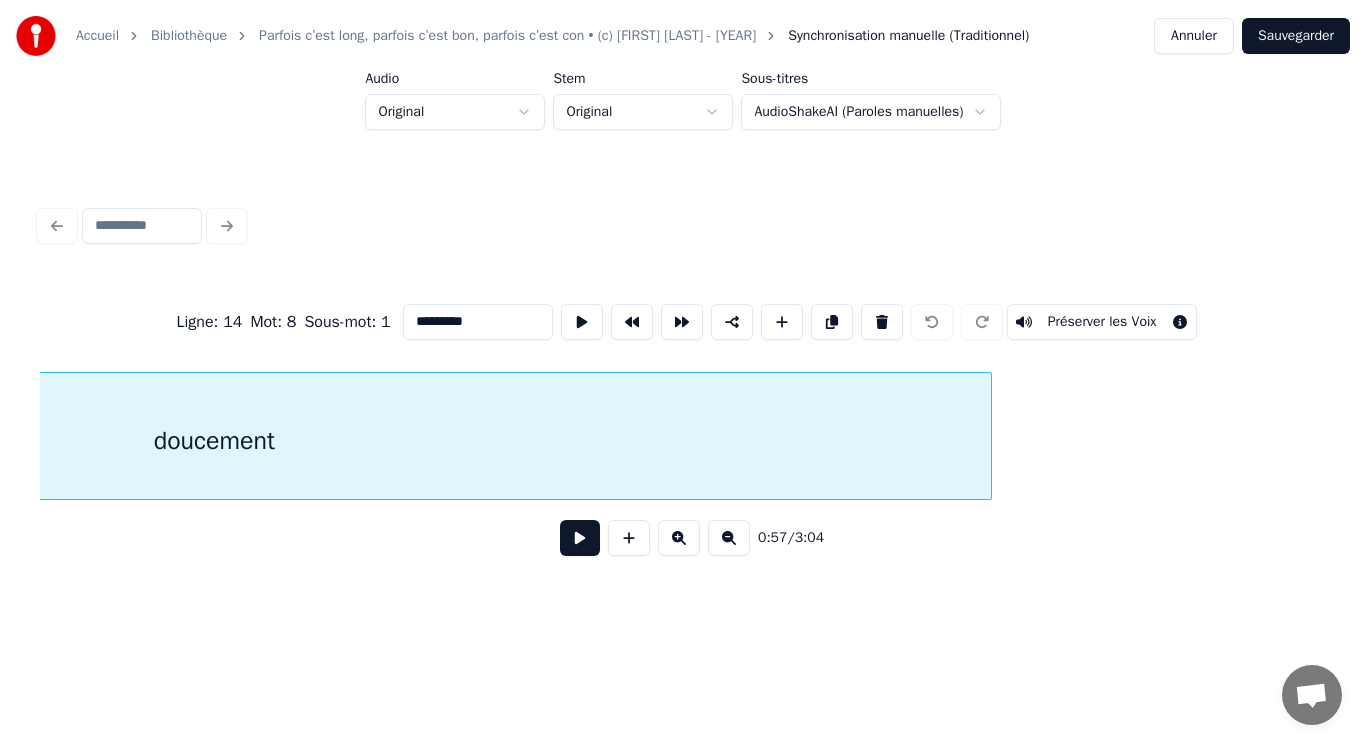 scroll, scrollTop: 0, scrollLeft: 11440, axis: horizontal 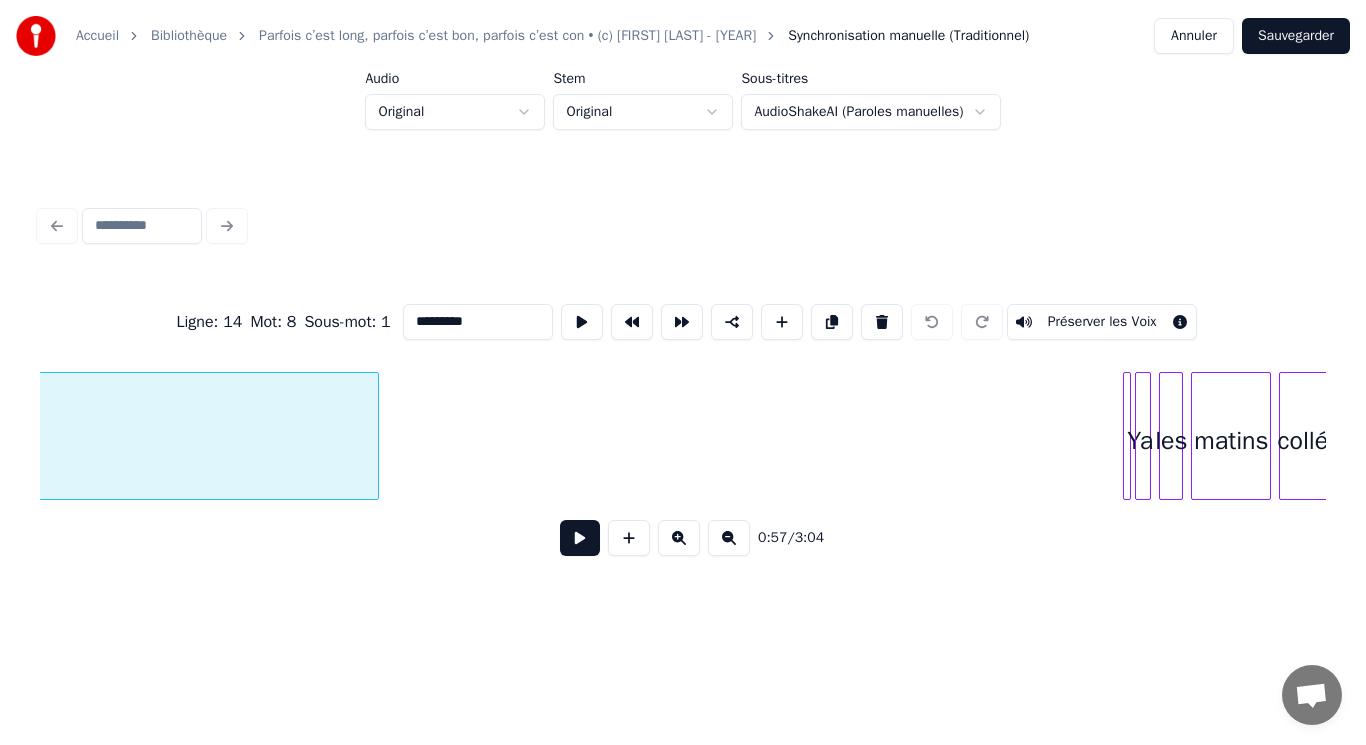 click at bounding box center [375, 436] 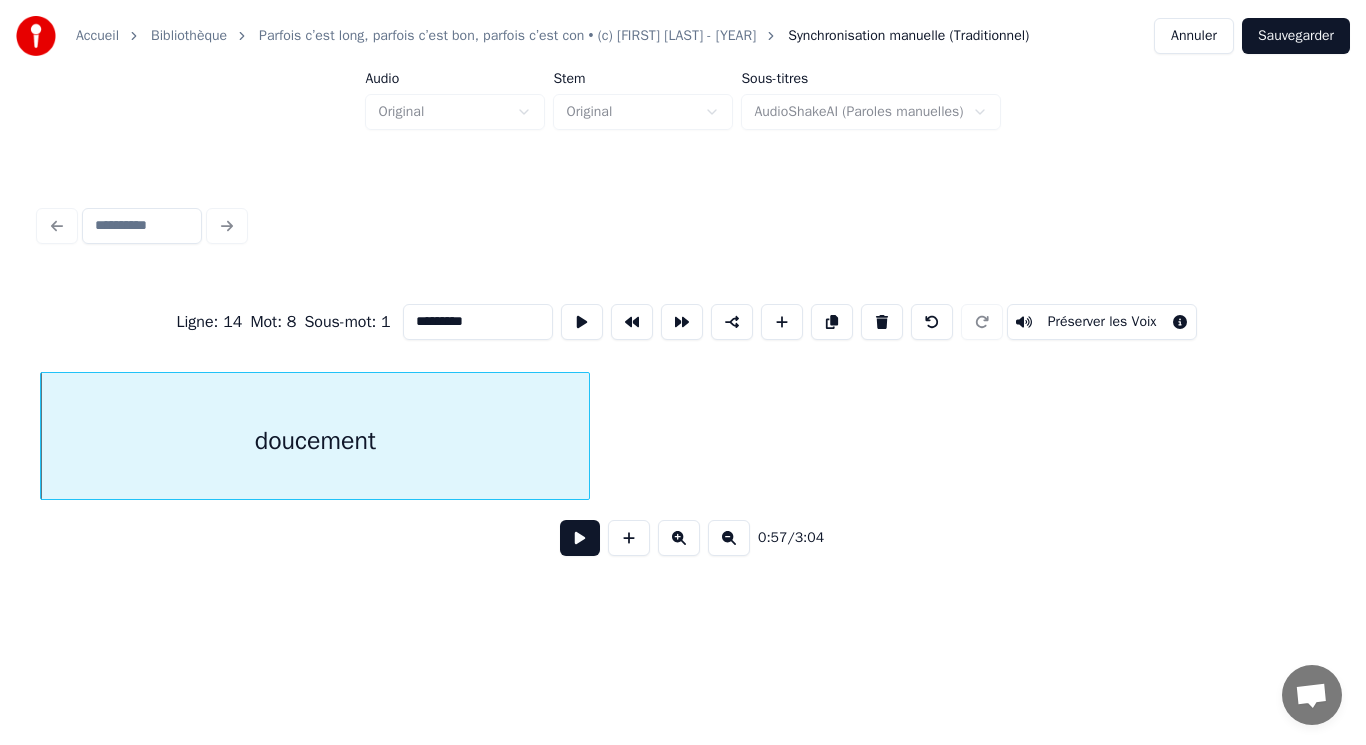 click at bounding box center (586, 436) 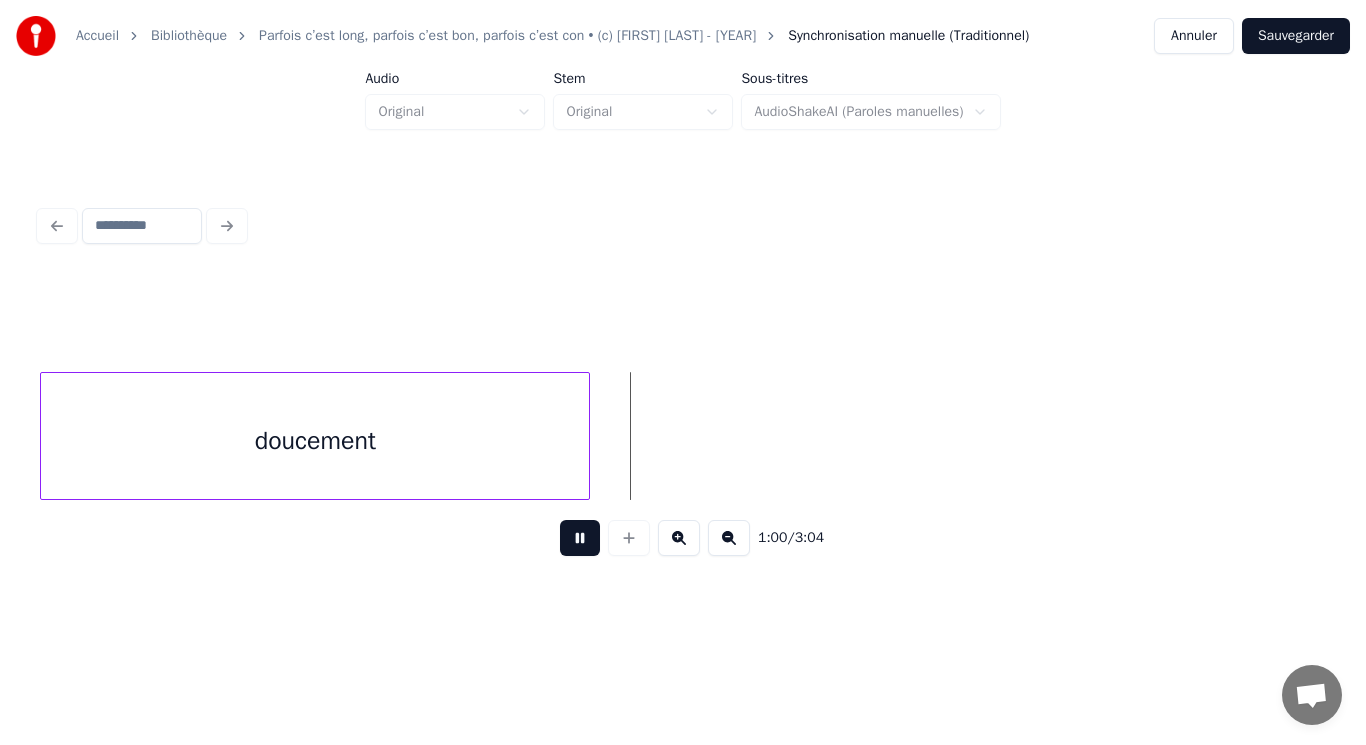 click at bounding box center [580, 538] 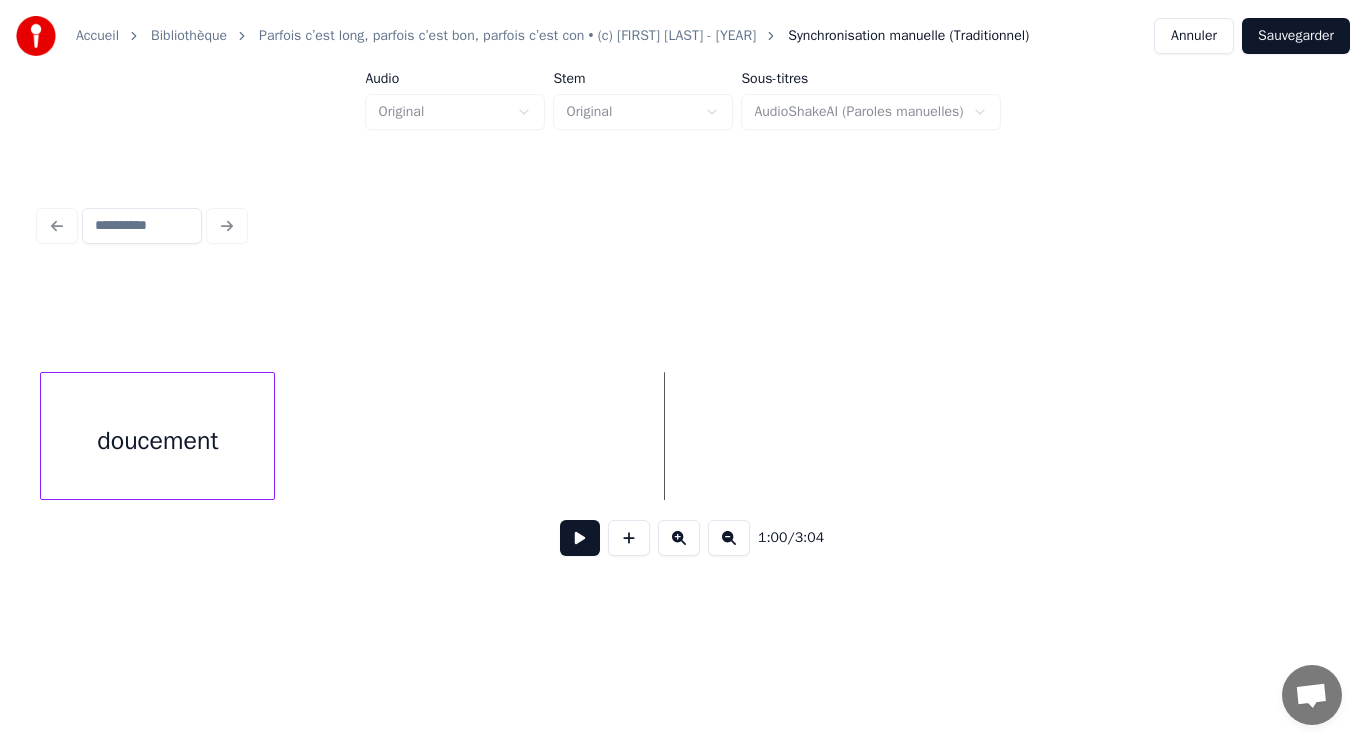 click at bounding box center (271, 436) 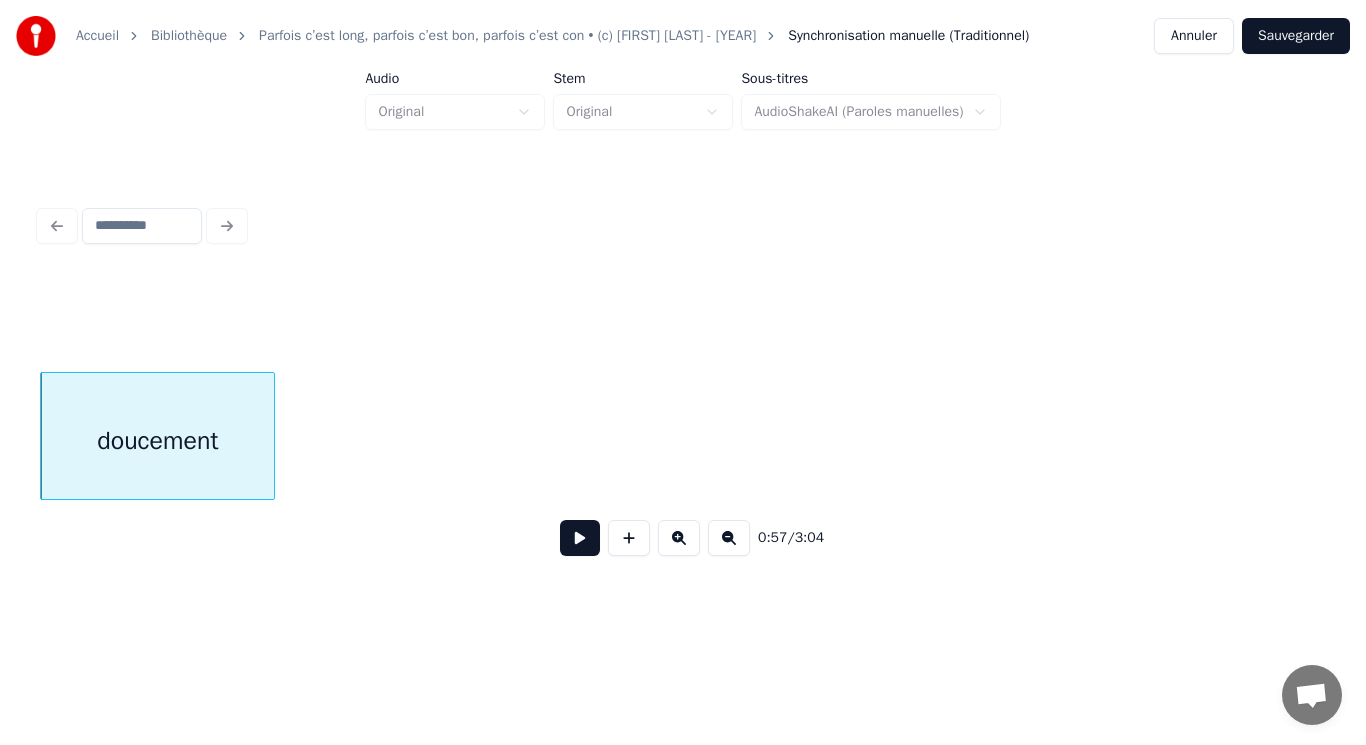 click at bounding box center [580, 538] 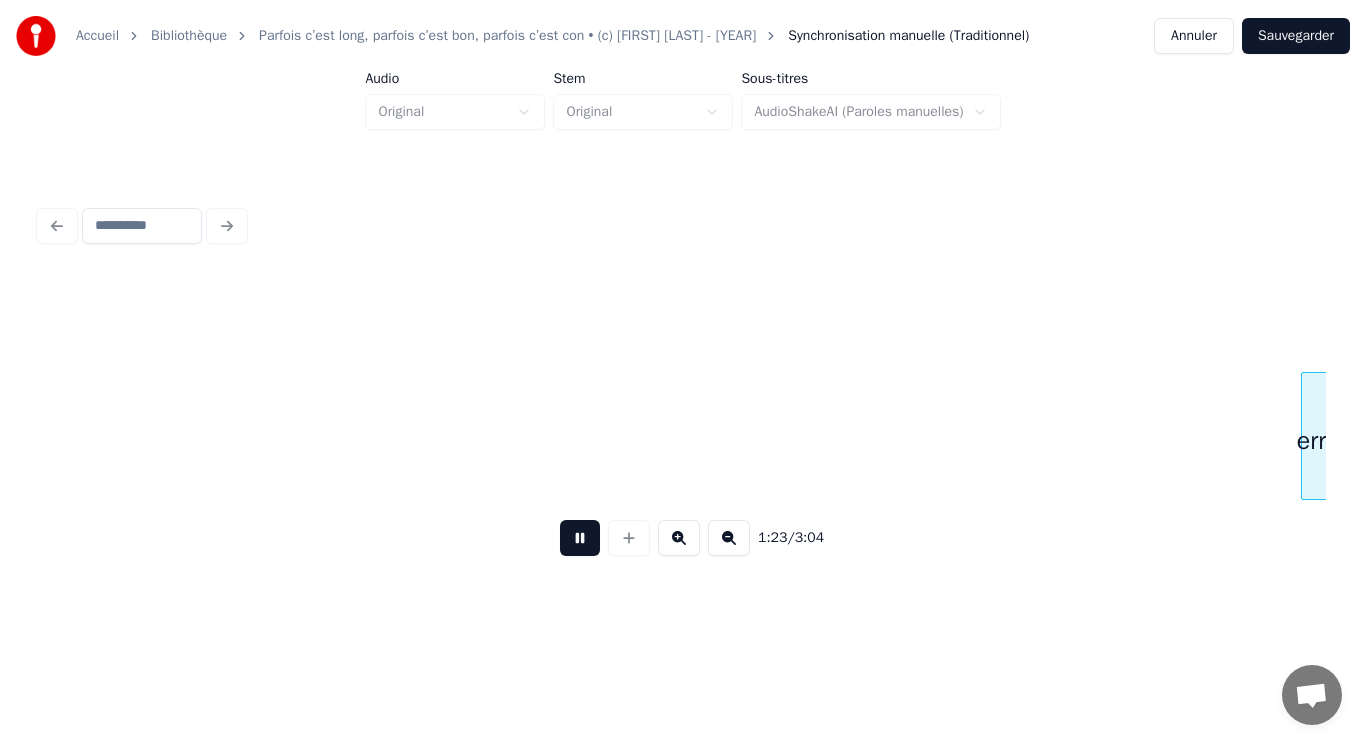 scroll, scrollTop: 0, scrollLeft: 16586, axis: horizontal 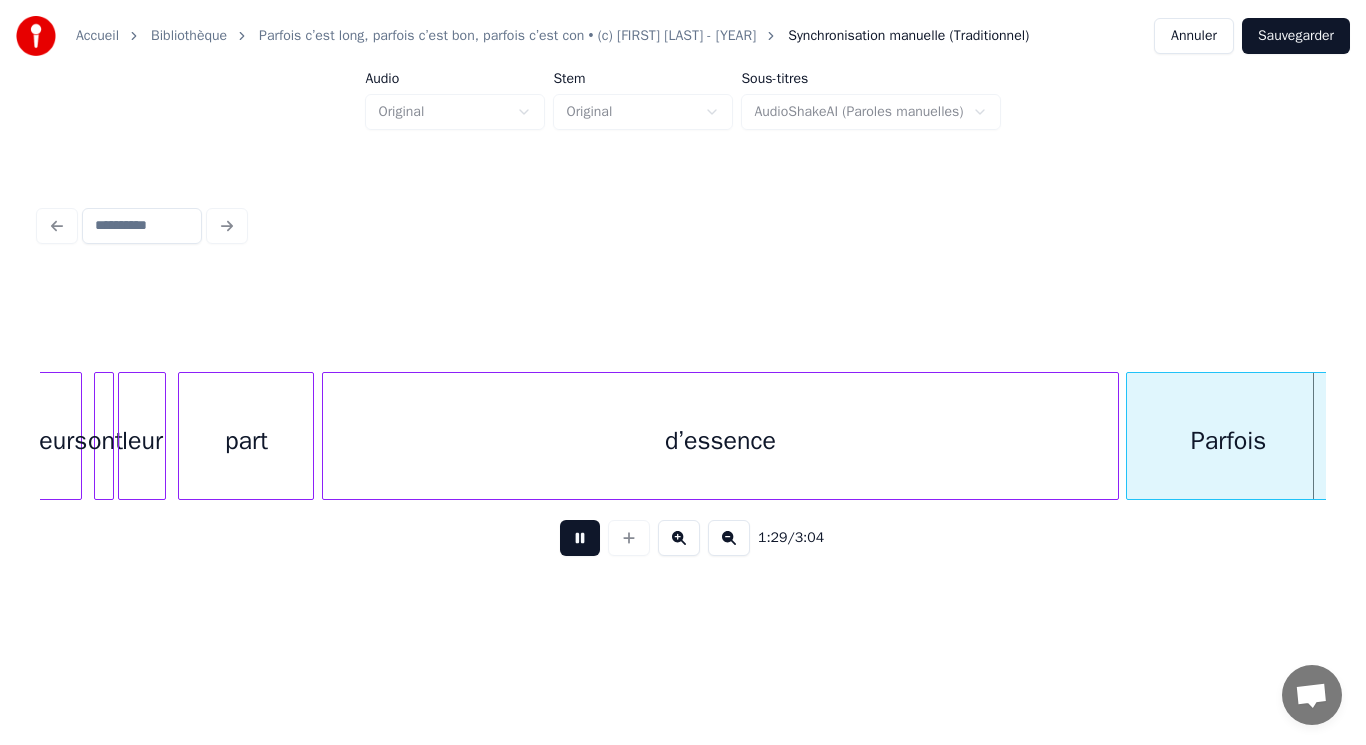 click at bounding box center [580, 538] 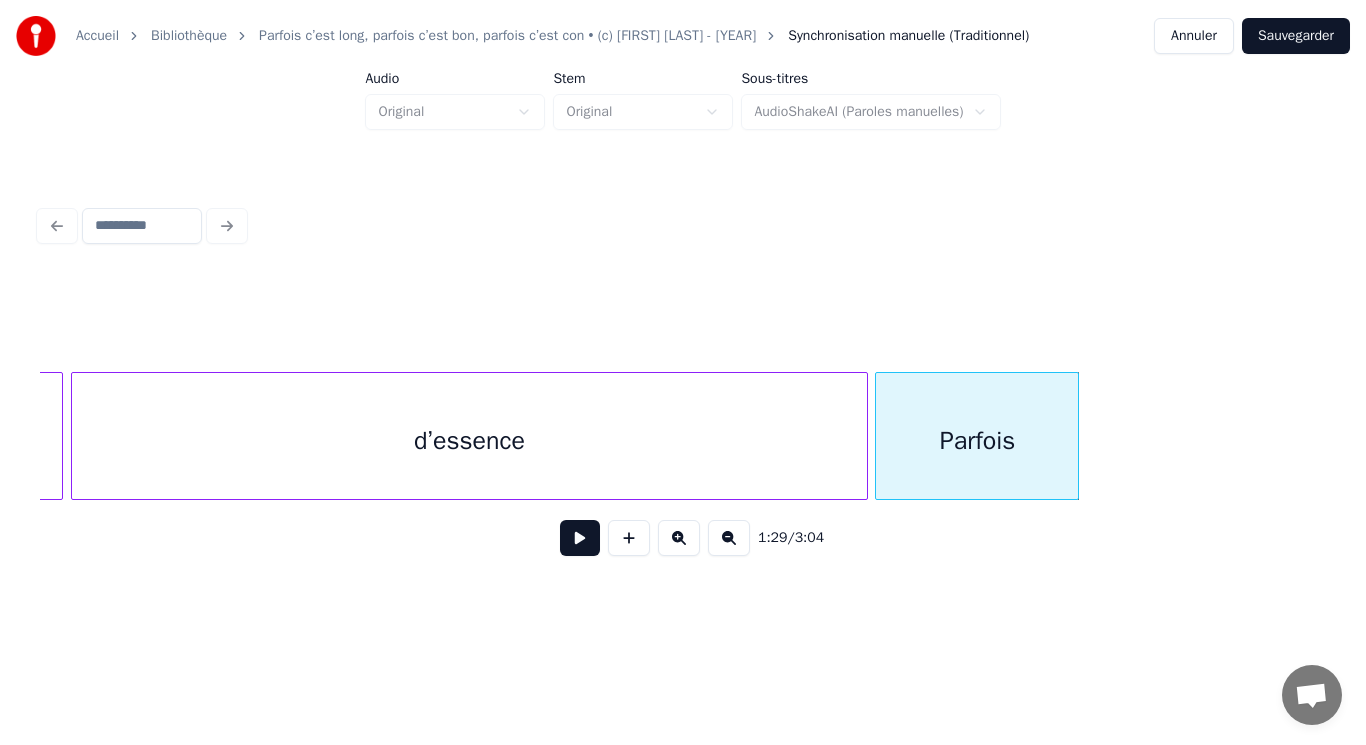 scroll, scrollTop: 0, scrollLeft: 16571, axis: horizontal 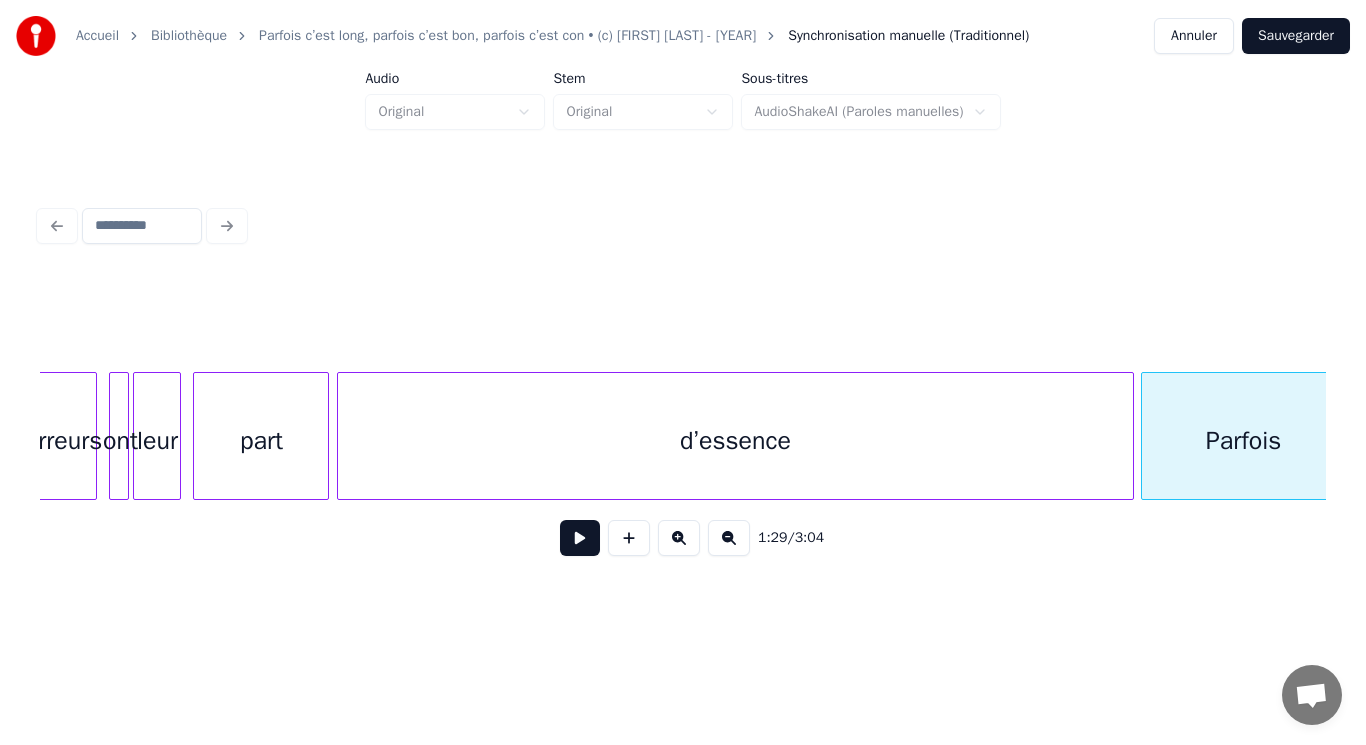 click on "d’essence" at bounding box center (735, 441) 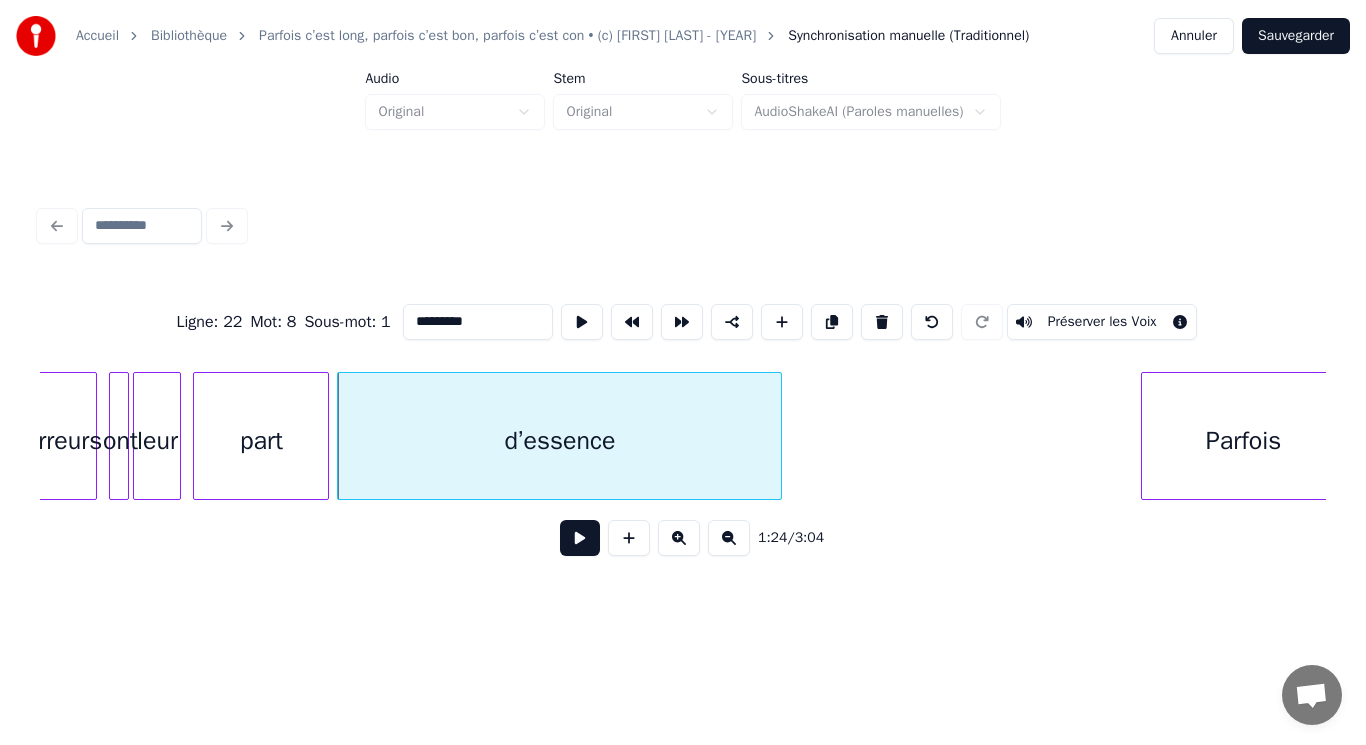 click at bounding box center [778, 436] 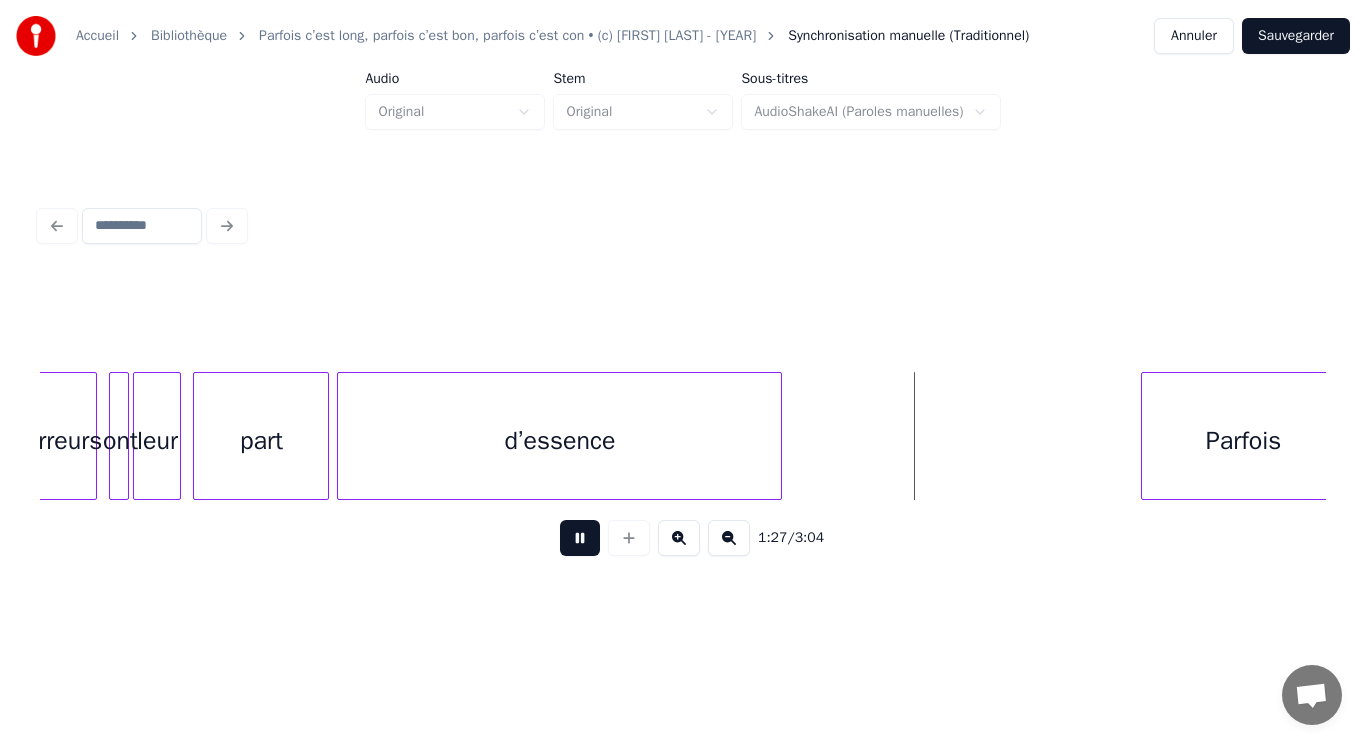 click at bounding box center (580, 538) 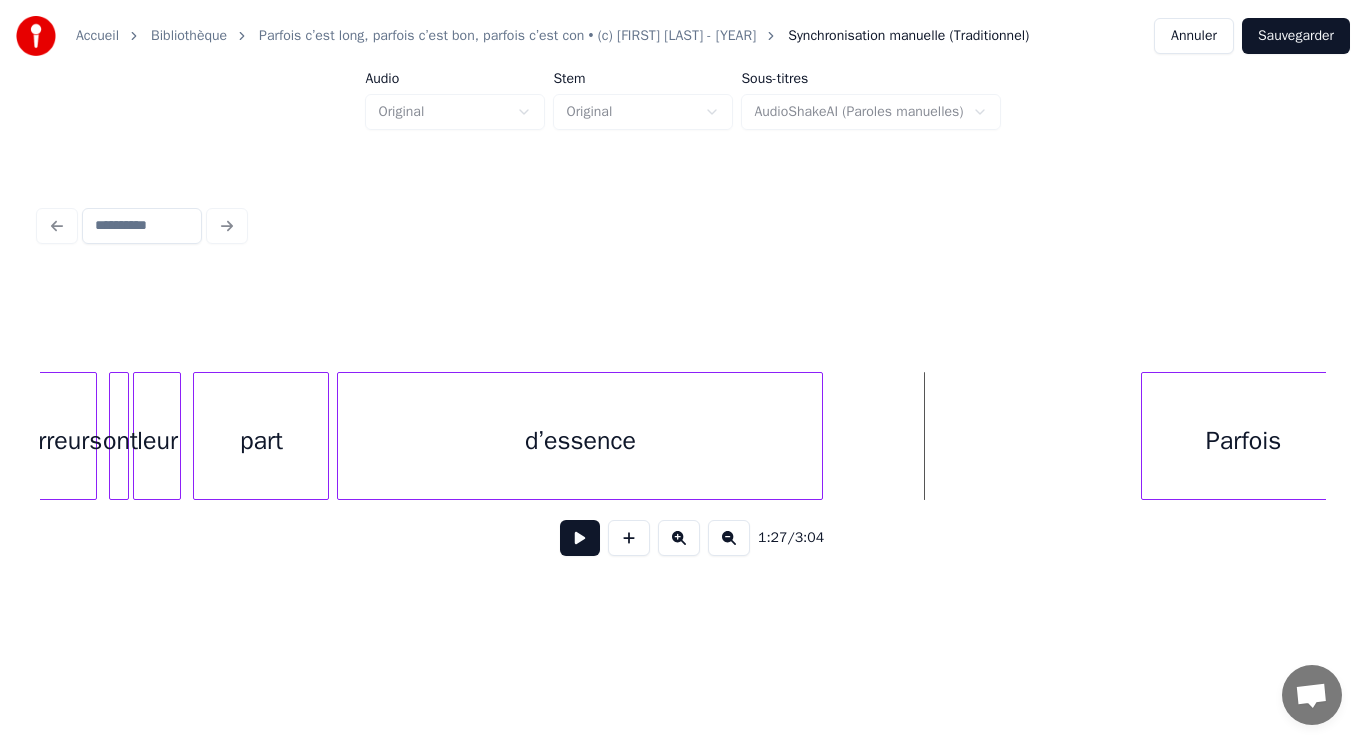 click at bounding box center [819, 436] 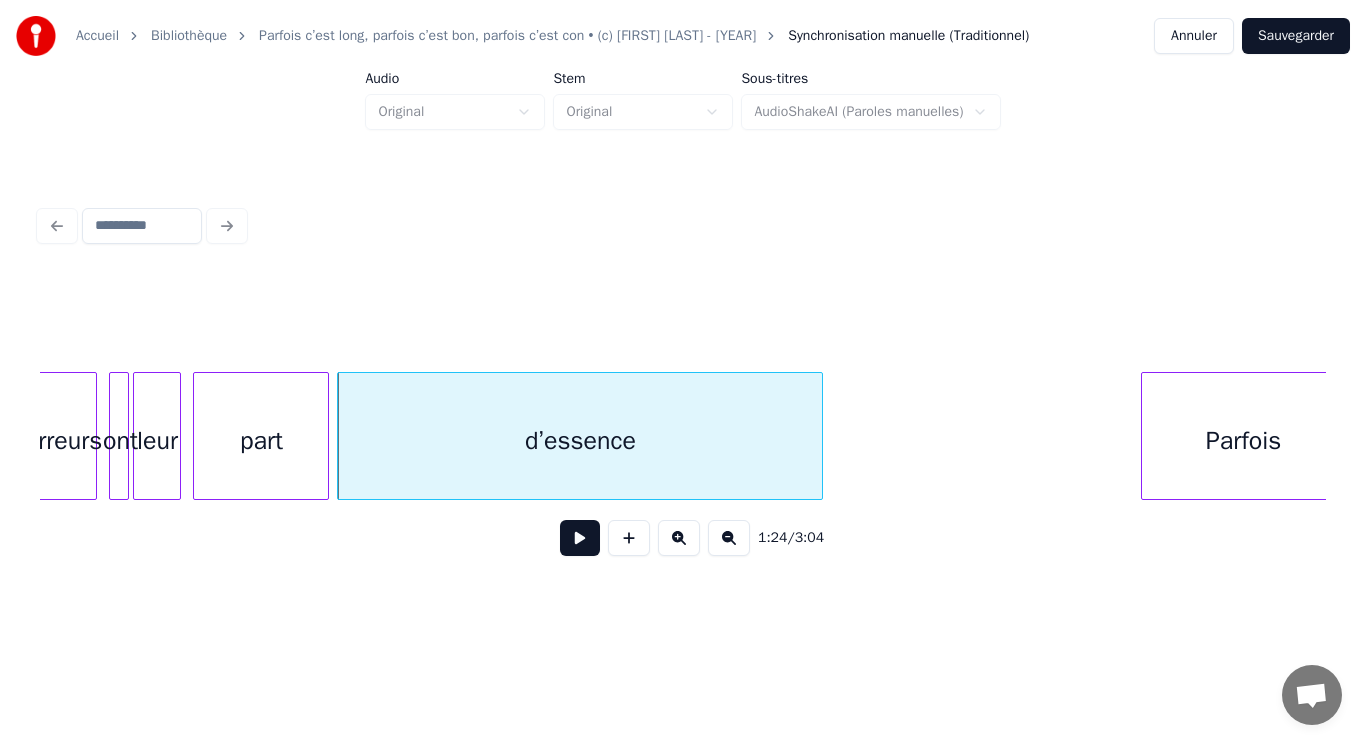 click at bounding box center (580, 538) 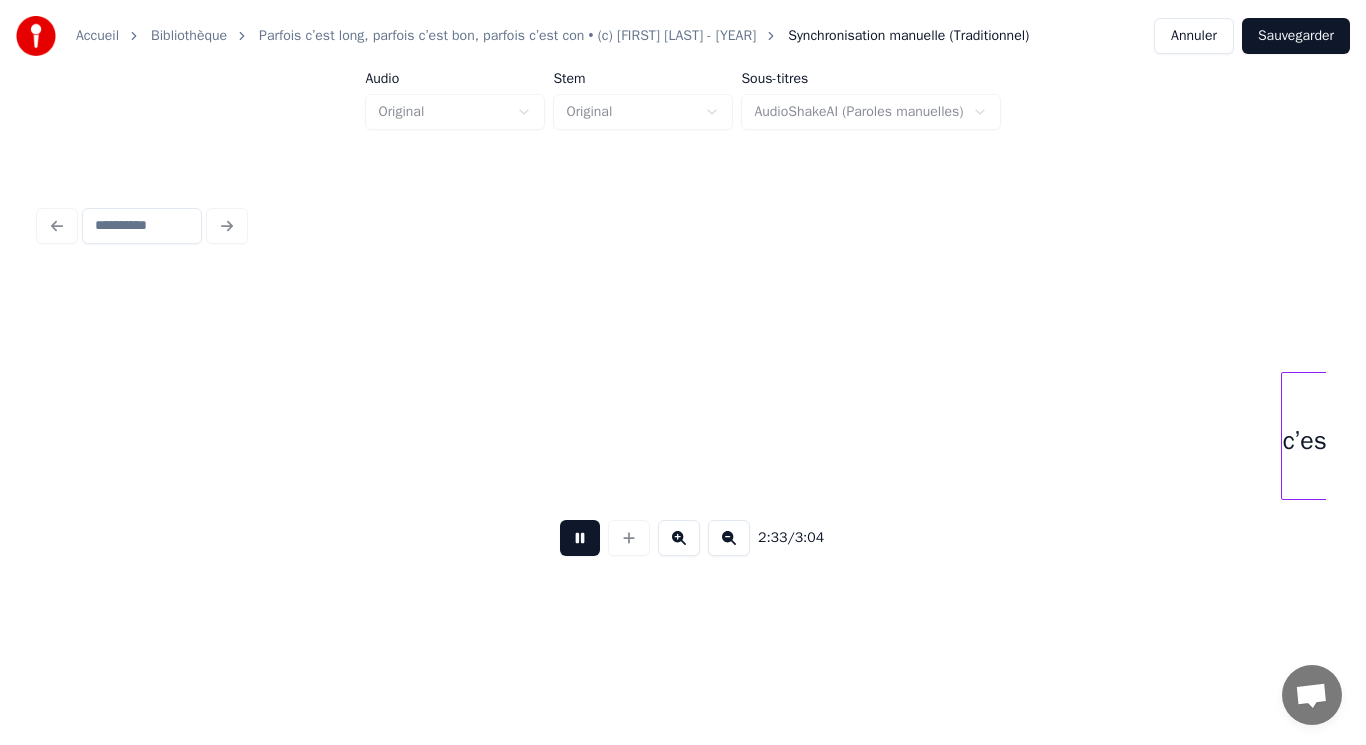 scroll, scrollTop: 0, scrollLeft: 30737, axis: horizontal 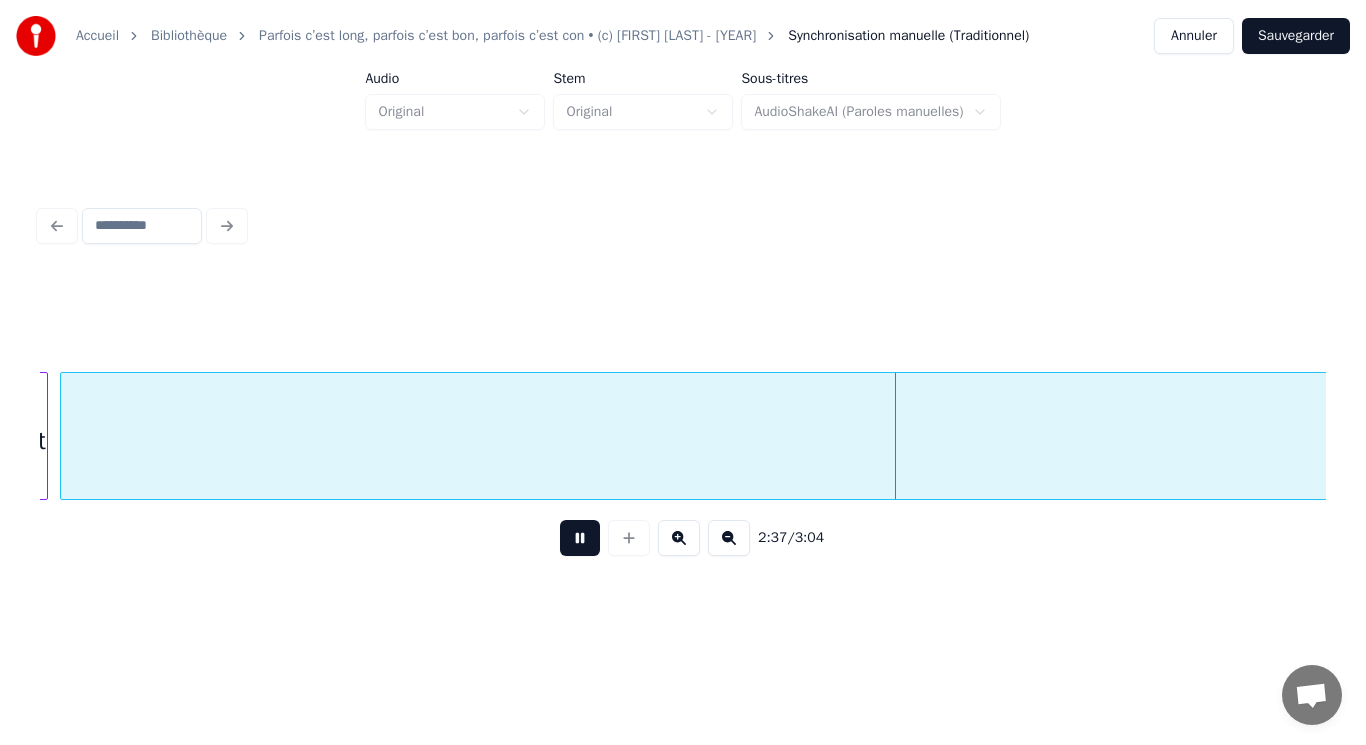 click at bounding box center [580, 538] 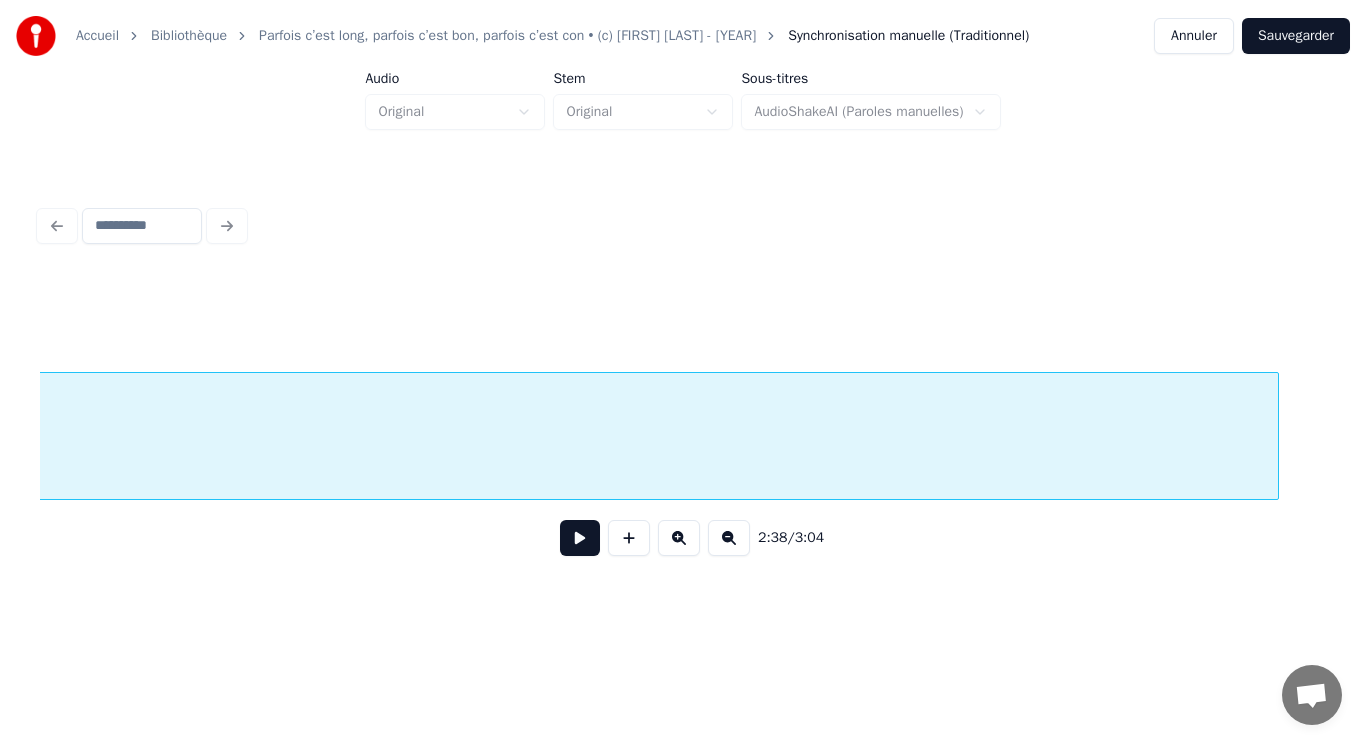 scroll, scrollTop: 0, scrollLeft: 32877, axis: horizontal 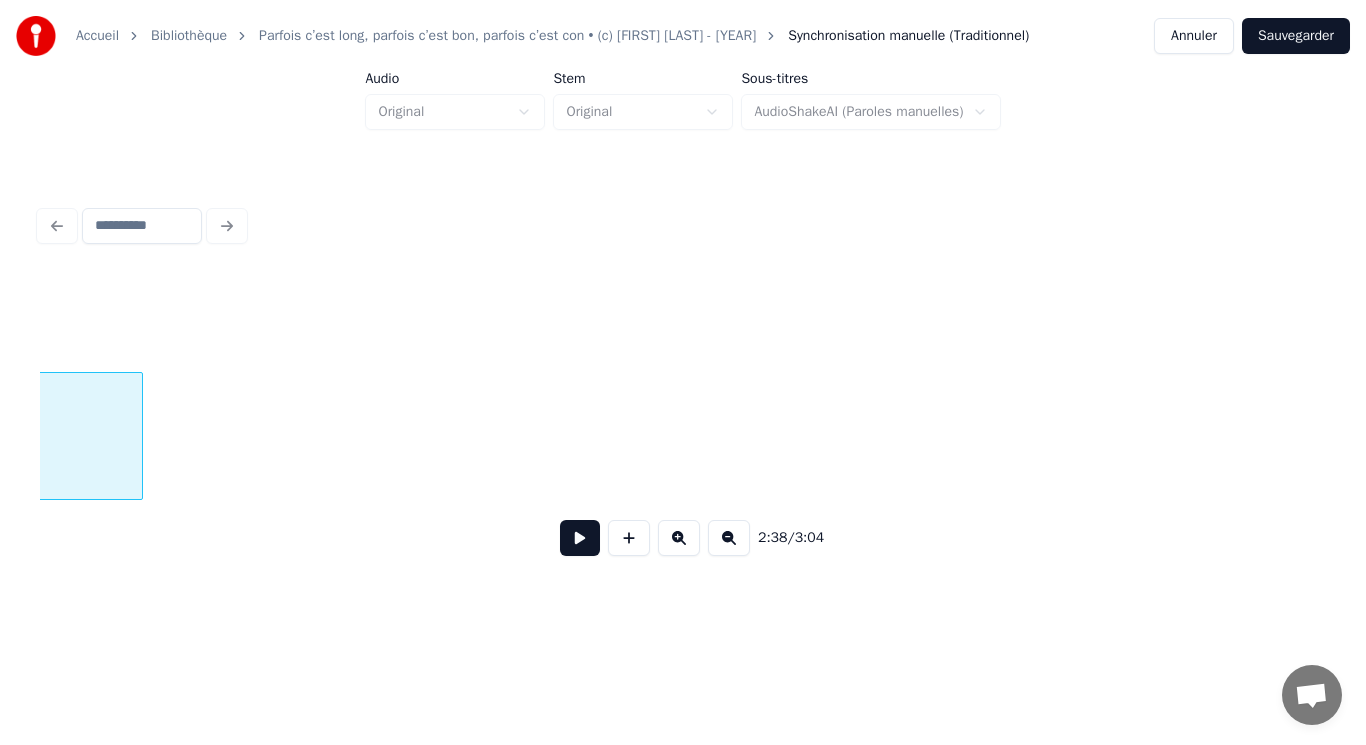 click at bounding box center [139, 436] 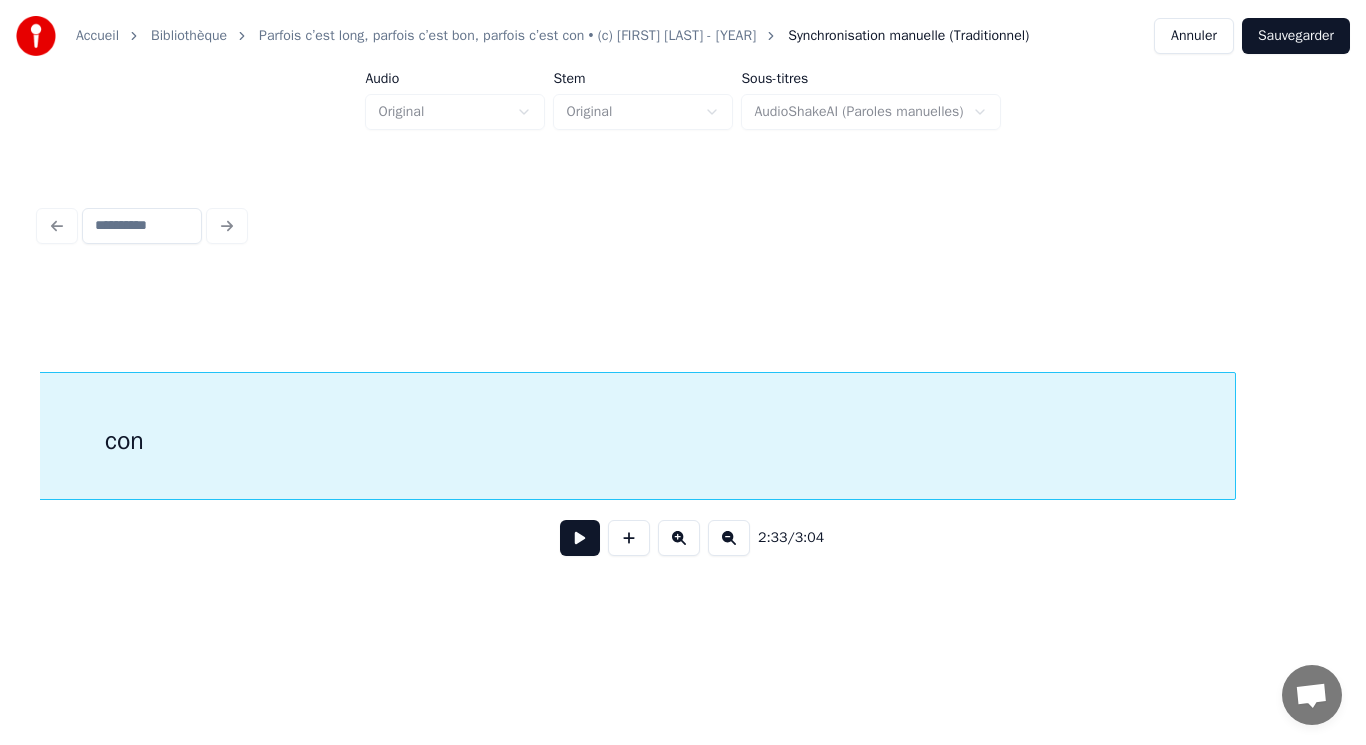 scroll, scrollTop: 0, scrollLeft: 31872, axis: horizontal 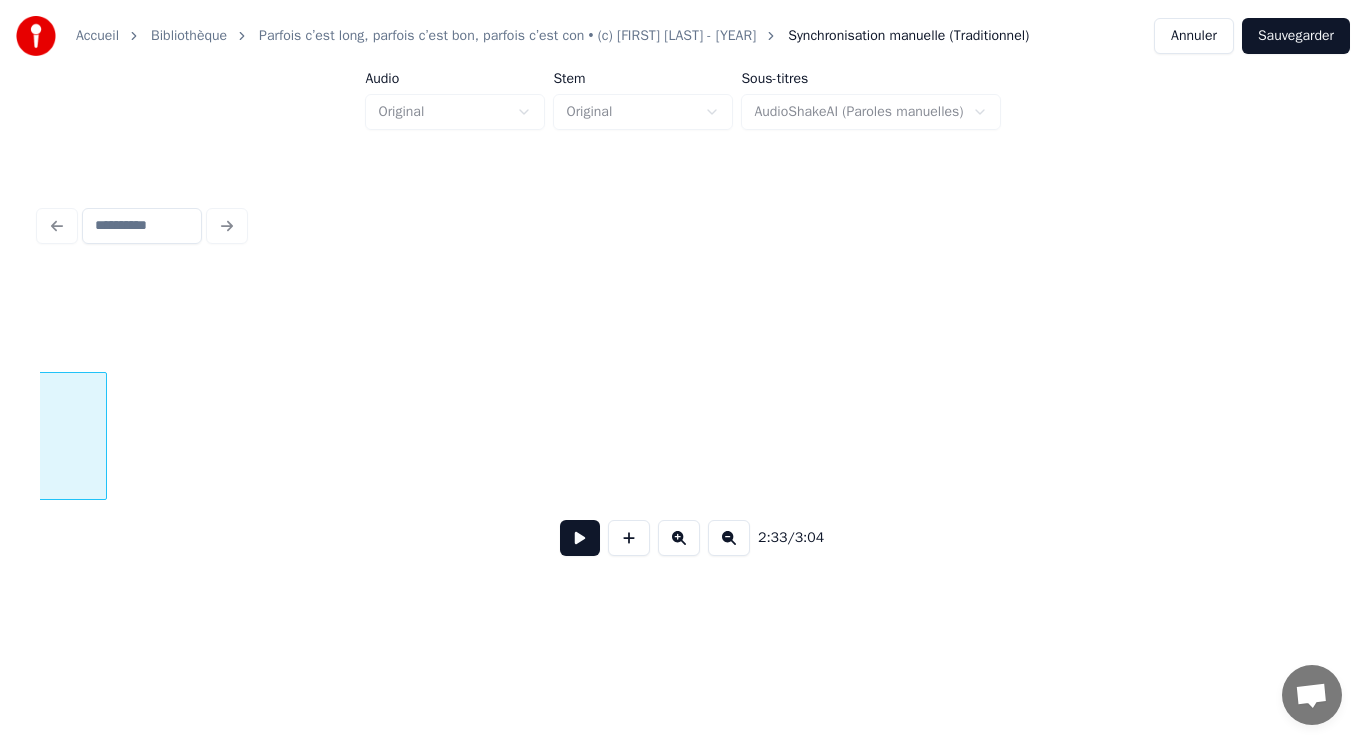 click at bounding box center (103, 436) 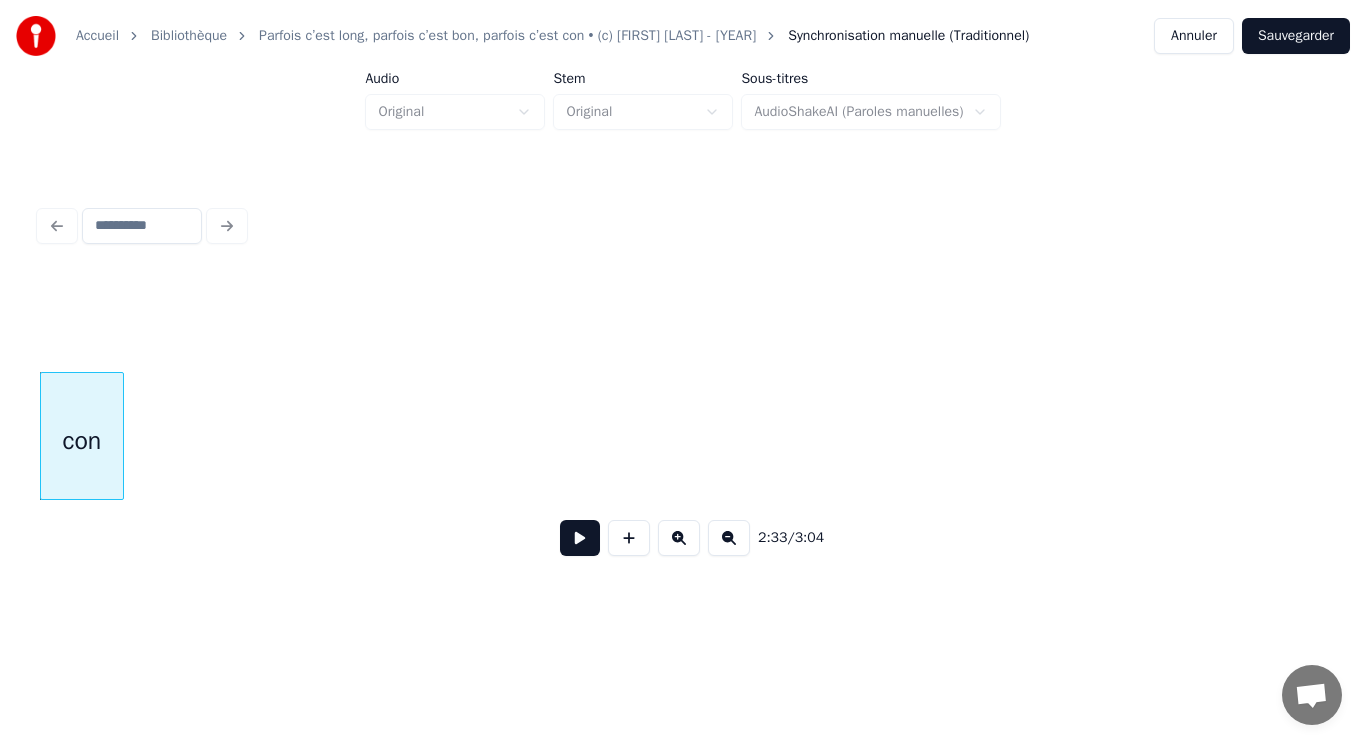 click at bounding box center (120, 436) 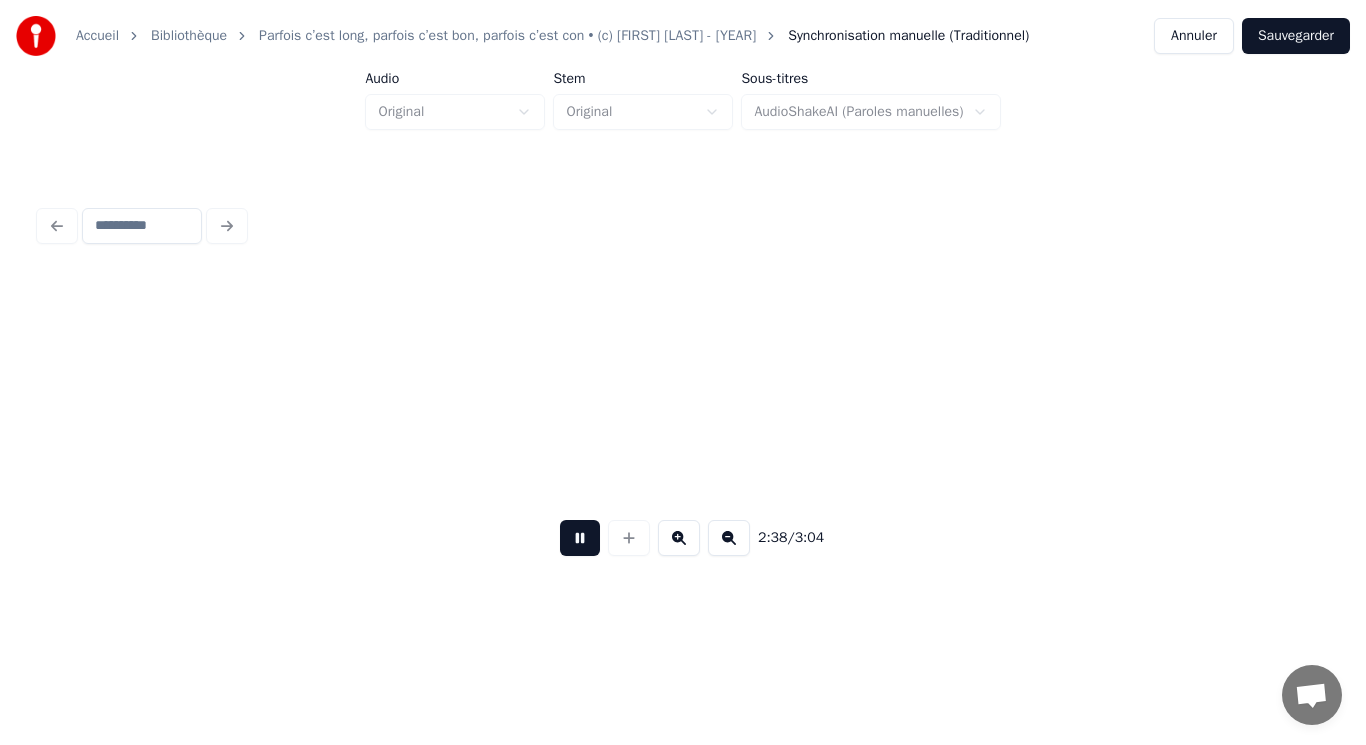 scroll, scrollTop: 0, scrollLeft: 31802, axis: horizontal 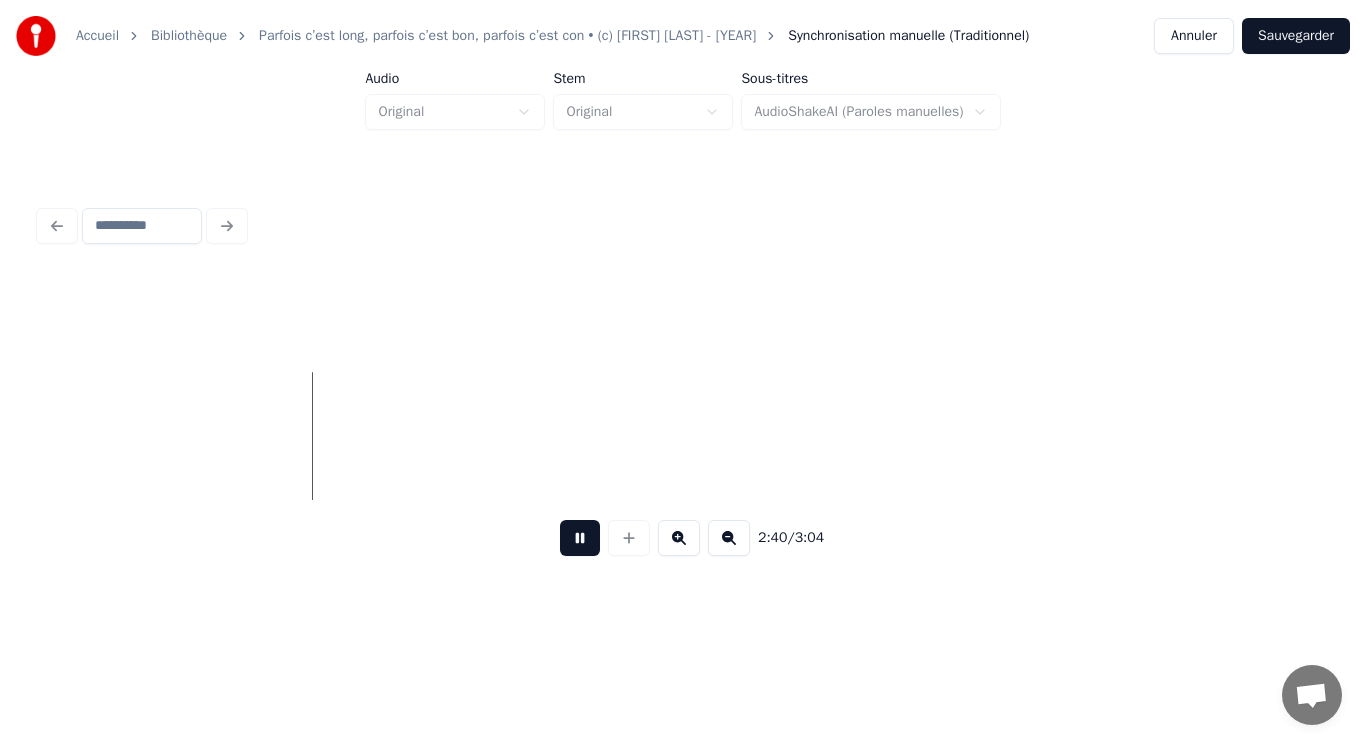 click at bounding box center [580, 538] 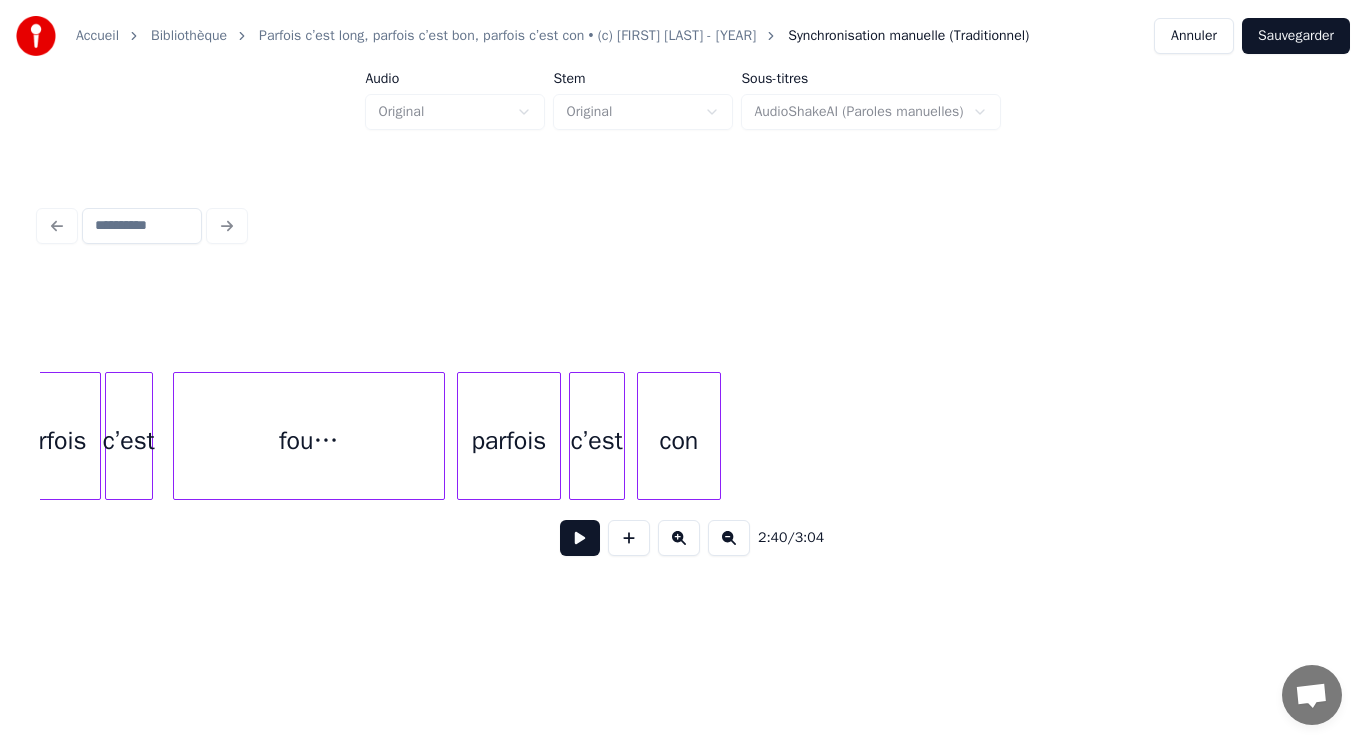 scroll, scrollTop: 0, scrollLeft: 30218, axis: horizontal 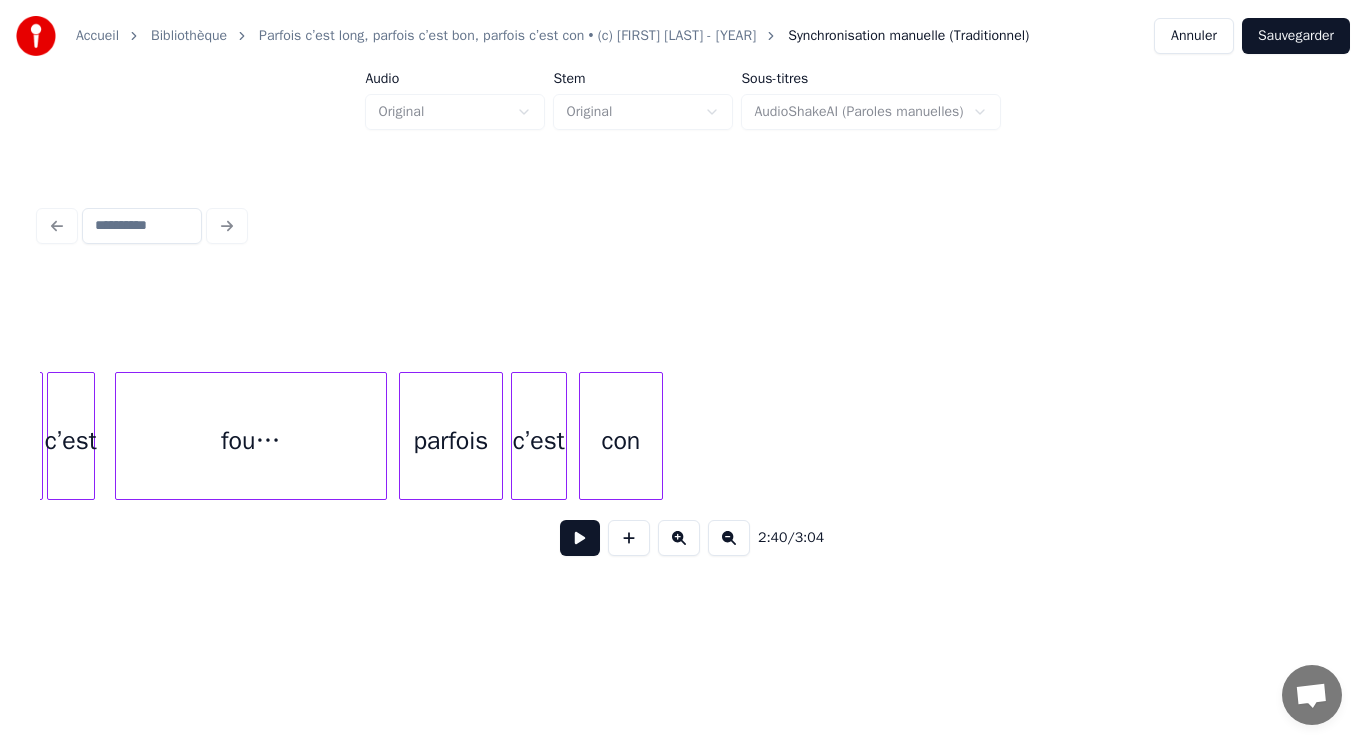 click at bounding box center [580, 538] 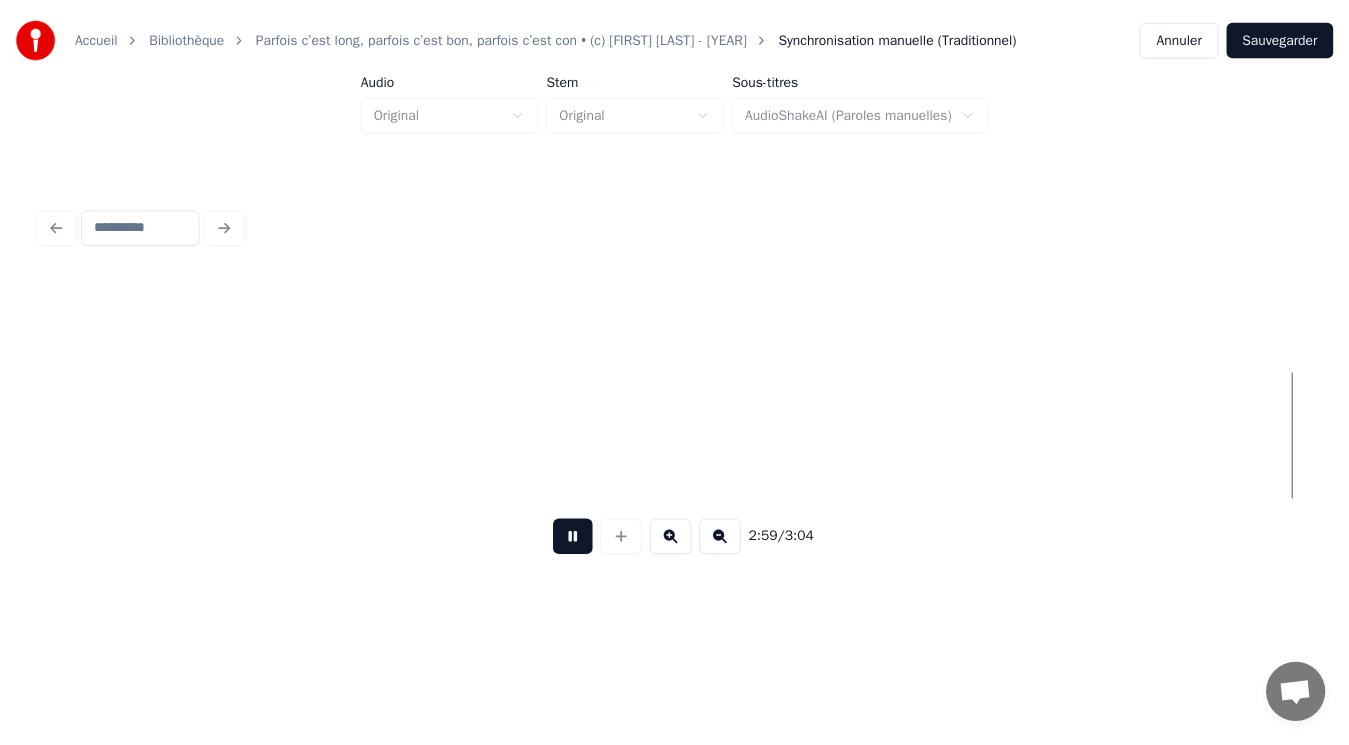scroll, scrollTop: 0, scrollLeft: 35683, axis: horizontal 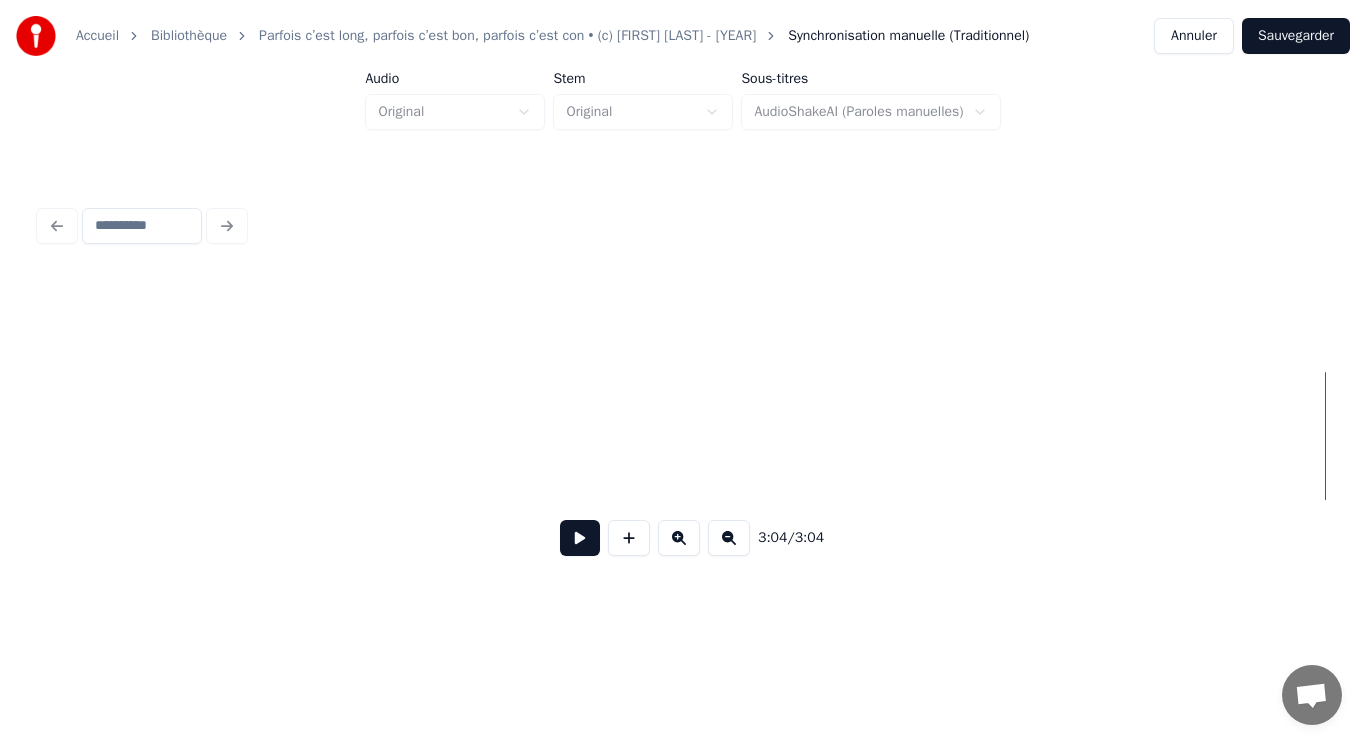 click on "Sauvegarder" at bounding box center (1296, 36) 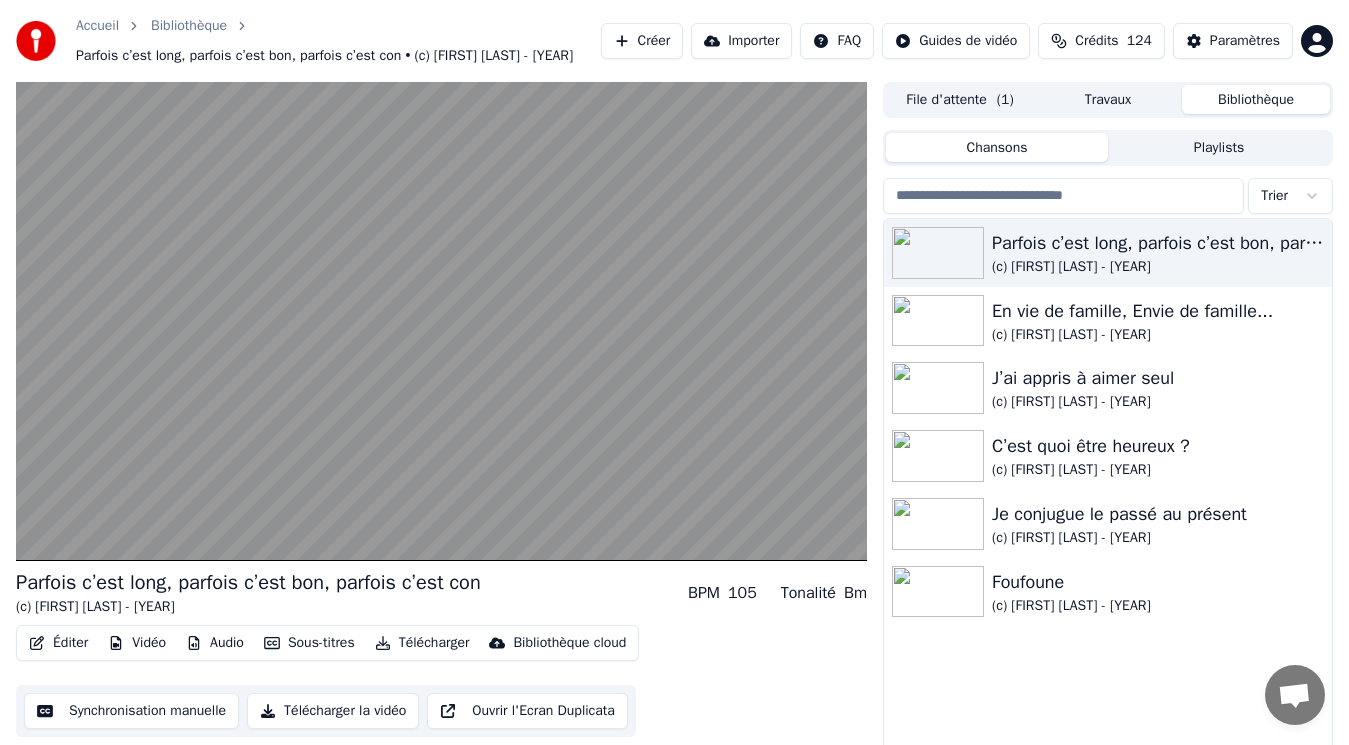 click on "Télécharger" at bounding box center [422, 643] 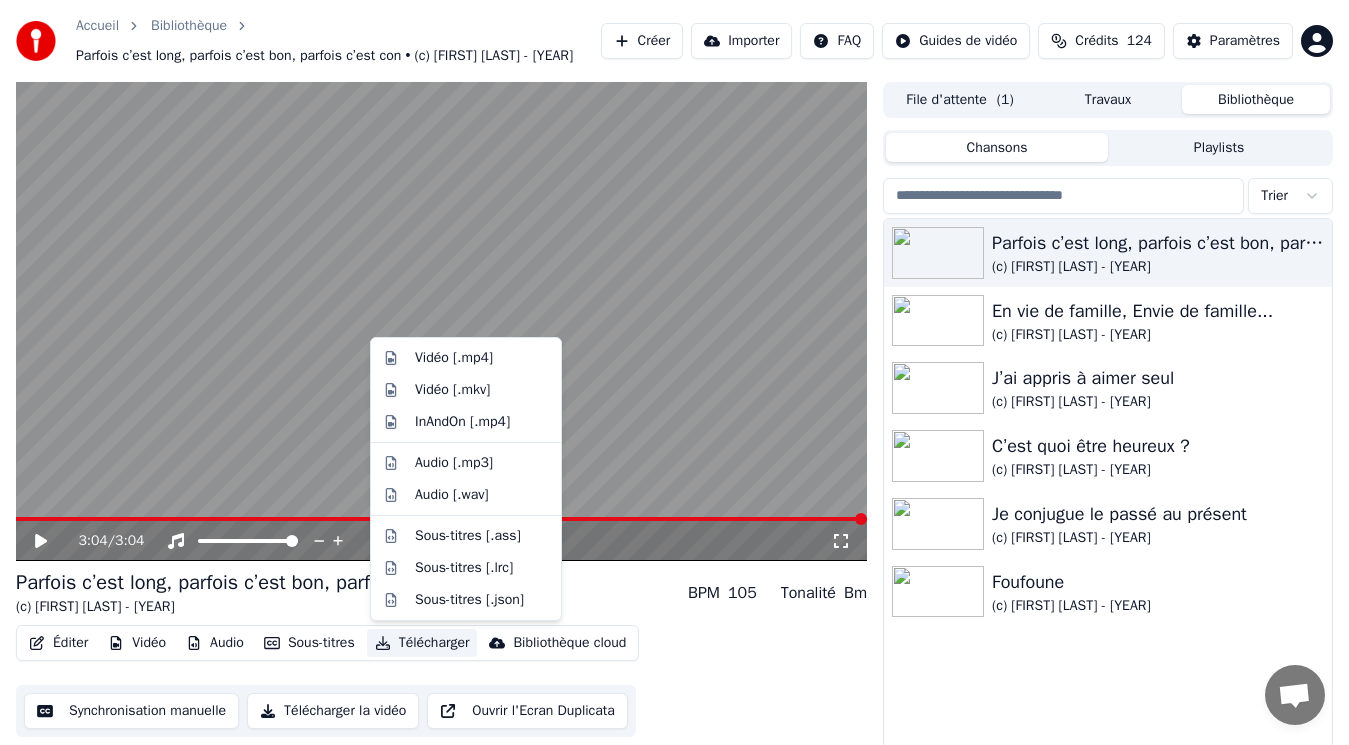 drag, startPoint x: 456, startPoint y: 393, endPoint x: 444, endPoint y: 407, distance: 18.439089 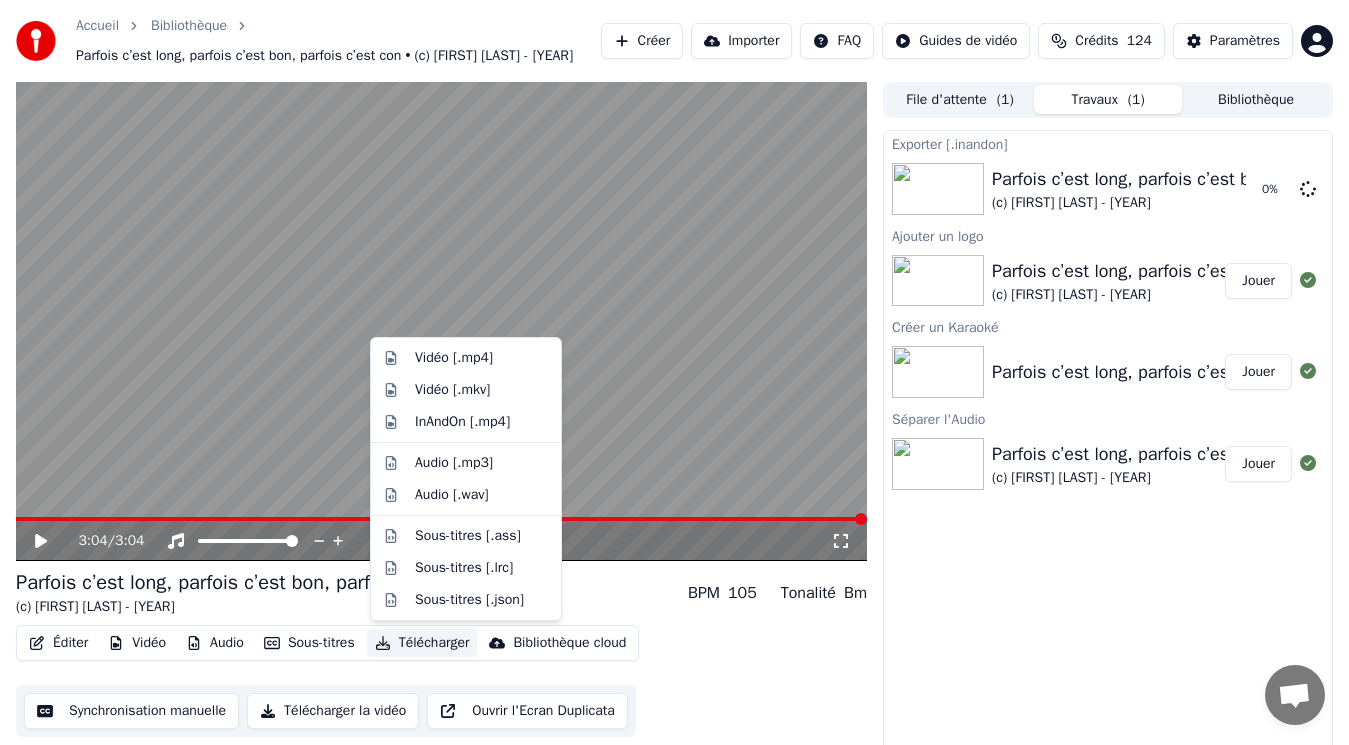 click on "Télécharger" at bounding box center (422, 643) 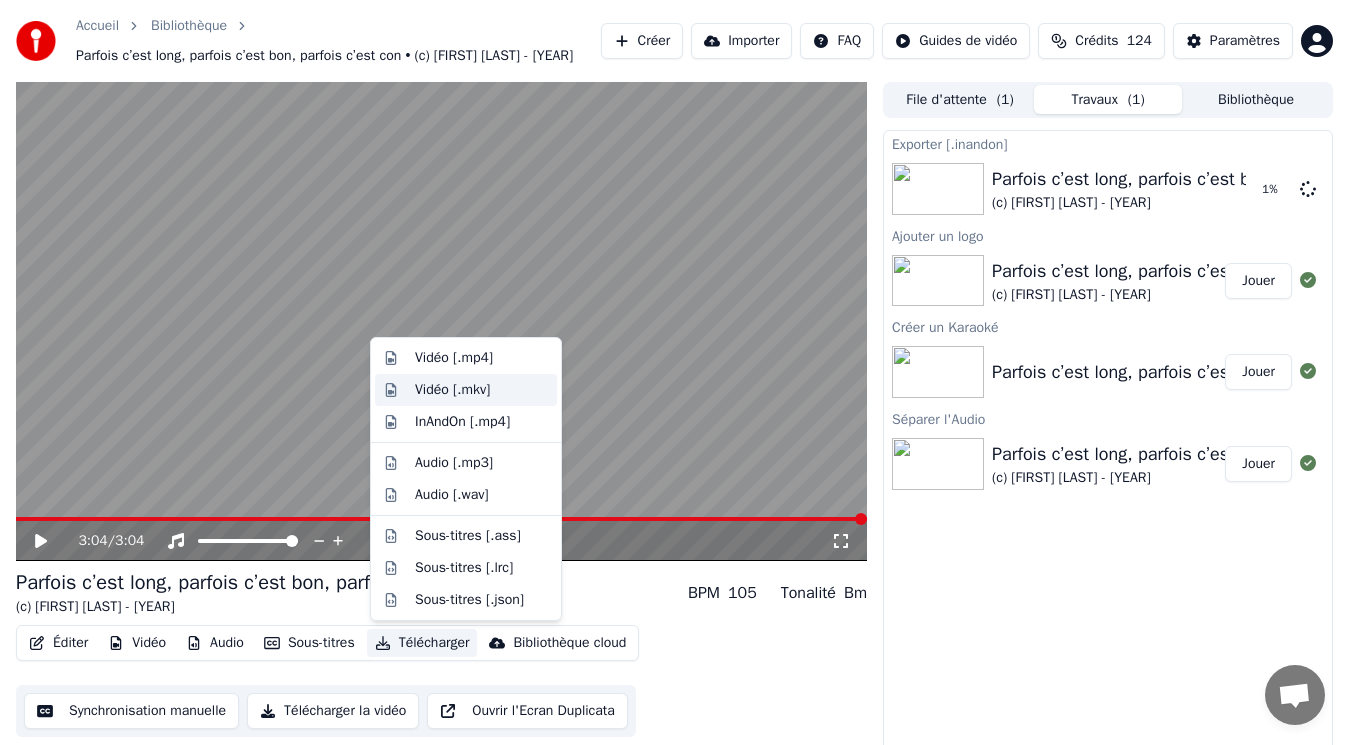 click on "Vidéo [.mkv]" at bounding box center (452, 390) 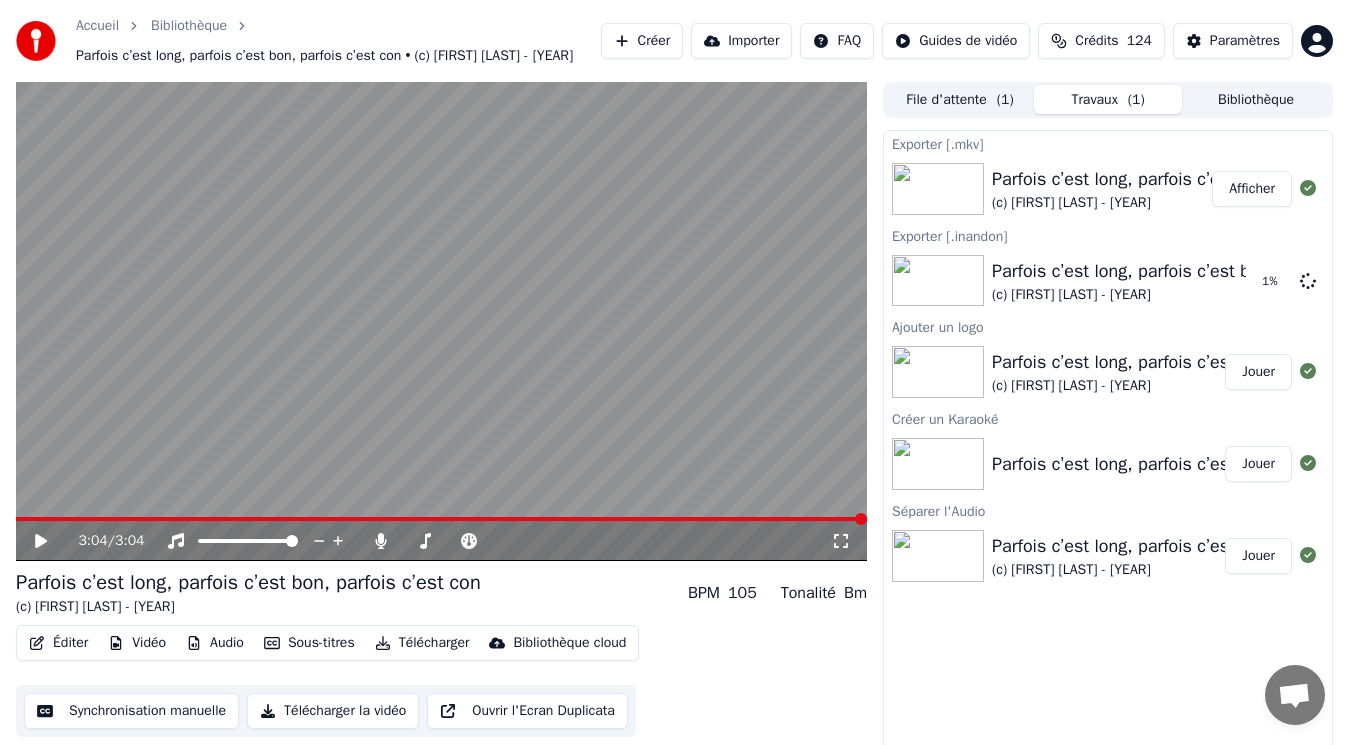 click on "Afficher" at bounding box center [1252, 189] 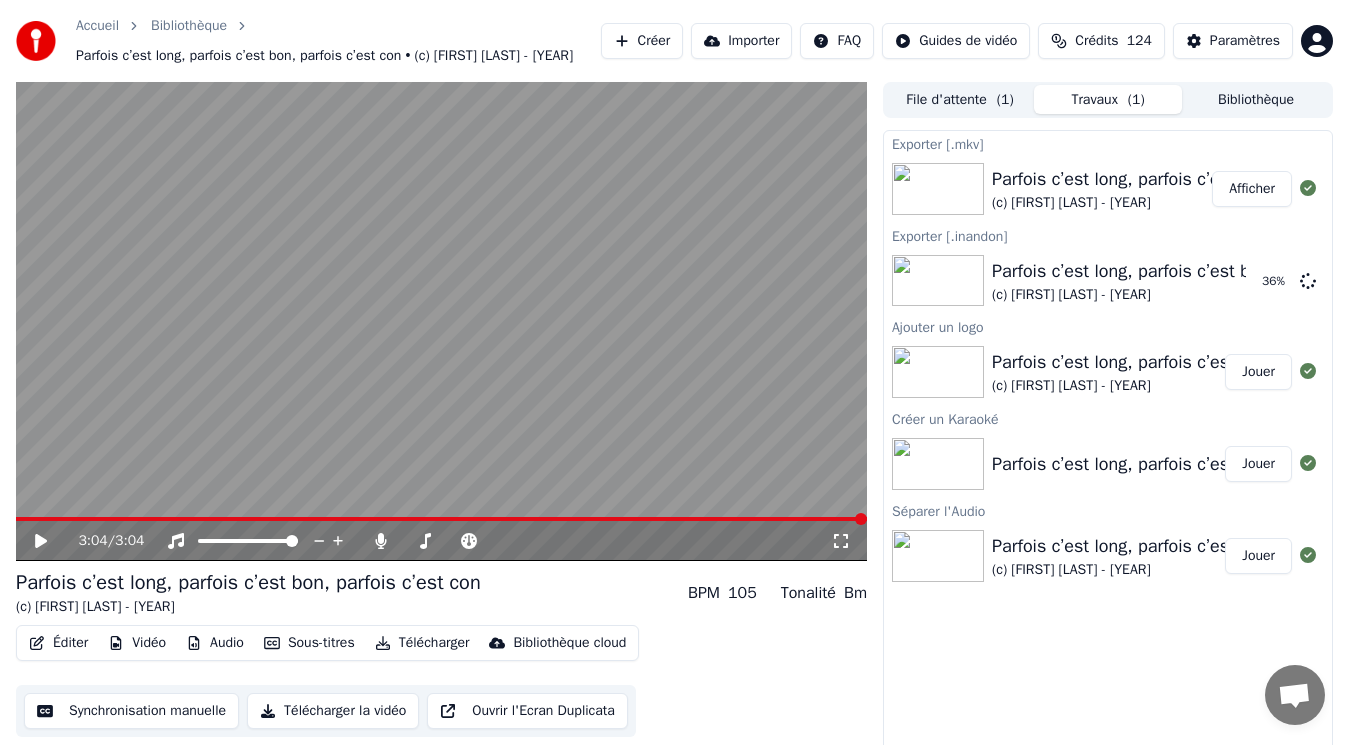 click on "Exporter [.mkv] Parfois c’est long, parfois c’est bon, parfois c’est con (c) [FIRST] [LAST] - [YEAR] Afficher Exporter [.inandon] Parfois c’est long, parfois c’est bon, parfois c’est con (c) [FIRST] [LAST] - [YEAR] 36 % Ajouter un logo Parfois c’est long, parfois c’est bon, parfois c’est con (c) [FIRST] [LAST] - [YEAR] Jouer Créer un Karaoké Parfois c’est long, parfois c’est bon, parfois c’est con Jouer Séparer l'Audio Parfois c’est long, parfois c’est bon, parfois c’est con (c) [FIRST] [LAST] - [YEAR] Jouer" at bounding box center [1108, 446] 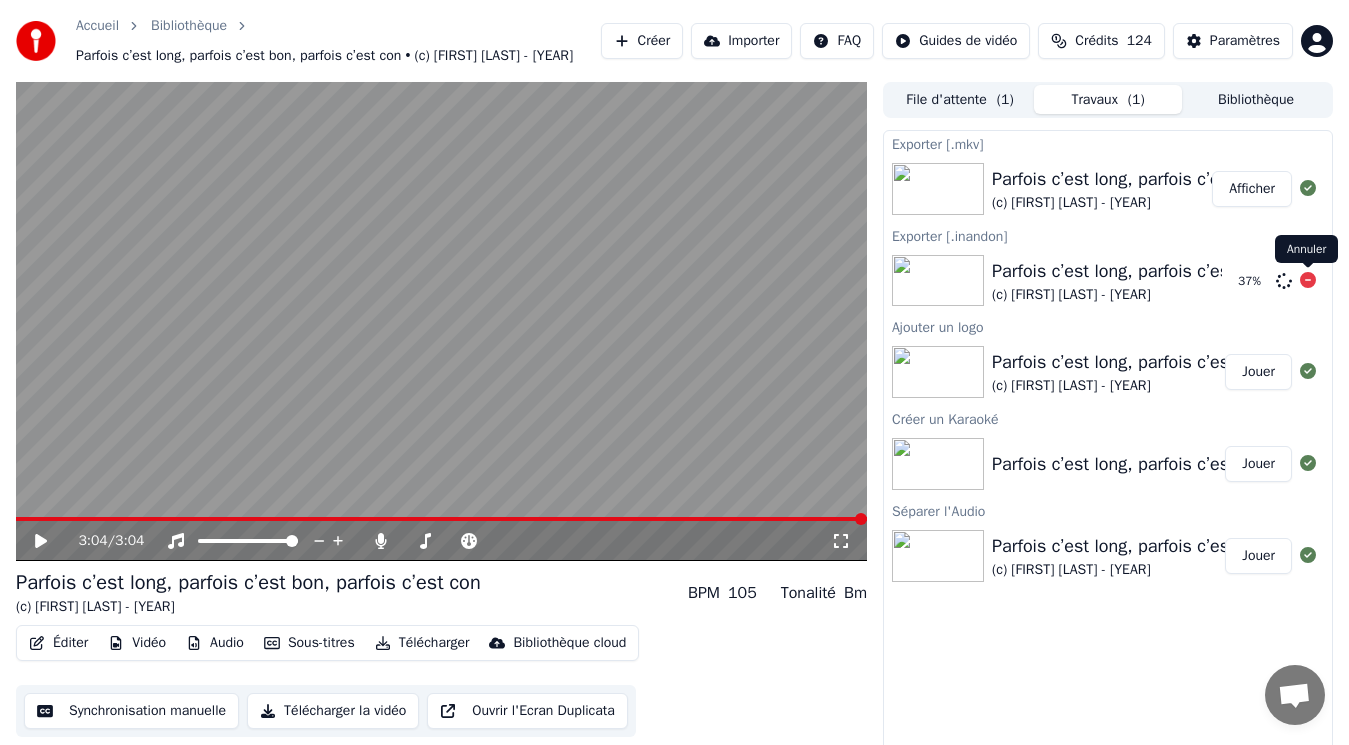 click 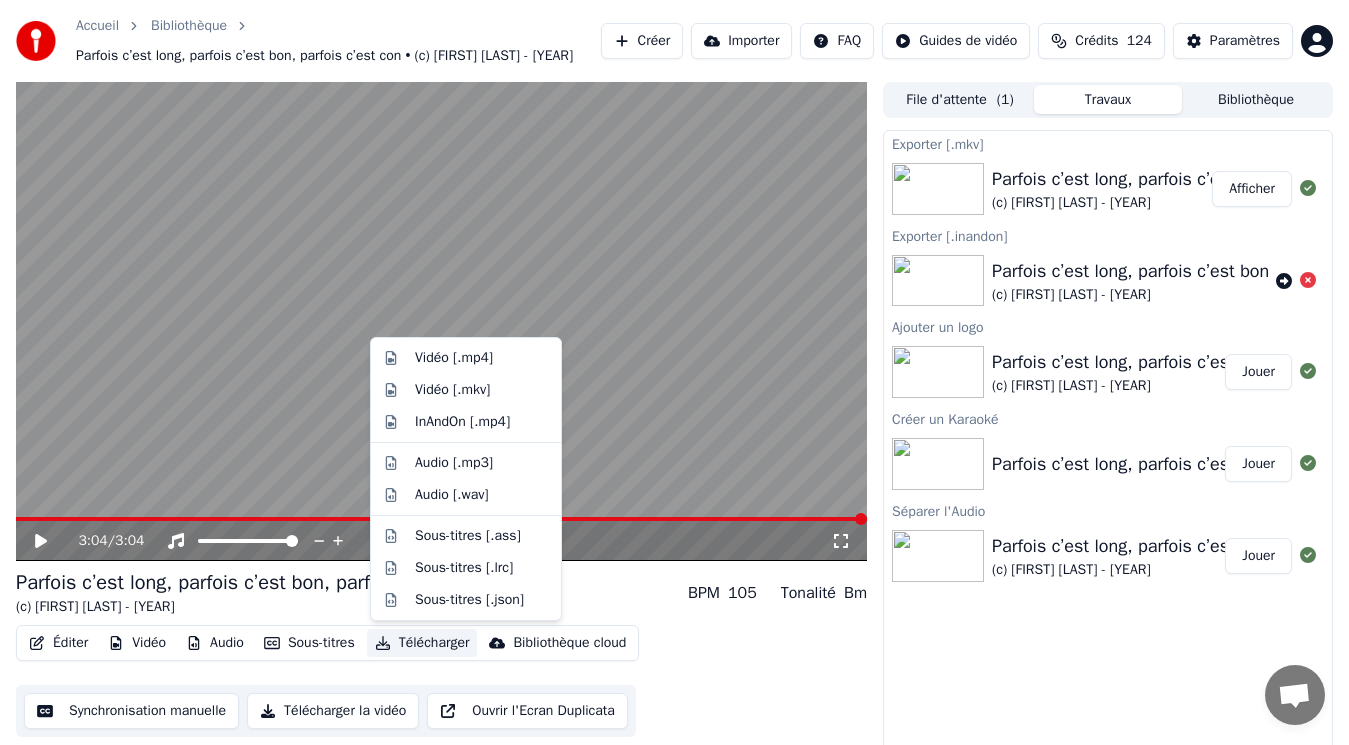 click 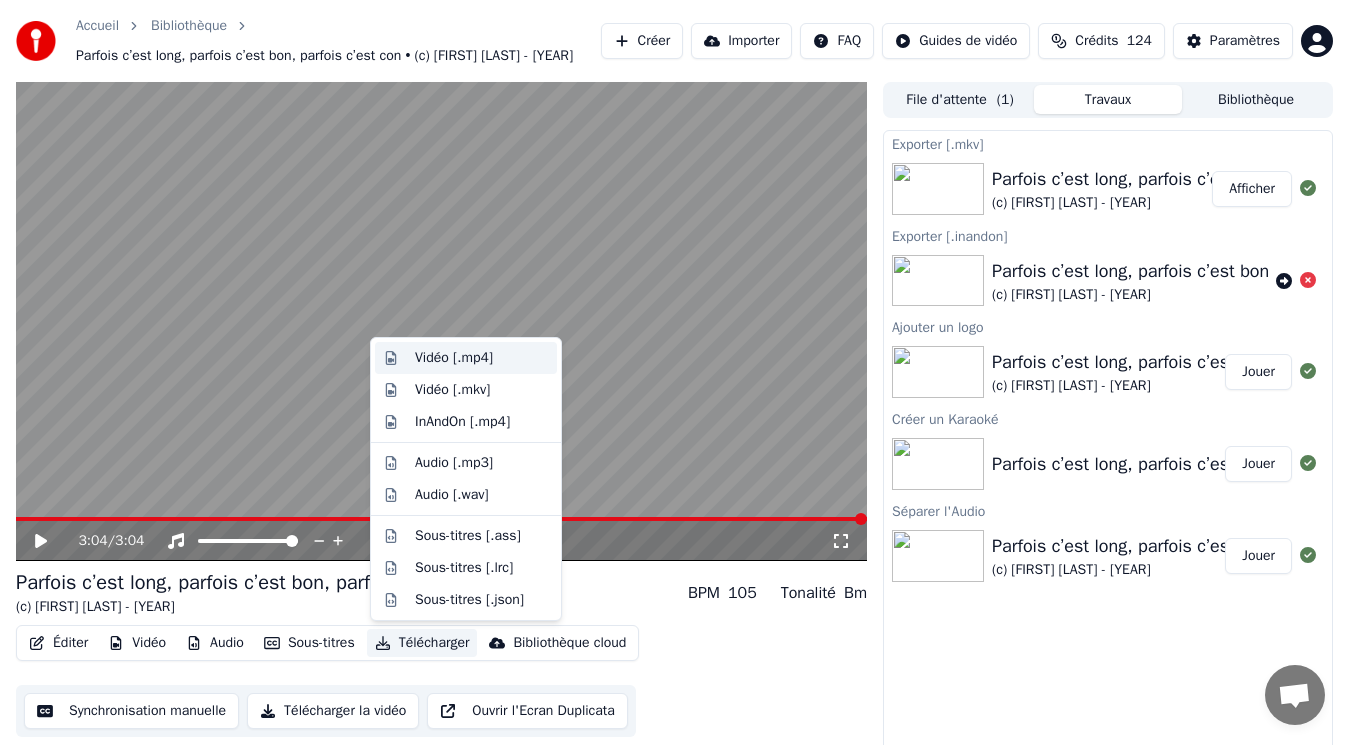 click on "Vidéo [.mp4]" at bounding box center [454, 358] 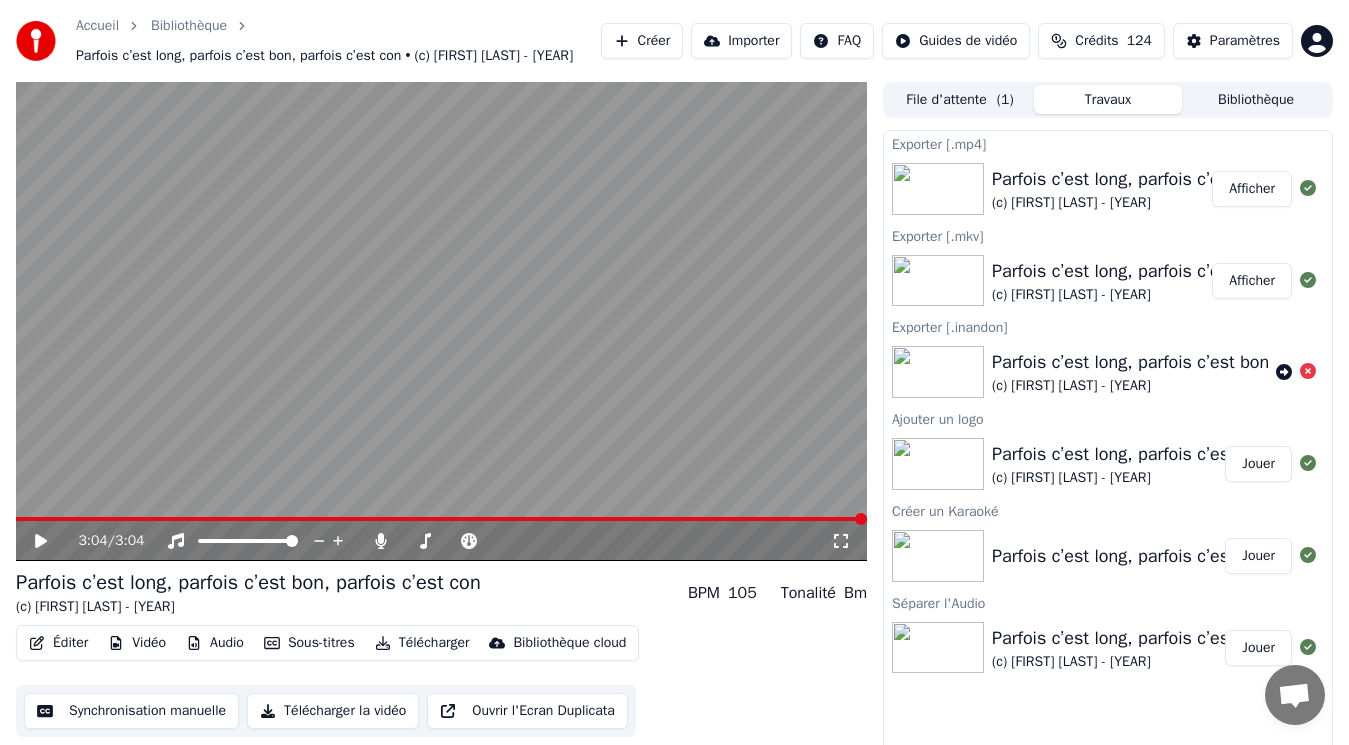 click on "Afficher" at bounding box center [1252, 189] 